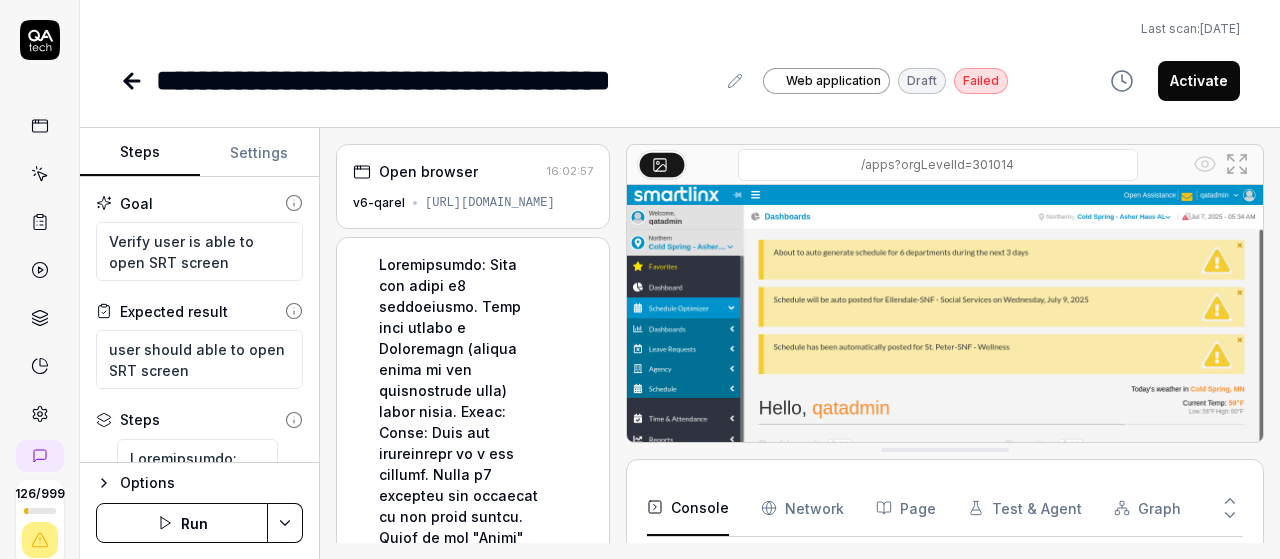scroll, scrollTop: 0, scrollLeft: 0, axis: both 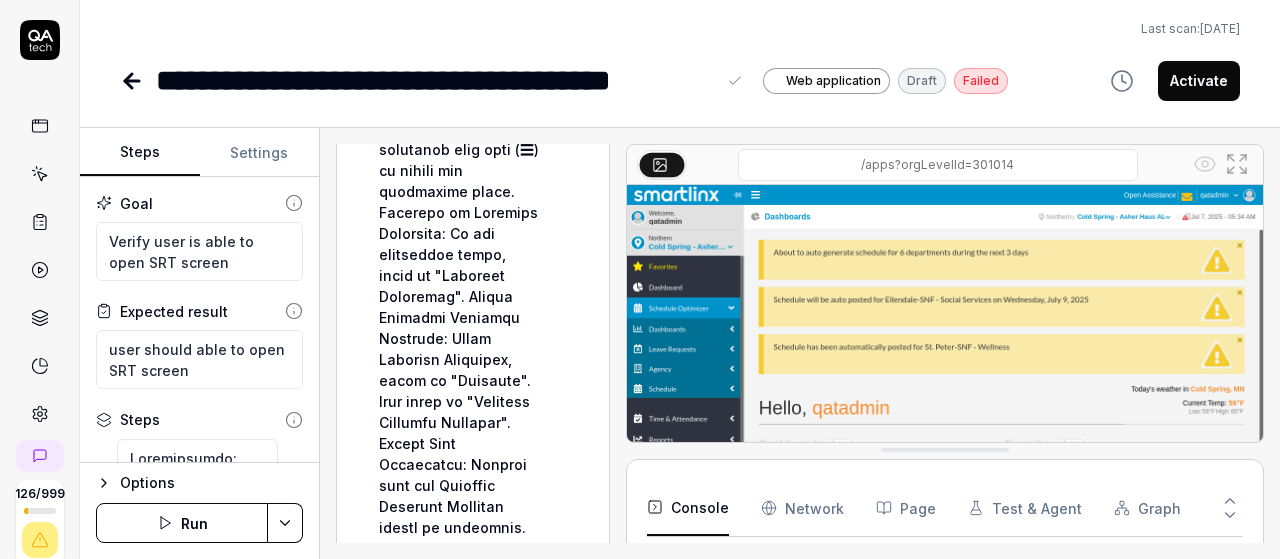 click on "**********" at bounding box center (435, 80) 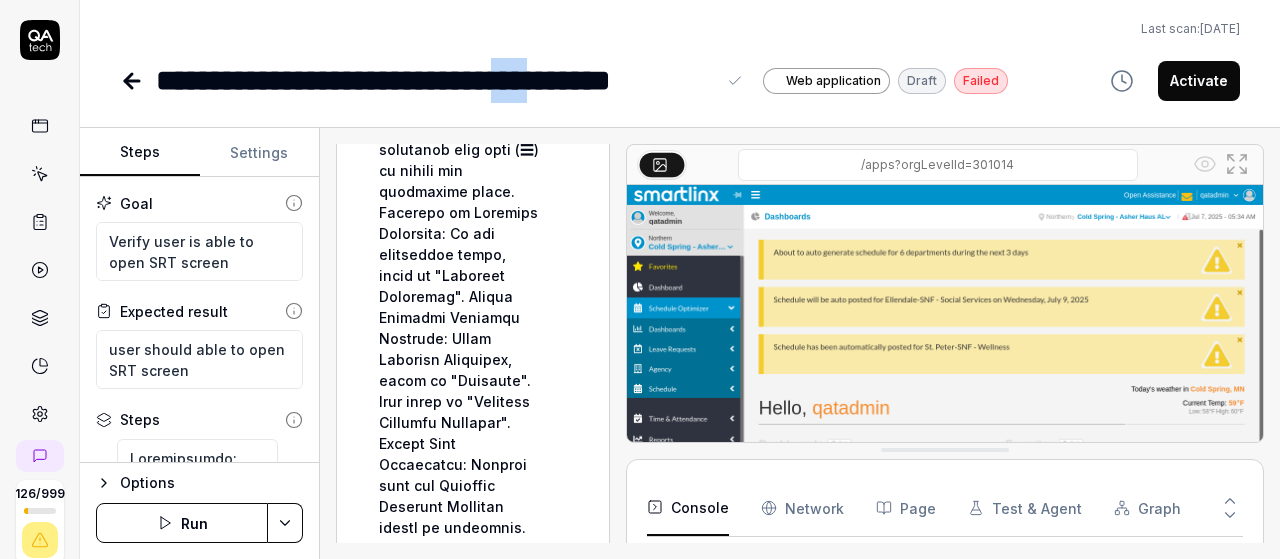 click on "**********" at bounding box center (435, 80) 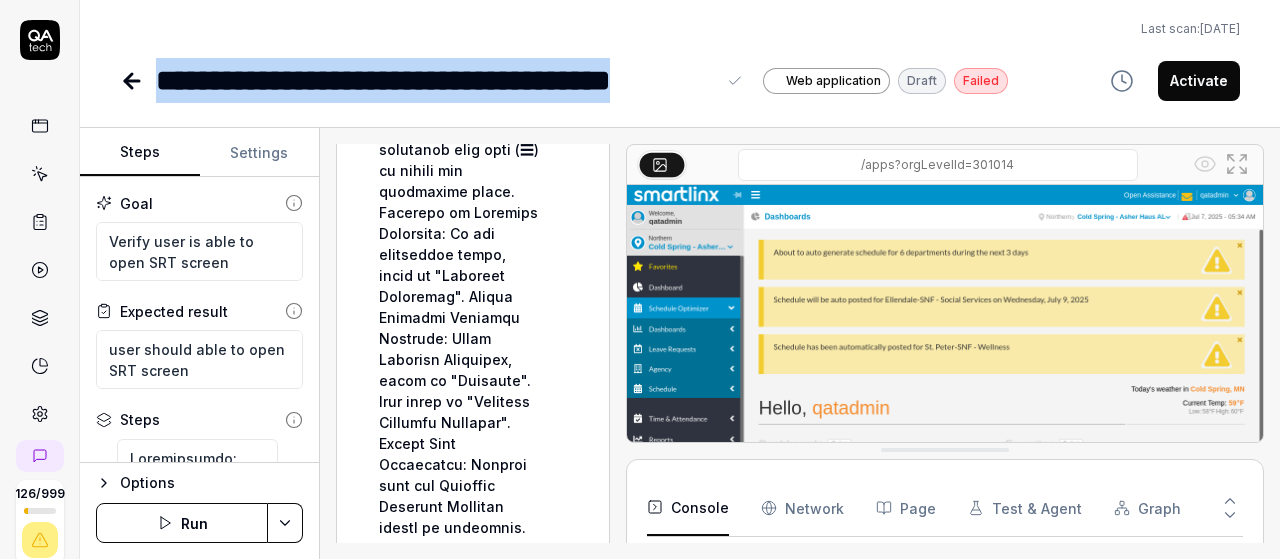 click on "**********" at bounding box center (435, 80) 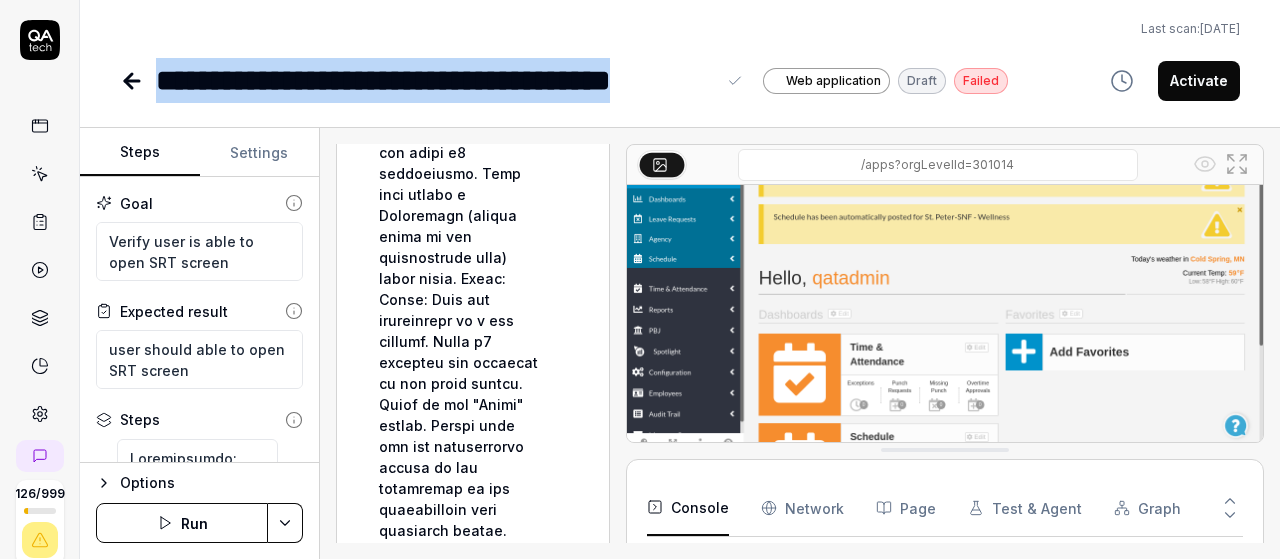 scroll, scrollTop: 134, scrollLeft: 0, axis: vertical 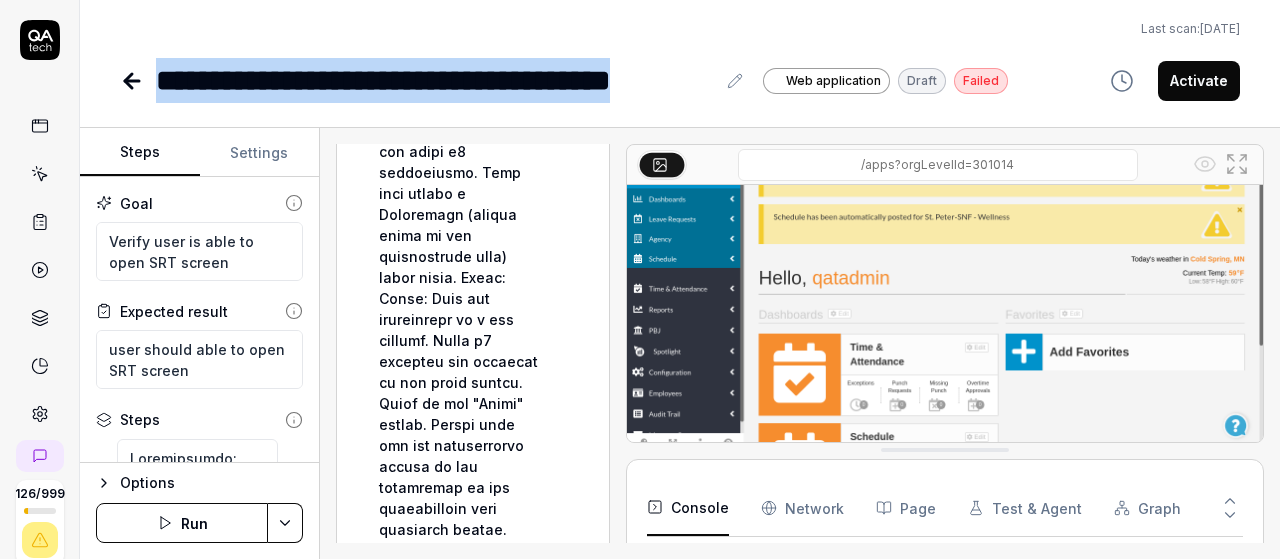 click 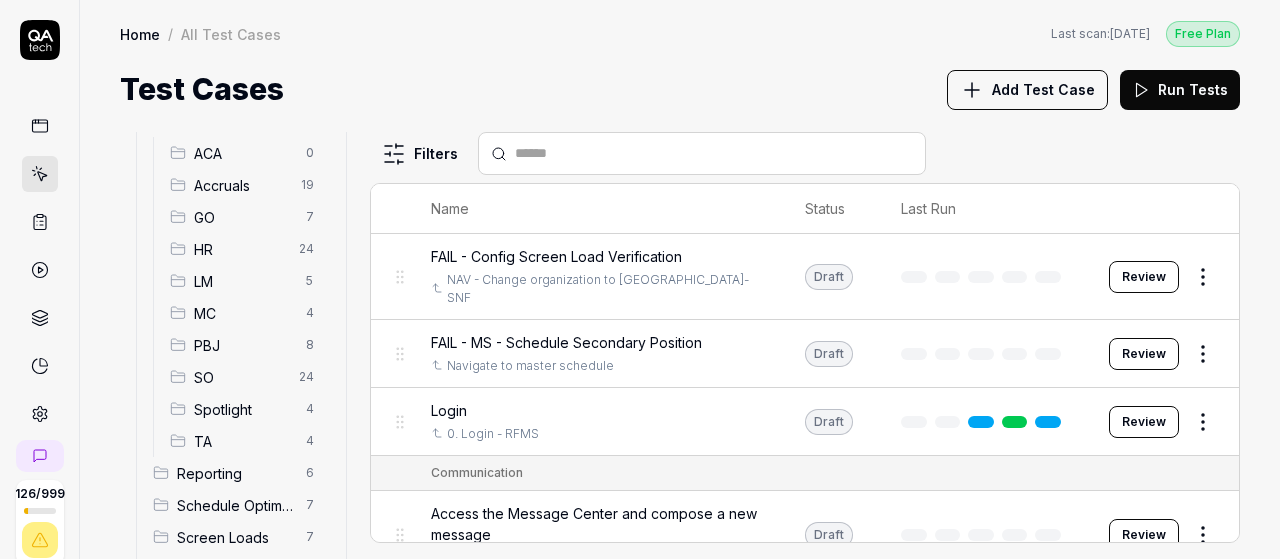 scroll, scrollTop: 398, scrollLeft: 0, axis: vertical 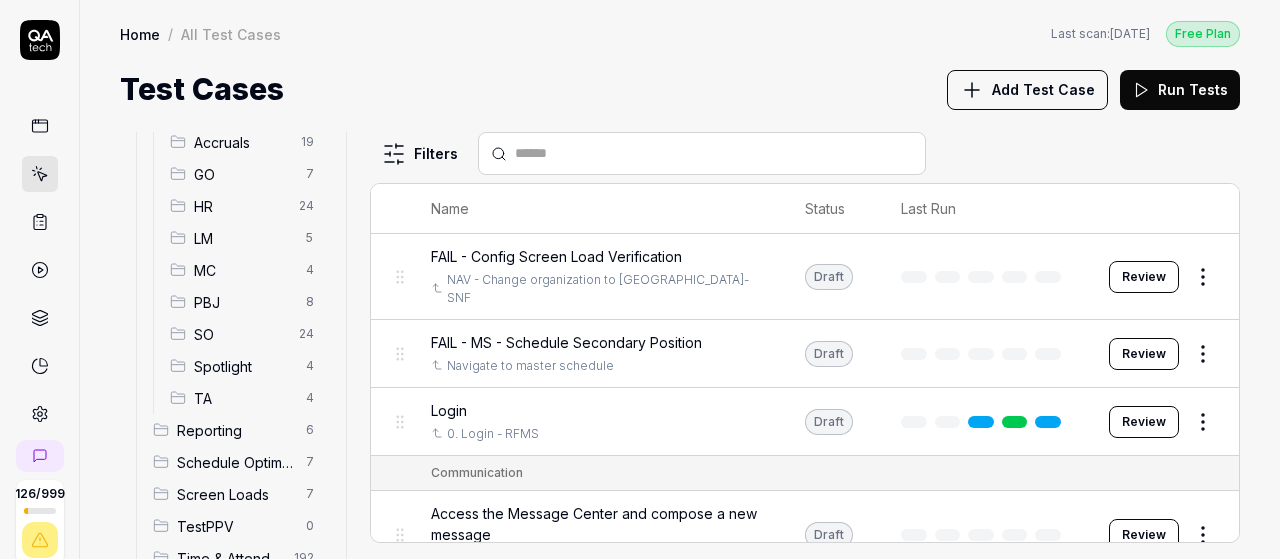 click on "PBJ" at bounding box center [244, 302] 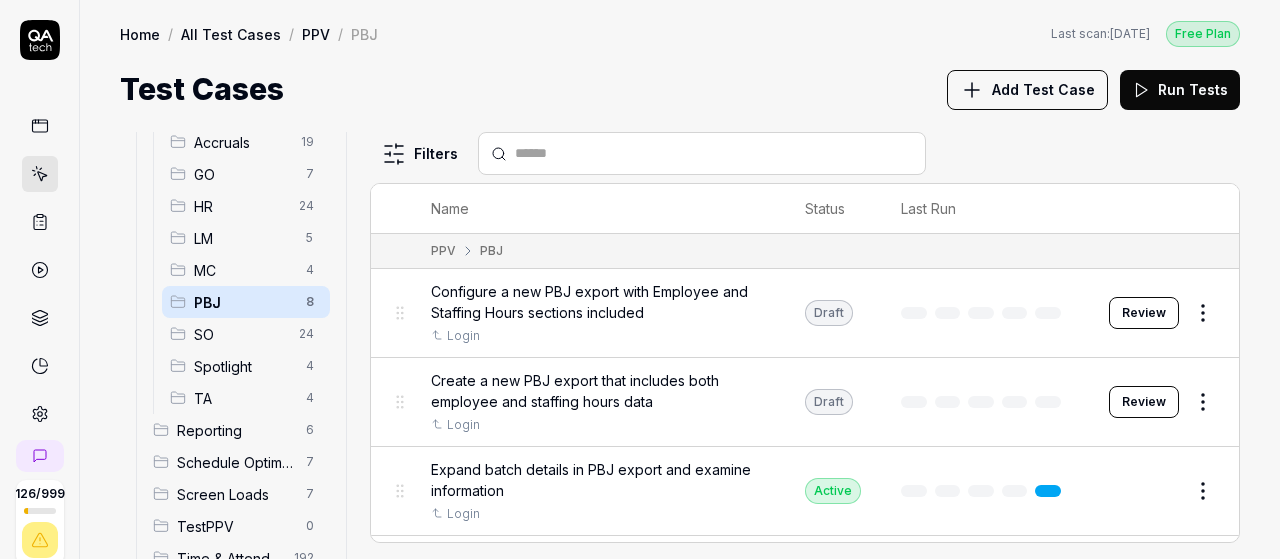 scroll, scrollTop: 424, scrollLeft: 0, axis: vertical 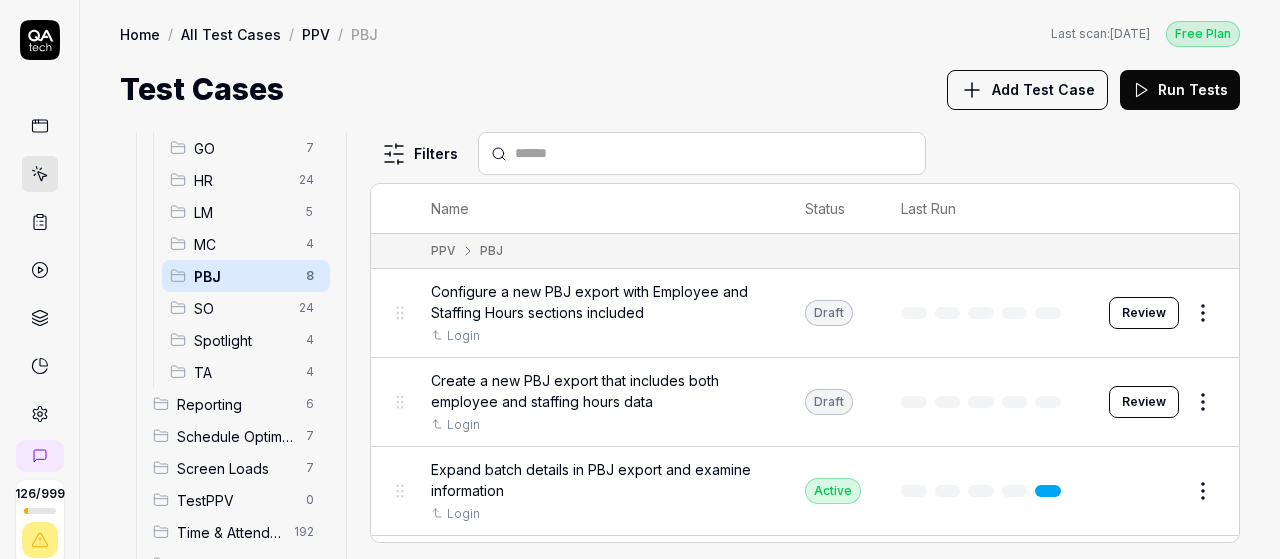 click on "ACA 0 Accruals 19 GO 7 HR 24 LM 5 MC 4 PBJ 8 SO 24 Spotlight 4 TA 4" at bounding box center [241, 228] 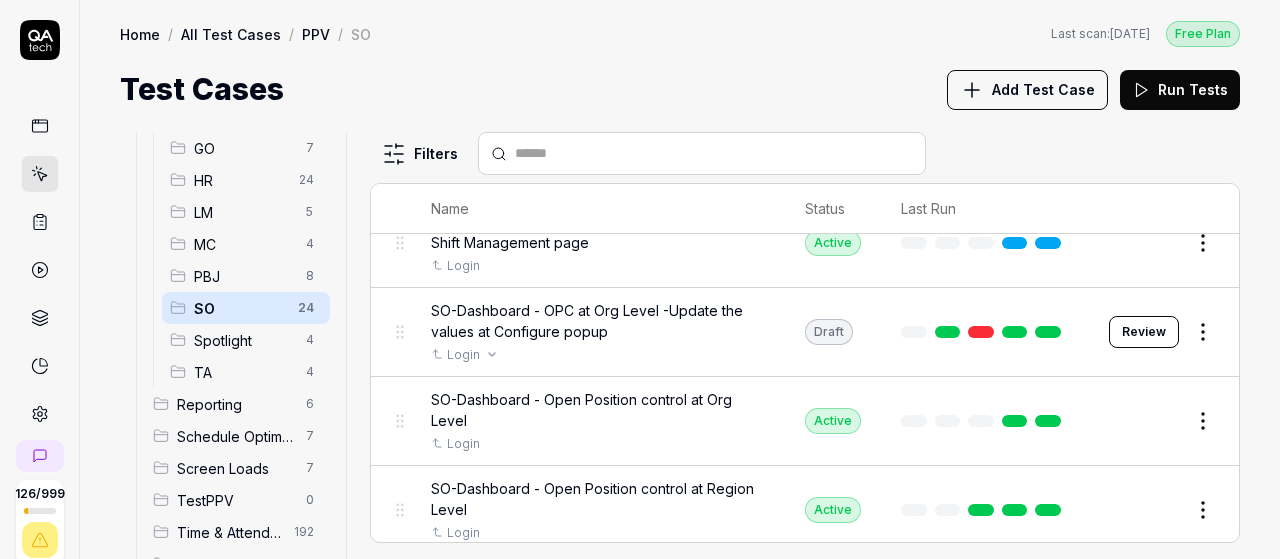 scroll, scrollTop: 404, scrollLeft: 0, axis: vertical 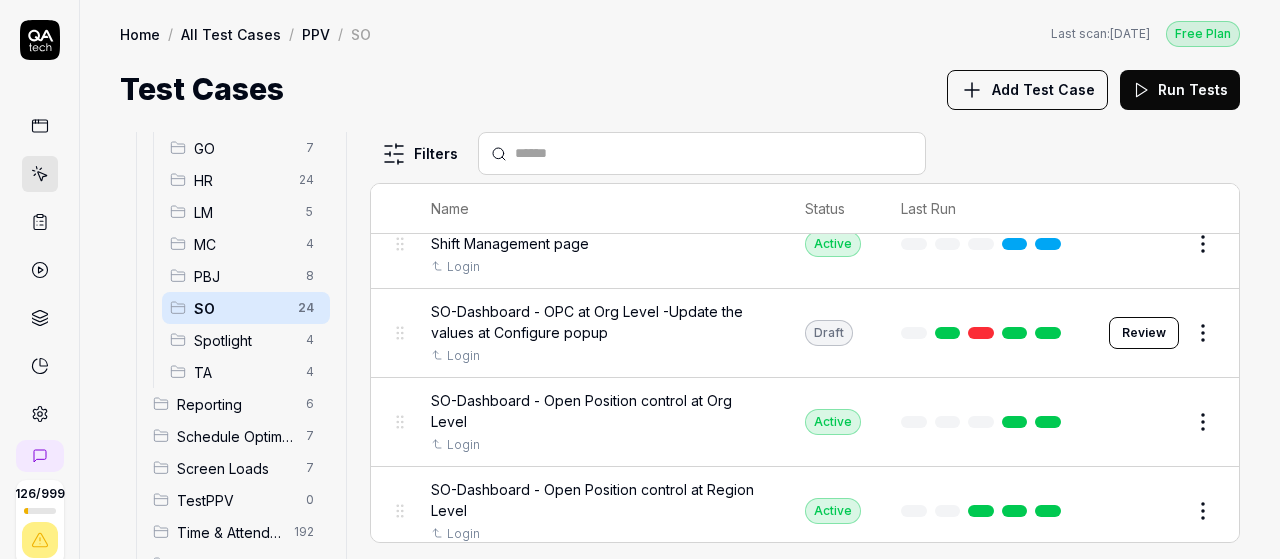 click on "SO-Dashboard - OPC at  Org Level -Update the values at Configure popup" at bounding box center (598, 322) 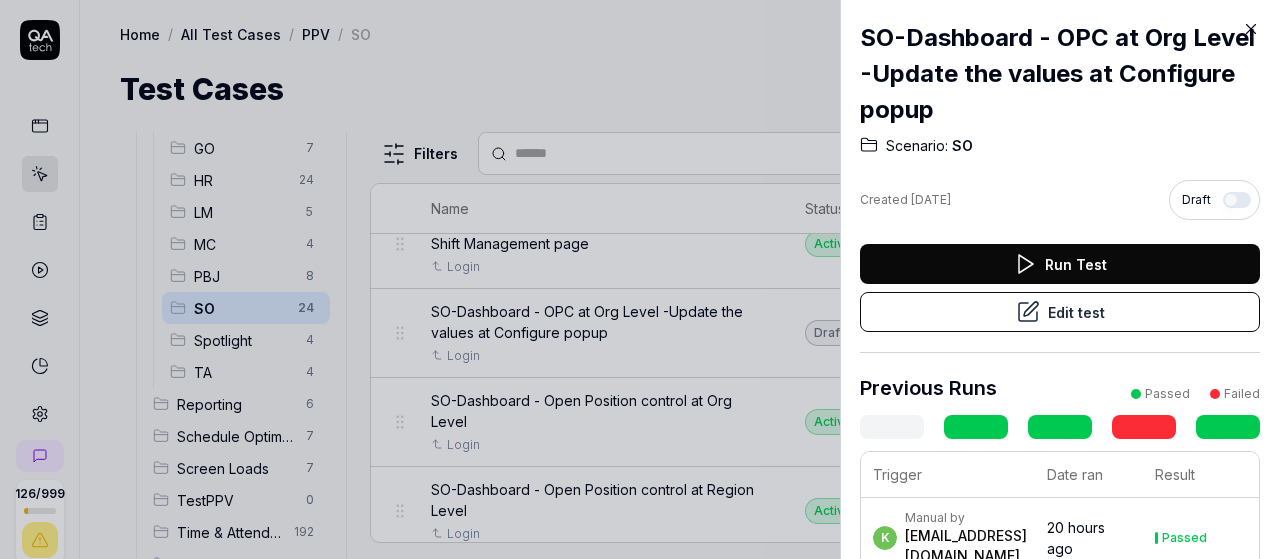 click on "Edit test" at bounding box center (1060, 312) 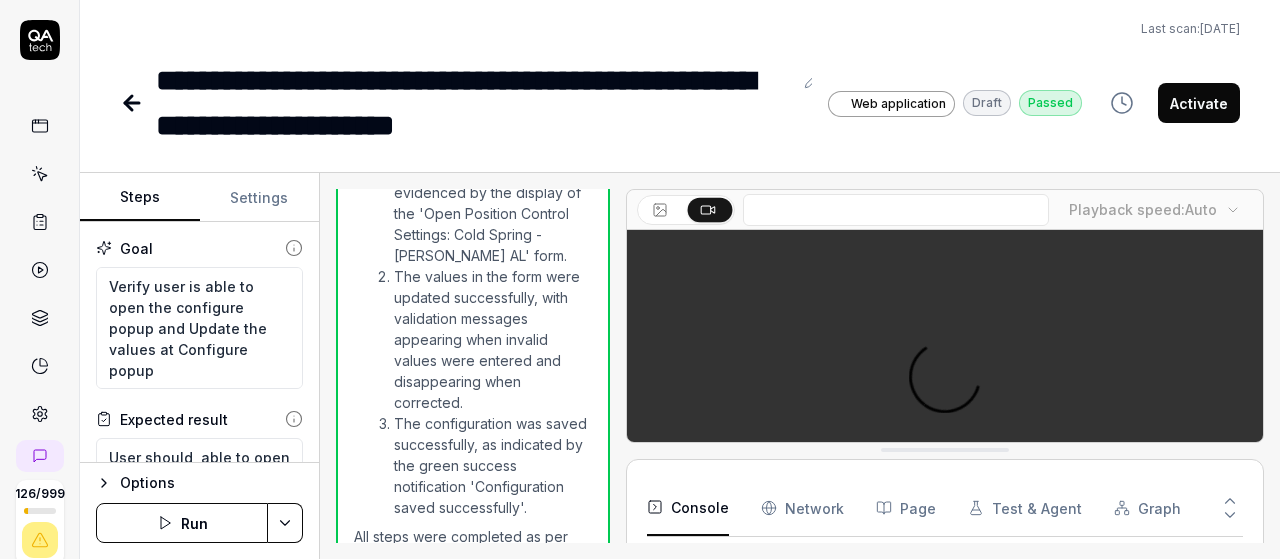 scroll, scrollTop: 1684, scrollLeft: 0, axis: vertical 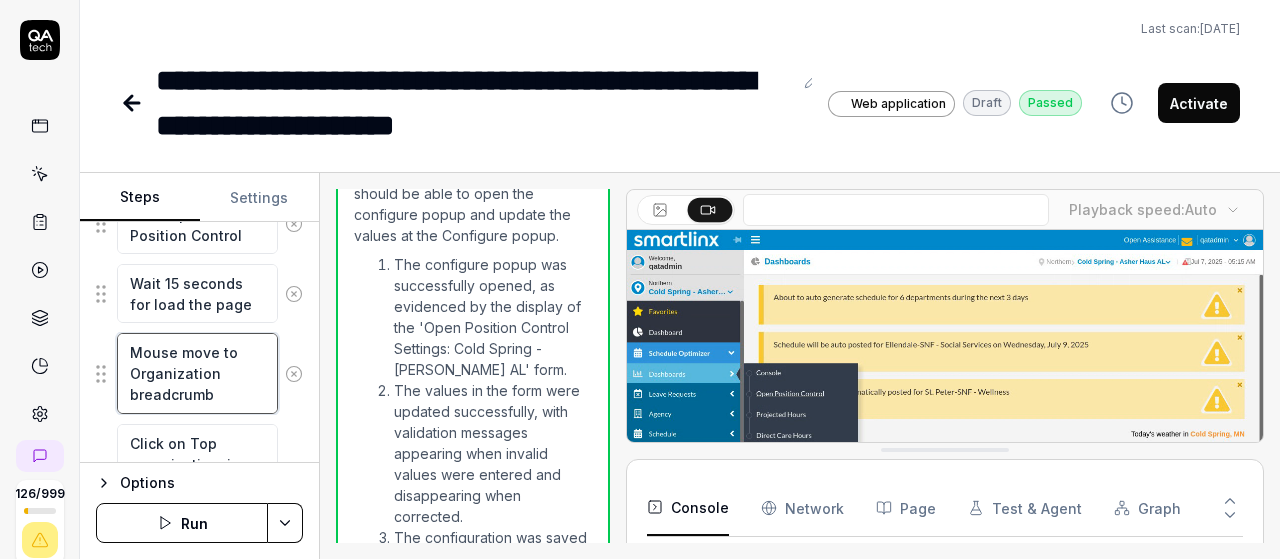 drag, startPoint x: 220, startPoint y: 387, endPoint x: 126, endPoint y: 350, distance: 101.0198 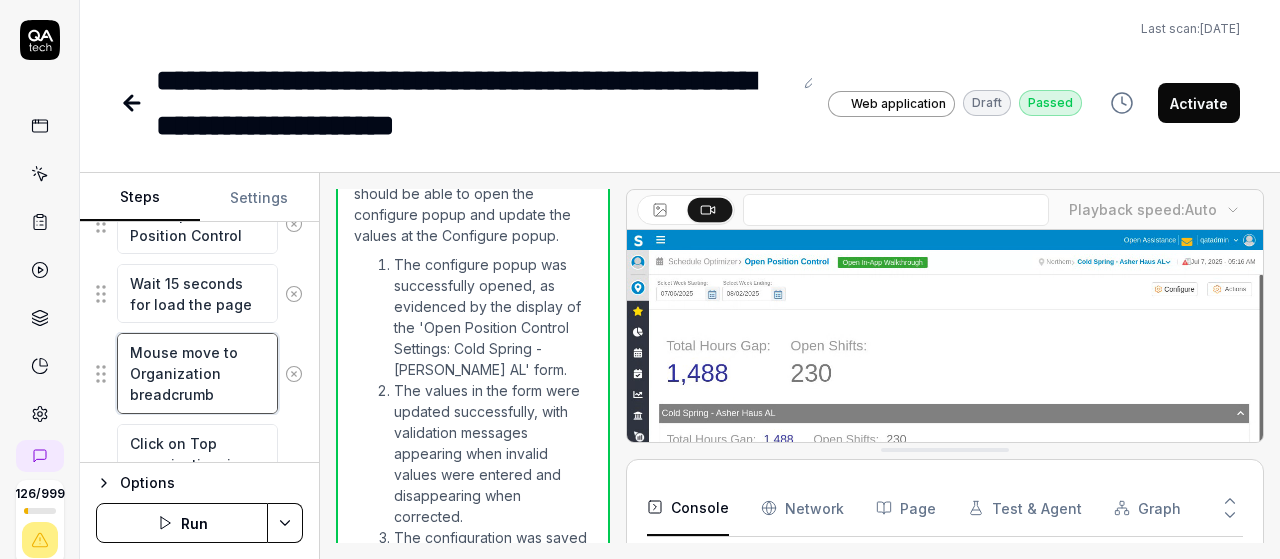 click on "Mouse move to Organization breadcrumb" at bounding box center (197, 373) 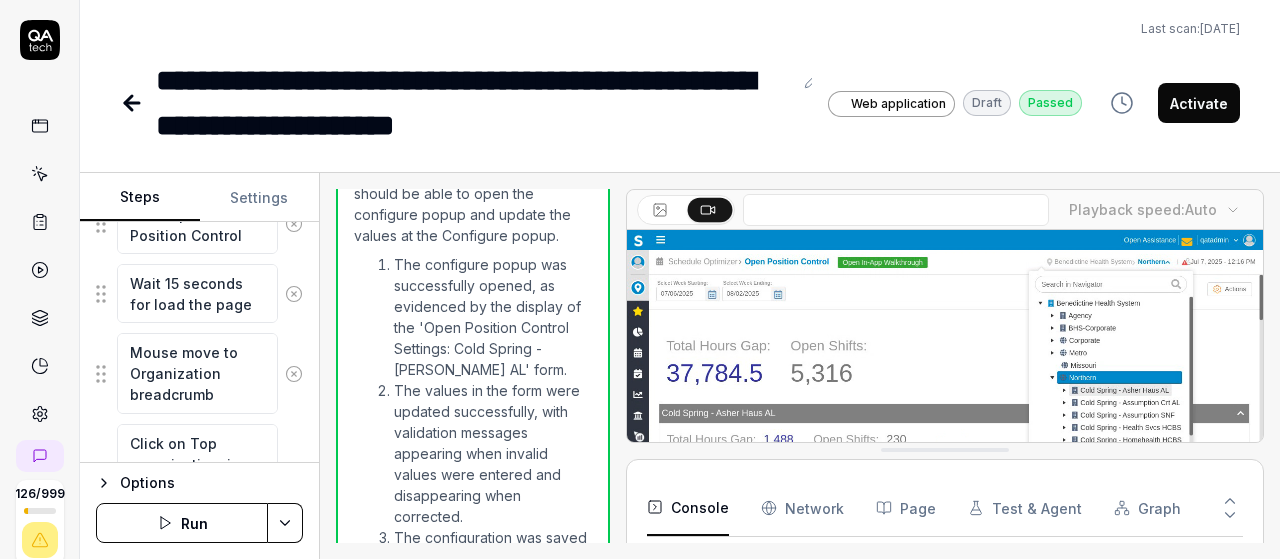 type on "*" 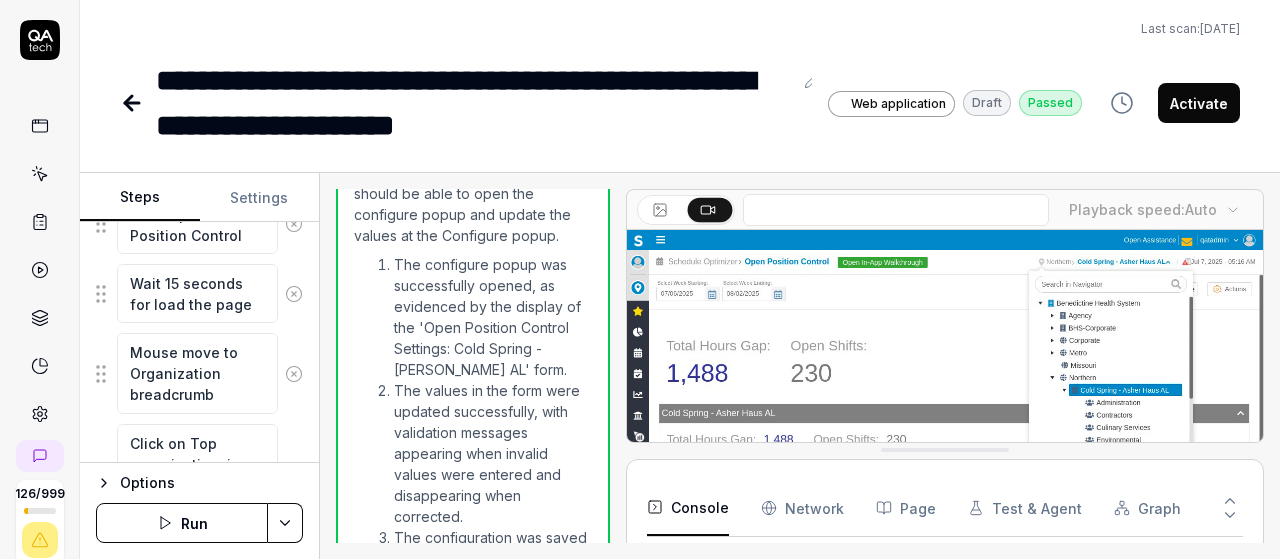 click 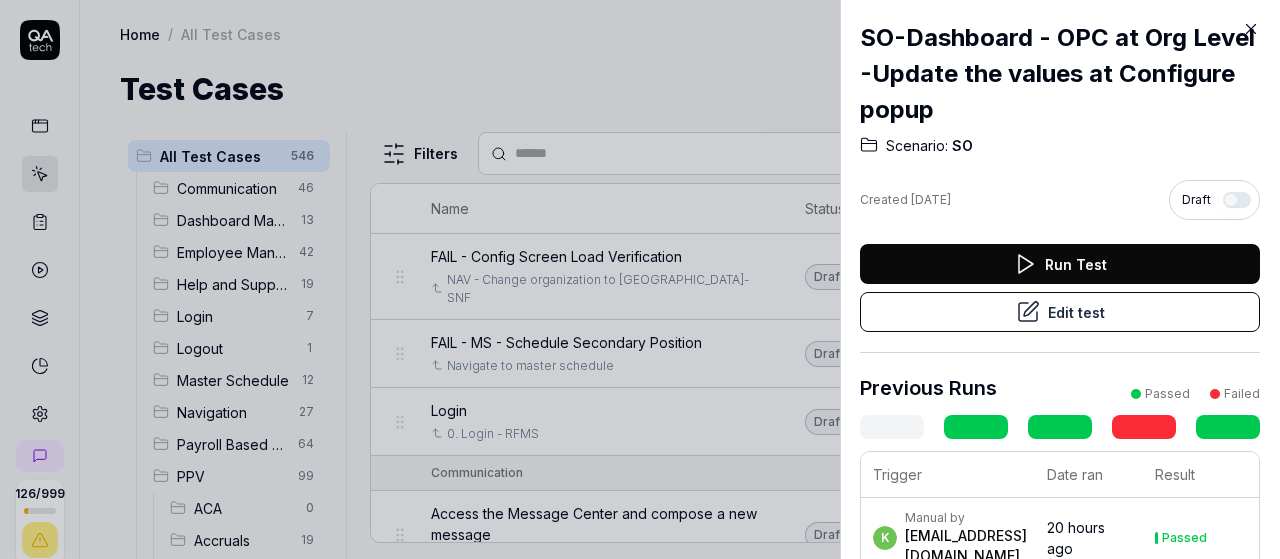 click 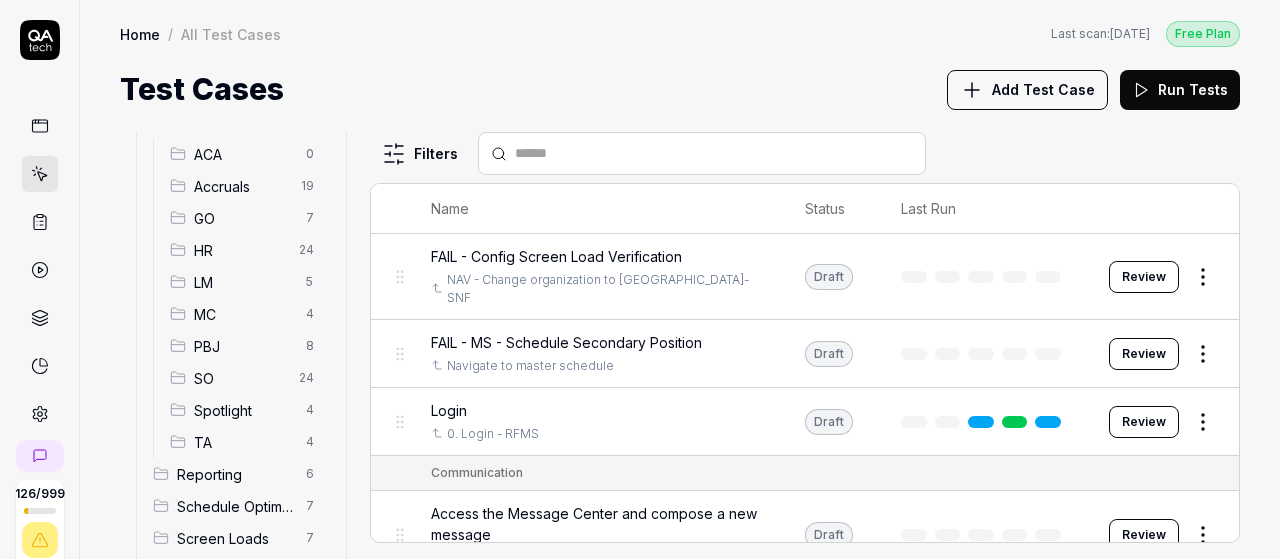scroll, scrollTop: 356, scrollLeft: 0, axis: vertical 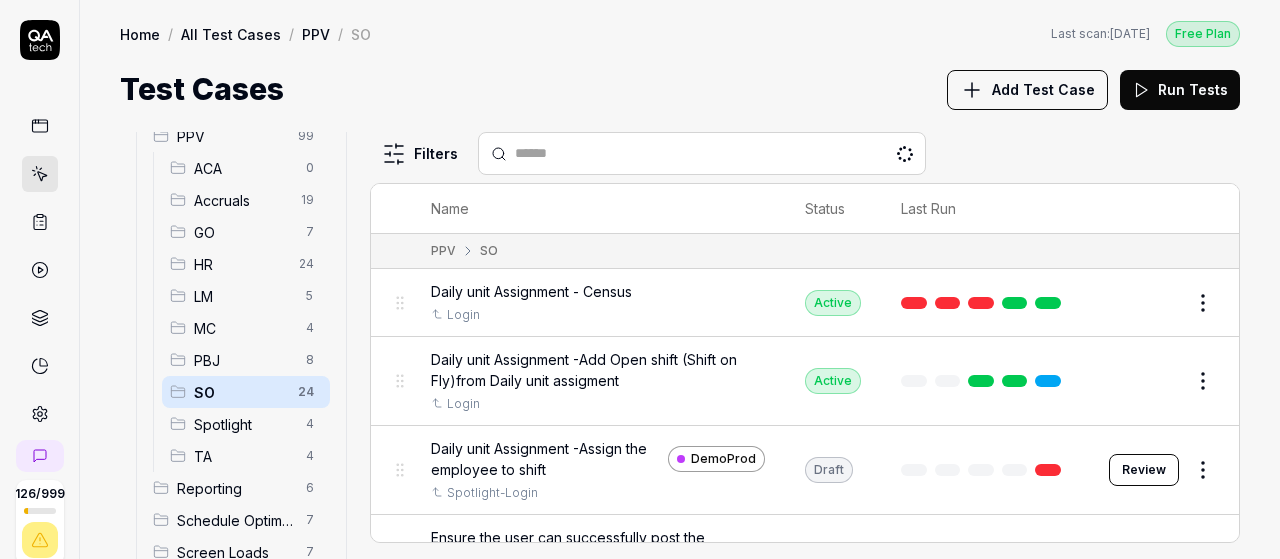 click on "126  /  999 s S Home / All Test Cases / PPV / SO Free Plan Home / All Test Cases / PPV / SO Last scan:  Jun 5 2025 Free Plan Test Cases Add Test Case Run Tests All Test Cases 546 Communication 46 Dashboard Management 13 Employee Management 42 Help and Support 19 Login 7 Logout 1 Master Schedule 12 Navigation 27 Payroll Based Journal 64 PPV 99 ACA 0 Accruals 19 GO 7 HR 24 LM 5 MC 4 PBJ 8 SO 24 Spotlight 4 TA 4 Reporting 6 Schedule Optimizer 7 Screen Loads 7 TestPPV 0 Time & Attendance 192 User Profile 1 Filters Name Status Last Run PPV SO Daily unit Assignment - Census Login Active Edit Daily unit Assignment -Add Open shift (Shift on Fly)from Daily unit assigment Login Active Edit Daily unit Assignment -Assign the employee to shift DemoProd Spotlight-Login Draft Review Ensure the user can successfully post the schedule in Open Shift Management. Login Active Edit Open Shift Management - Accessing the Open Shift Management page Login Active Edit Login Draft Review Login Active Edit Login Active Edit Login Active" at bounding box center [640, 279] 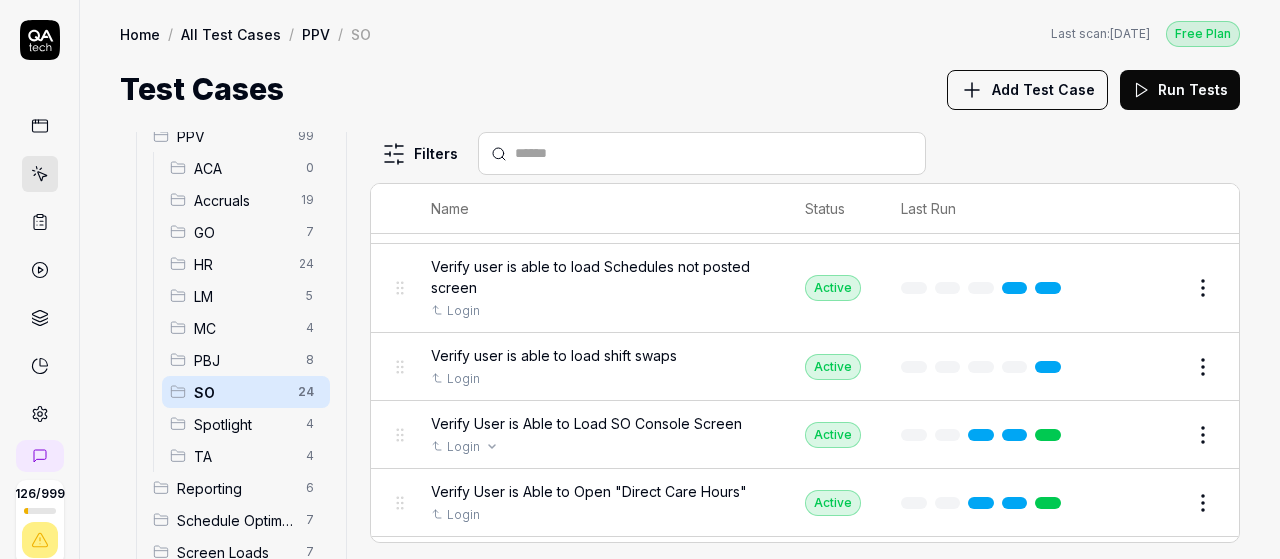 scroll, scrollTop: 1640, scrollLeft: 0, axis: vertical 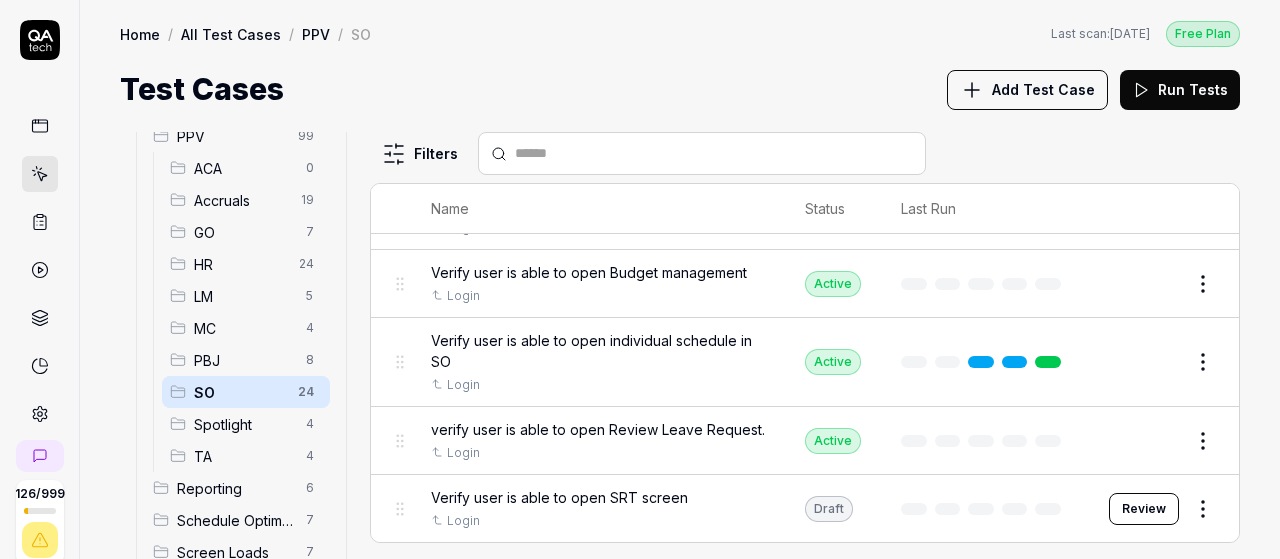 click on "Review" at bounding box center (1144, 509) 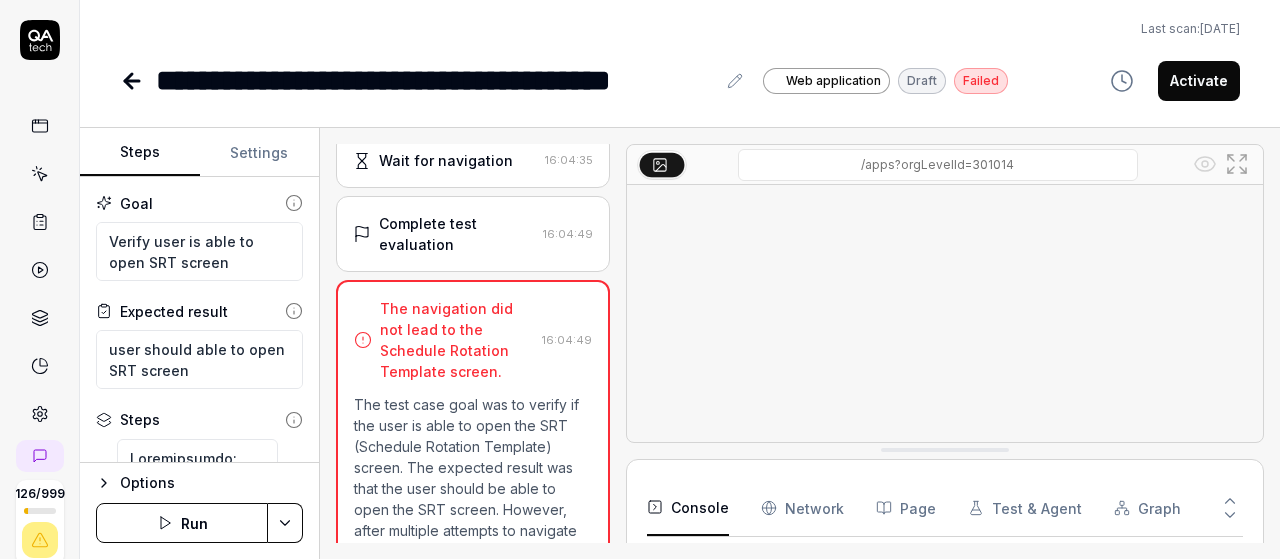 scroll, scrollTop: 2360, scrollLeft: 0, axis: vertical 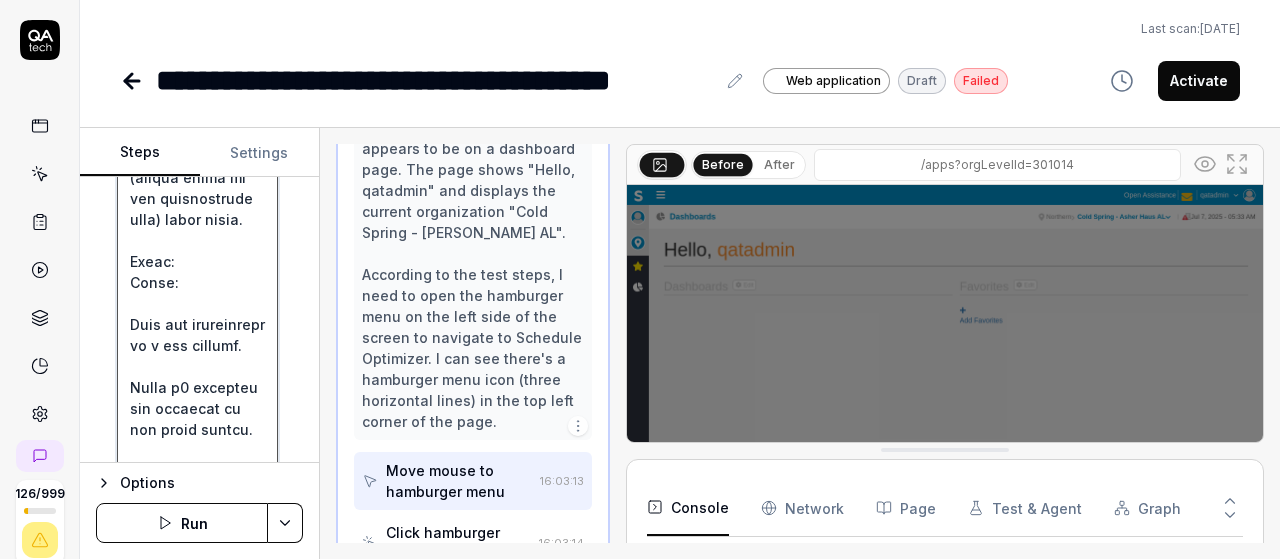 drag, startPoint x: 188, startPoint y: 367, endPoint x: 126, endPoint y: 290, distance: 98.85848 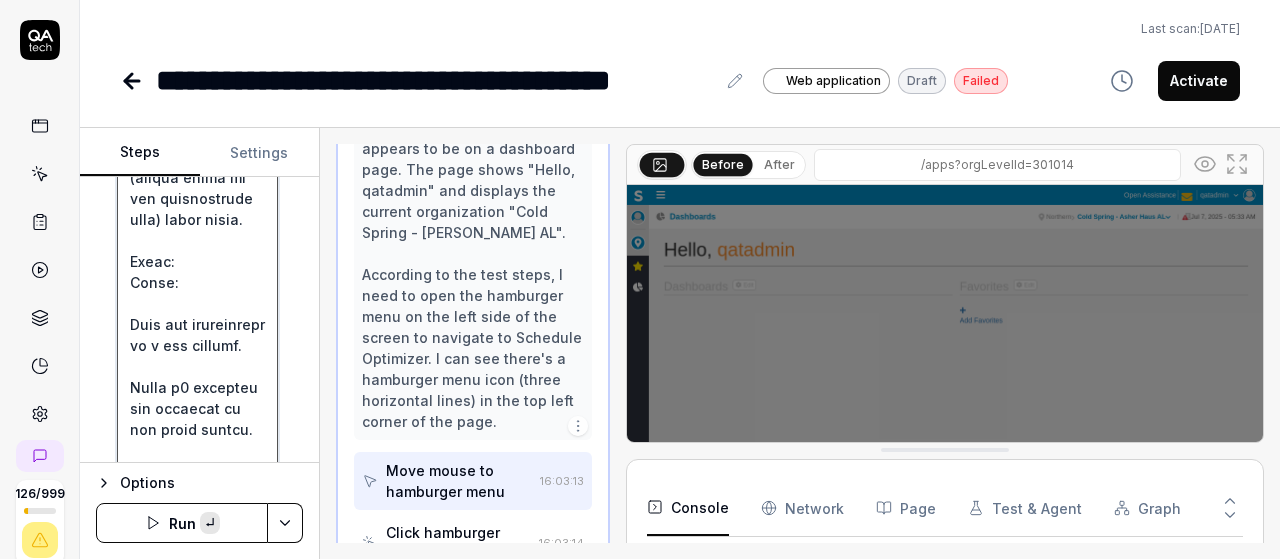 paste on "Mouse move to Organization breadcrumb" 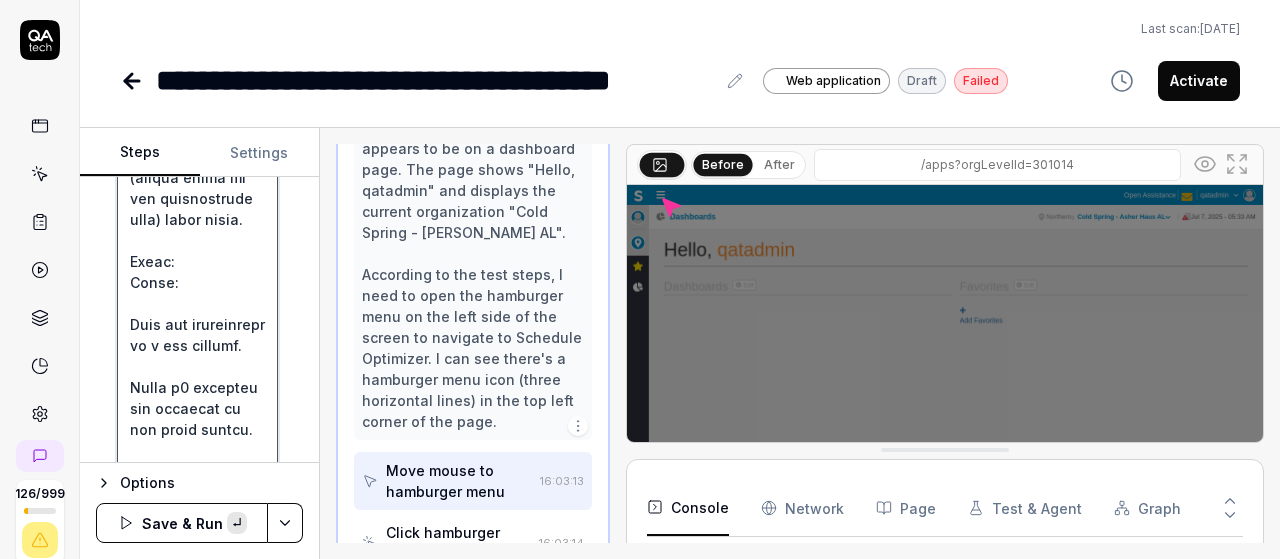type on "*" 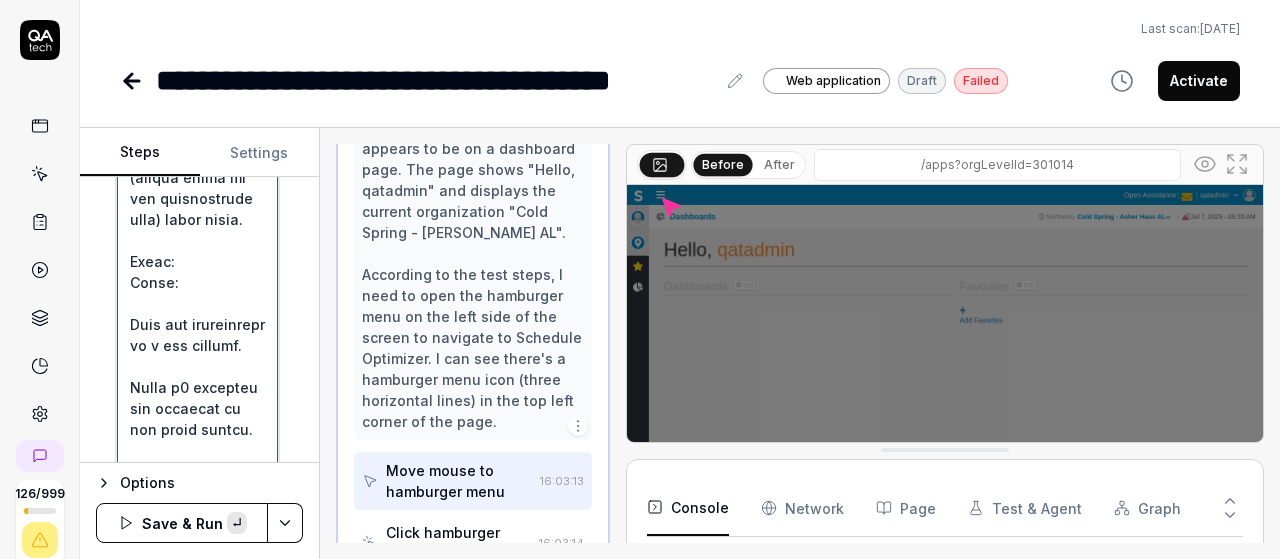 type on "Precondition:
User has valid v6 credentials.
User must select a Department (lowest level in the organization tree) after login.
Steps:
Login:
Open the application in a web browser.
Enter v6 username and password on the login screen.
Click on the "Login" button.
Verify that you are successfully logged in and Mouse move to Organization breadcrumb
Select Department in Organization Tree:
From the displayed organization hierarchy, expand the tree structure to navigate through levels (e.g., Region → Location → Unit → Department).
Select a valid Department, which is the last level of the organization tree.
Confirm the selection if prompted (e.g., via a "Continue" or "Confirm" button).
Wait for the application to load the department-level dashboard.
Open Hamburger Menu:
On the left side of the screen, click the hamburger menu icon (☰) to expand the navigation panel.
Navigate to Schedule Optimizer:
In the navigation panel, click on "Schedule Optimizer".
Access Schedule Rotation Template:
Under Sch..." 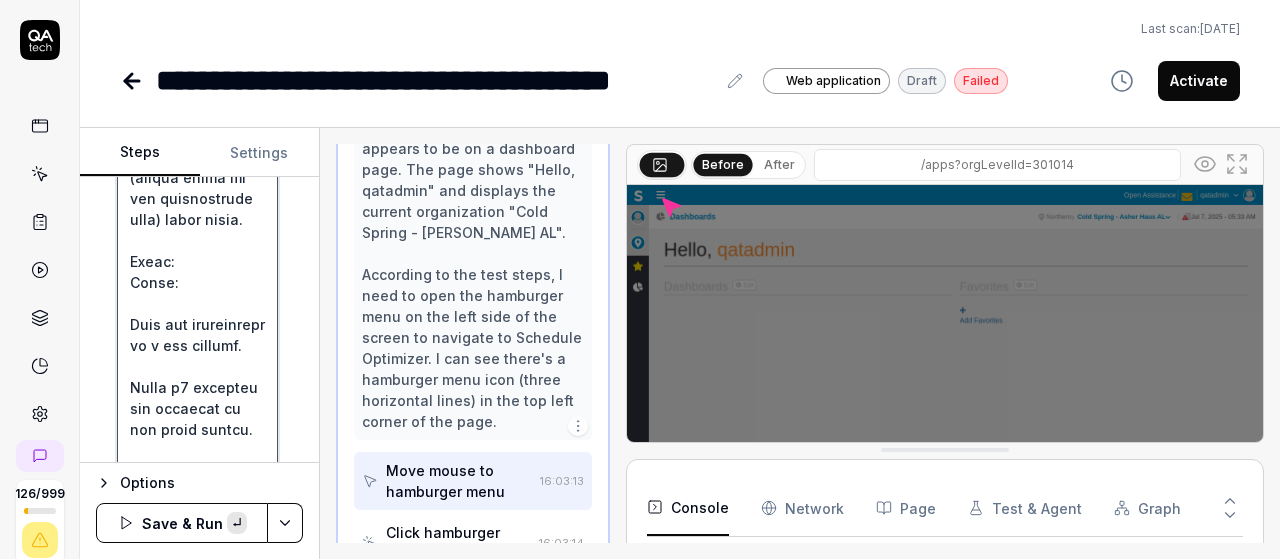 scroll, scrollTop: 398, scrollLeft: 0, axis: vertical 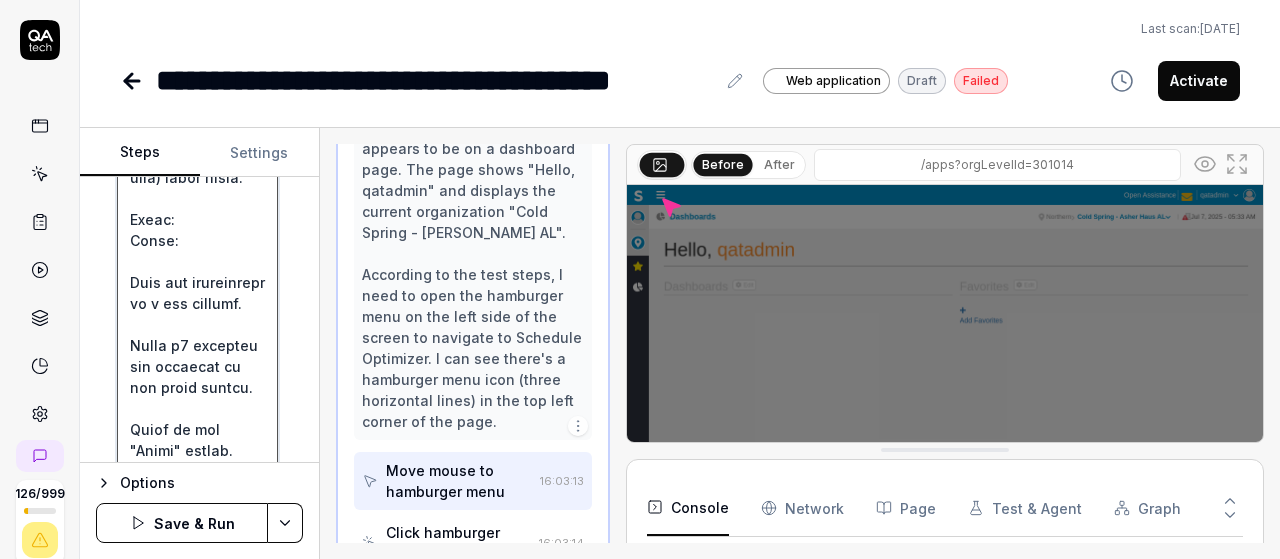 click at bounding box center (197, 1290) 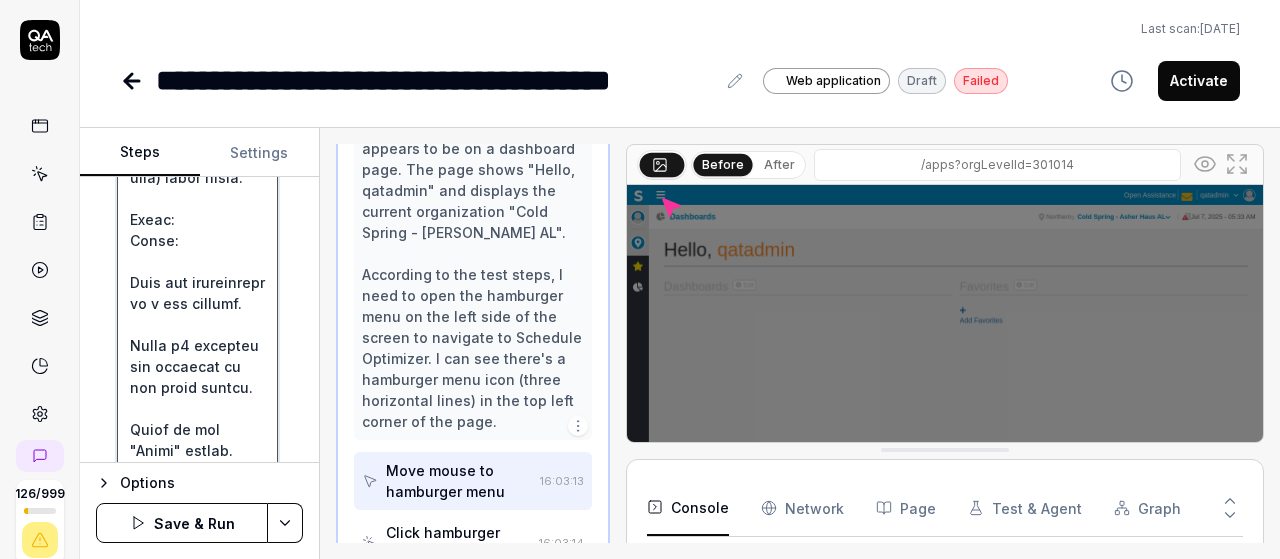 type on "*" 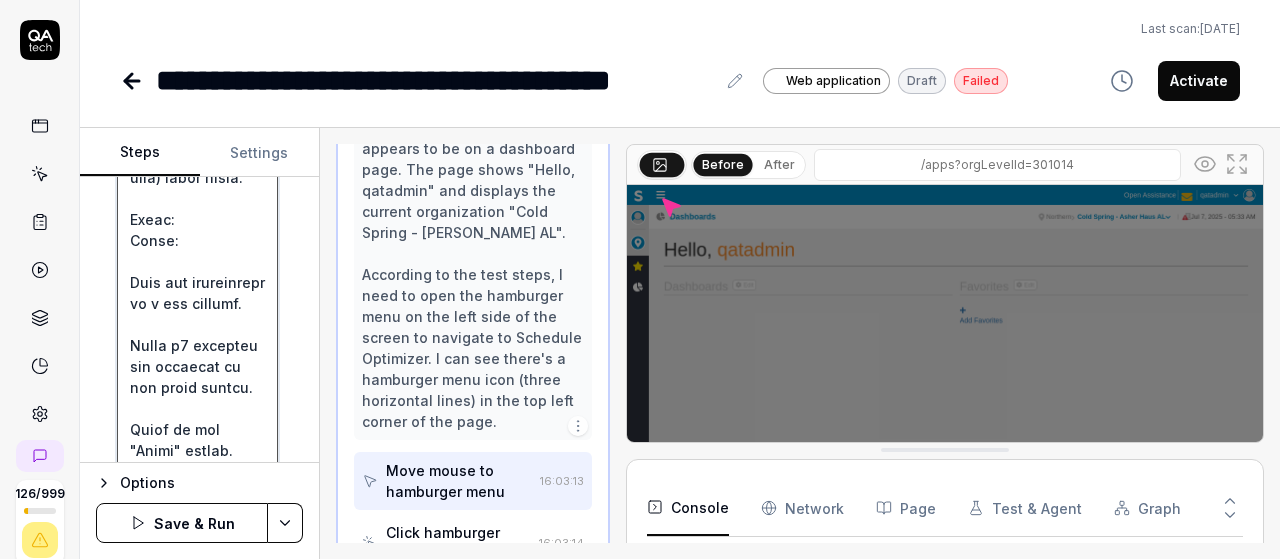 type on "*" 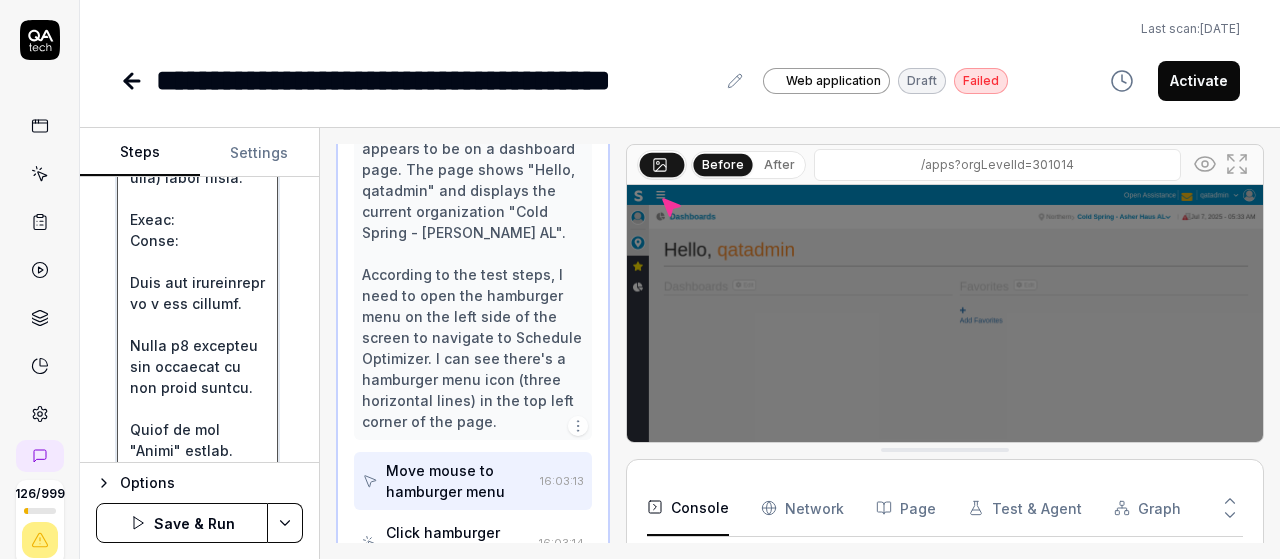 type on "*" 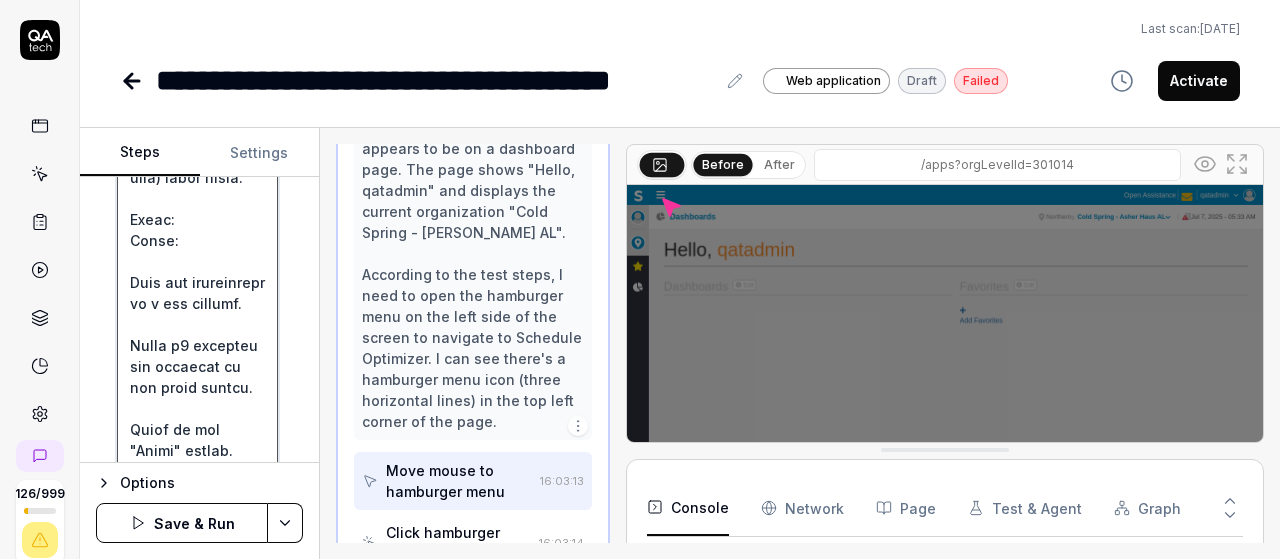 type on "*" 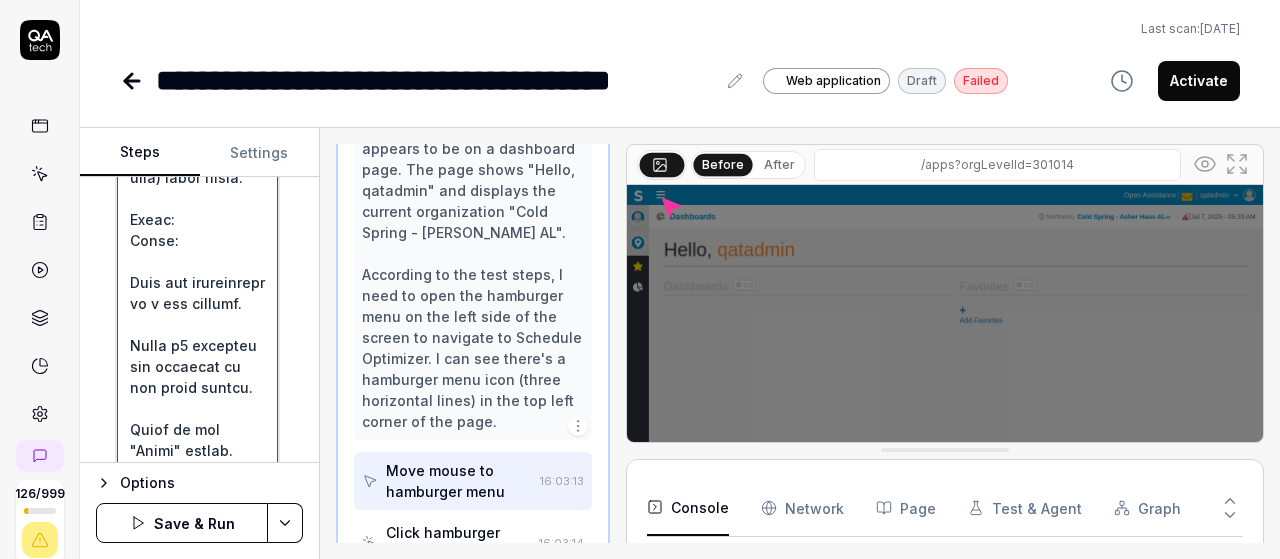 scroll, scrollTop: 420, scrollLeft: 0, axis: vertical 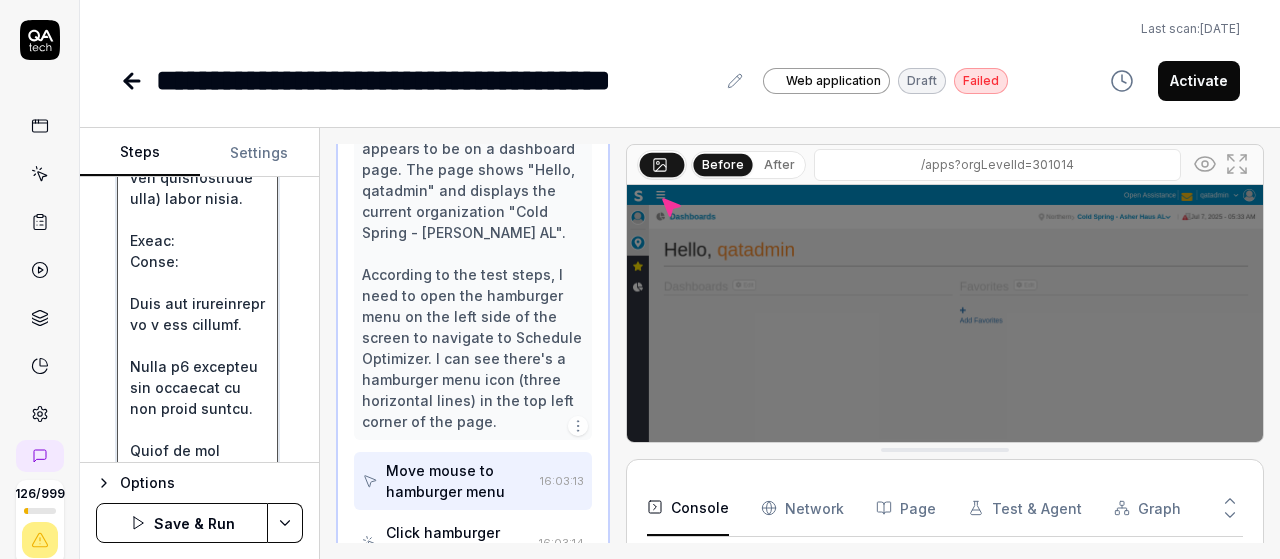 type on "*" 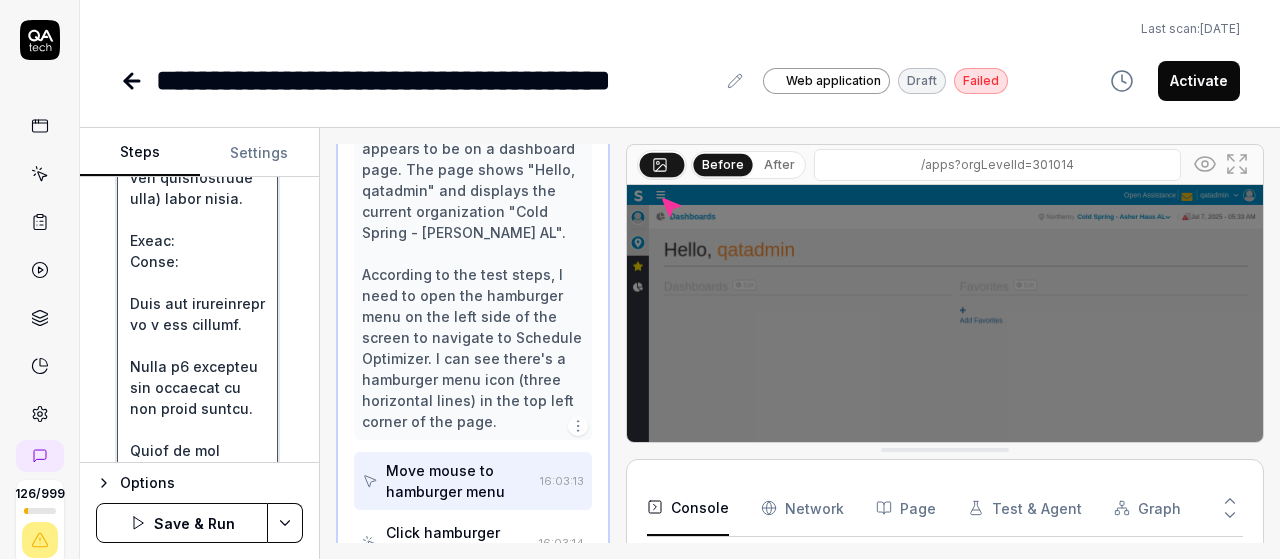 type on "Precondition:
User has valid v6 credentials.
User must select a Department (lowest level in the organization tree) after login.
Steps:
Login:
Open the application in a web browser.
Enter v6 username and password on the login screen.
Click on the "Login" button.
Verify that you are successfully logged in and then Mouse move to Organization breadcrumb
Select Department in Organization Tree:
From the displayed organization hierarchy, expand the tree structure to navigate through levels (e.g., Region → Location → Unit → Department).
Select a valid Department, which is the last level of the organization tree.
Confirm the selection if prompted (e.g., via a "Continue" or "Confirm" button).
Wait for the application to load the department-level dashboard.
Open Hamburger Menu:
On the left side of the screen, click the hamburger menu icon (☰) to expand the navigation panel.
Navigate to Schedule Optimizer:
In the navigation panel, click on "Schedule Optimizer".
Access Schedule Rotation Template:
Unde..." 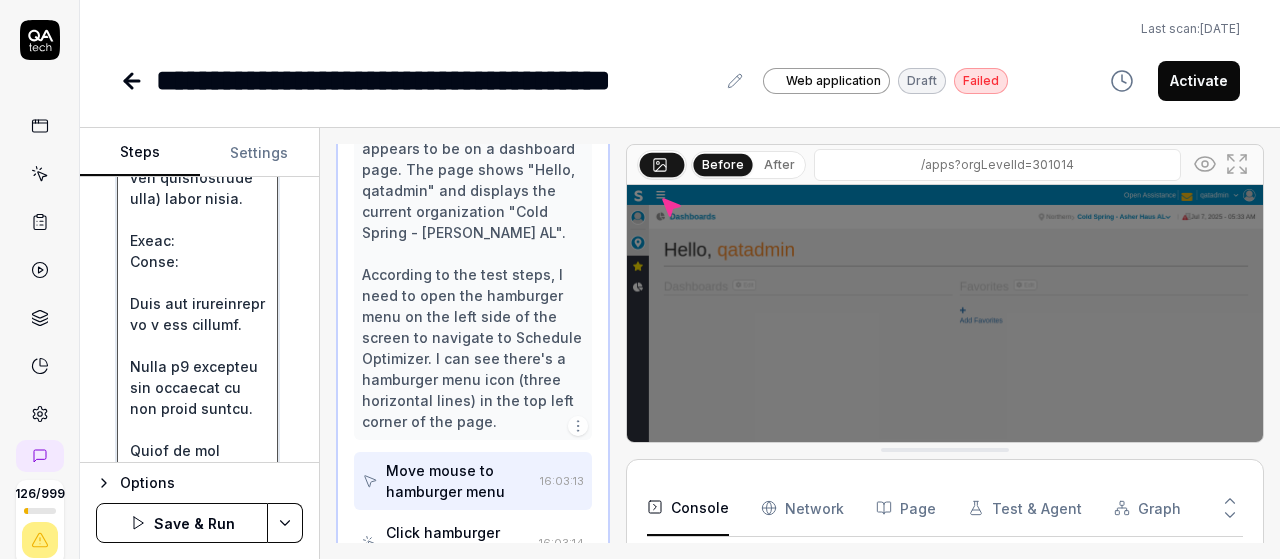 click at bounding box center (197, 1311) 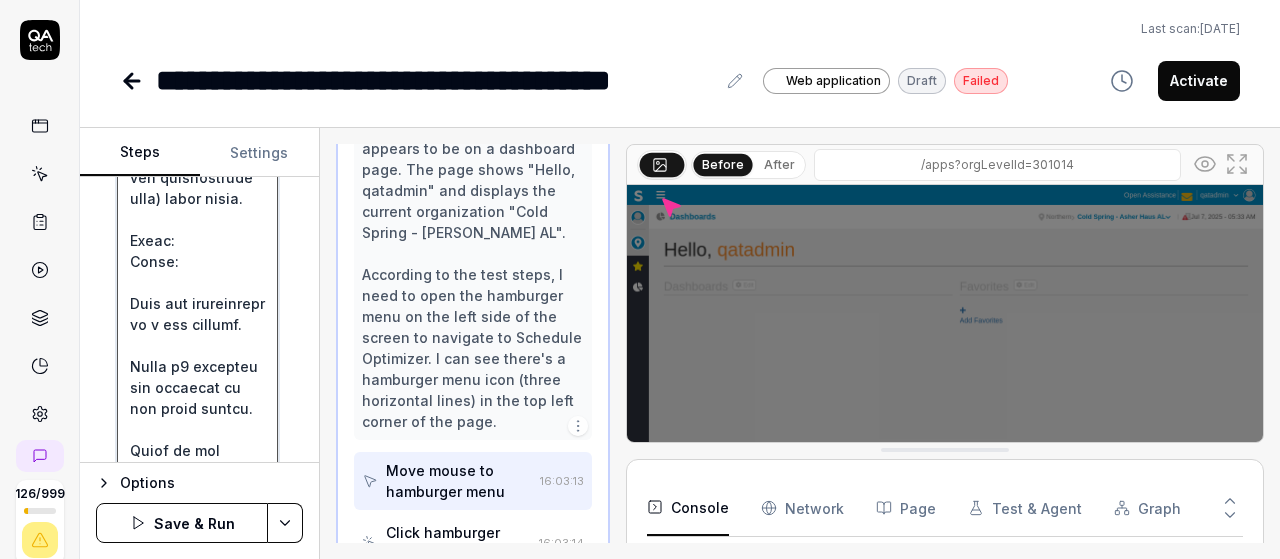 type on "*" 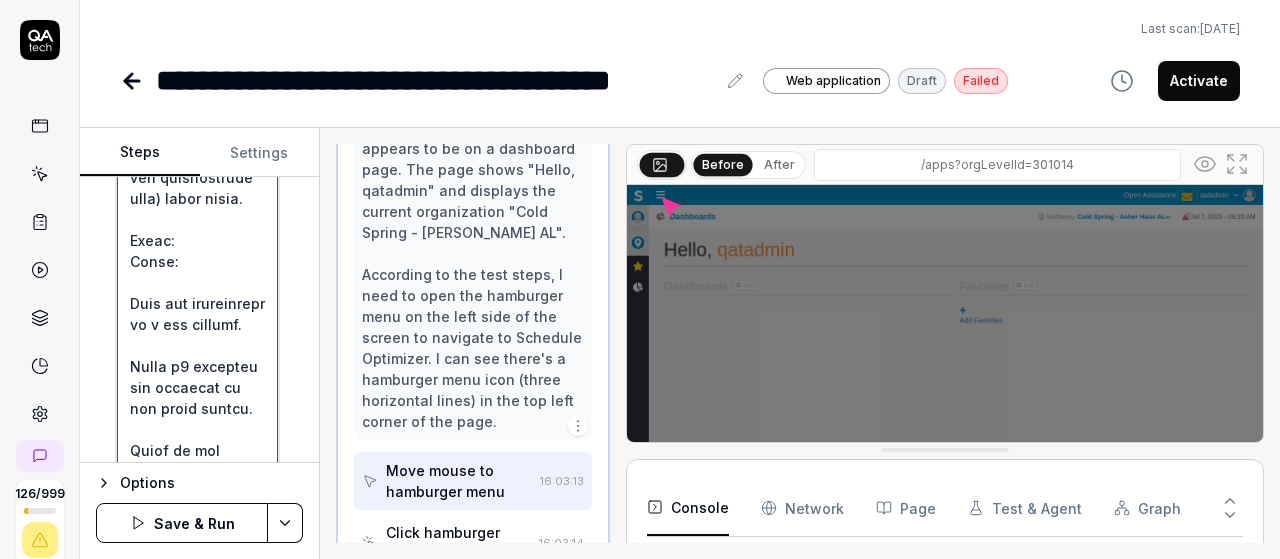 type on "Precondition:
User has valid v6 credentials.
User must select a Department (lowest level in the organization tree) after login.
Steps:
Login:
Open the application in a web browser.
Enter v6 username and password on the login screen.
Click on the "Login" button.
Verify that you are successfully logged in and then Mouse move to Organization breadcrumb t
Select Department in Organization Tree:
From the displayed organization hierarchy, expand the tree structure to navigate through levels (e.g., Region → Location → Unit → Department).
Select a valid Department, which is the last level of the organization tree.
Confirm the selection if prompted (e.g., via a "Continue" or "Confirm" button).
Wait for the application to load the department-level dashboard.
Open Hamburger Menu:
On the left side of the screen, click the hamburger menu icon (☰) to expand the navigation panel.
Navigate to Schedule Optimizer:
In the navigation panel, click on "Schedule Optimizer".
Access Schedule Rotation Template:
Und..." 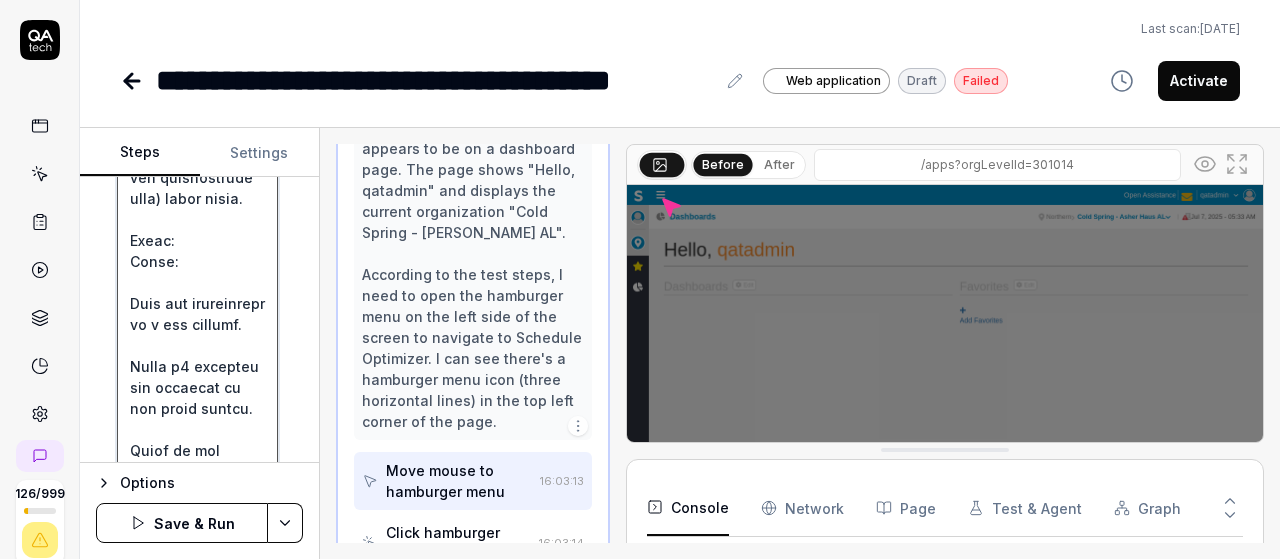 type on "*" 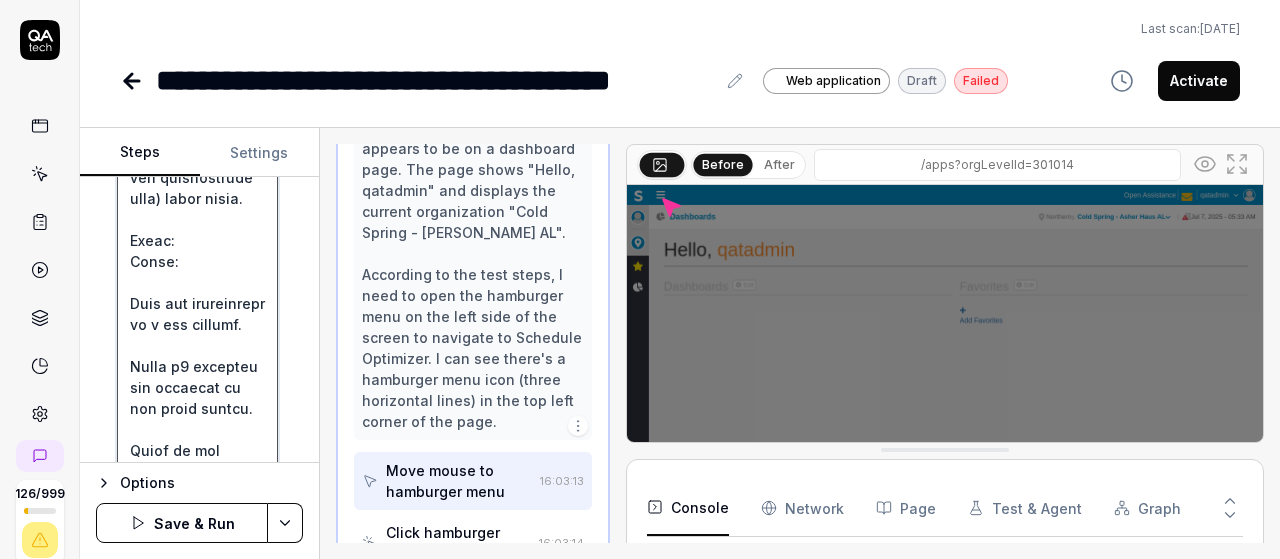 type on "*" 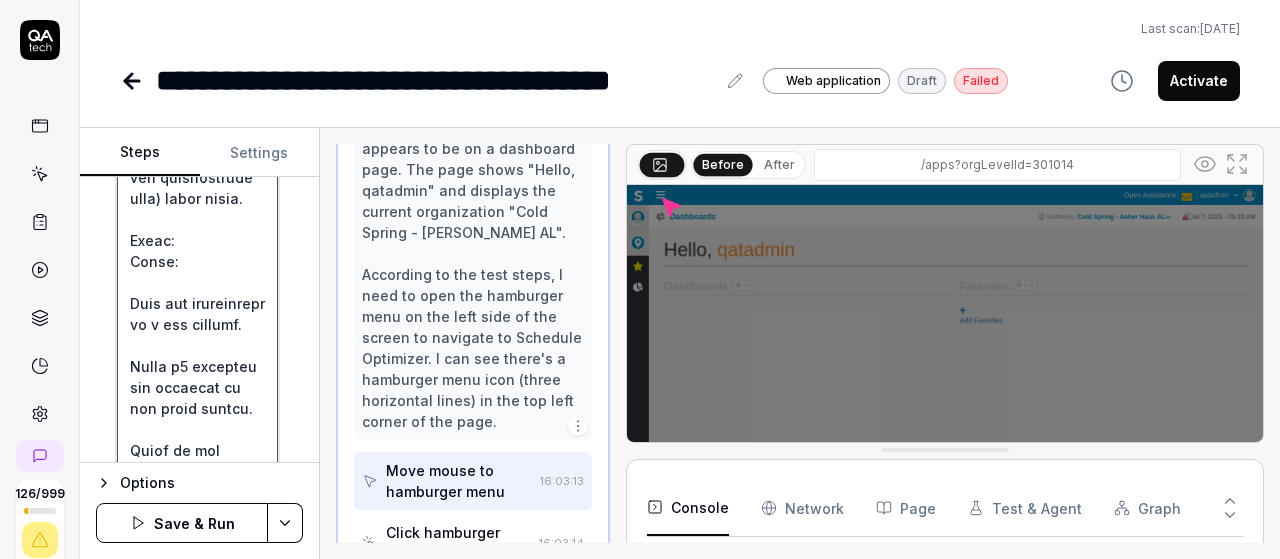 type on "*" 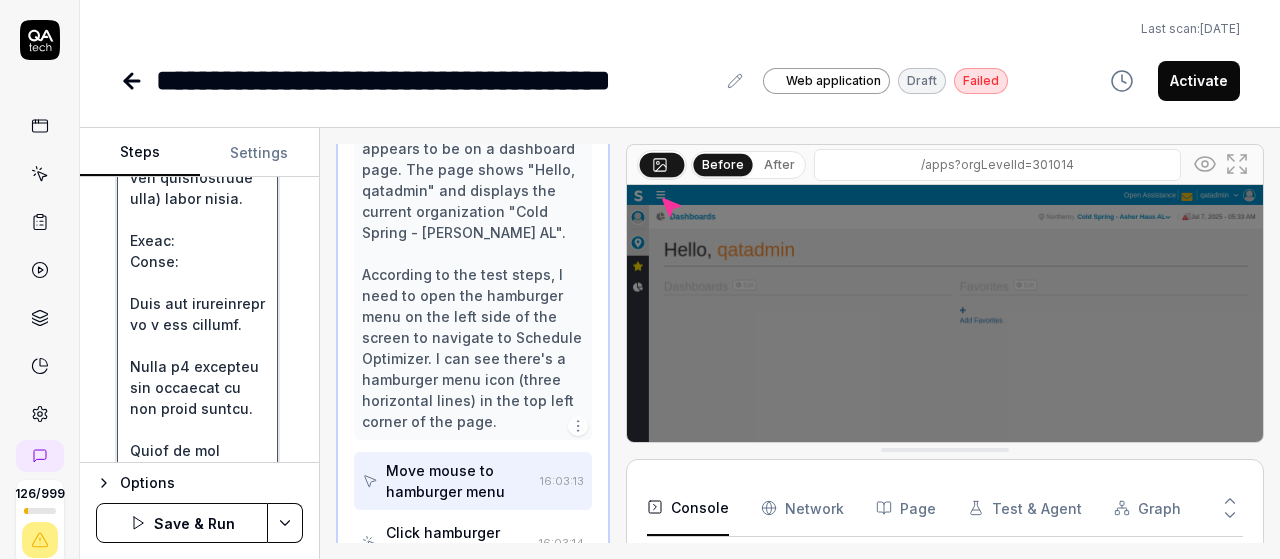 scroll, scrollTop: 440, scrollLeft: 0, axis: vertical 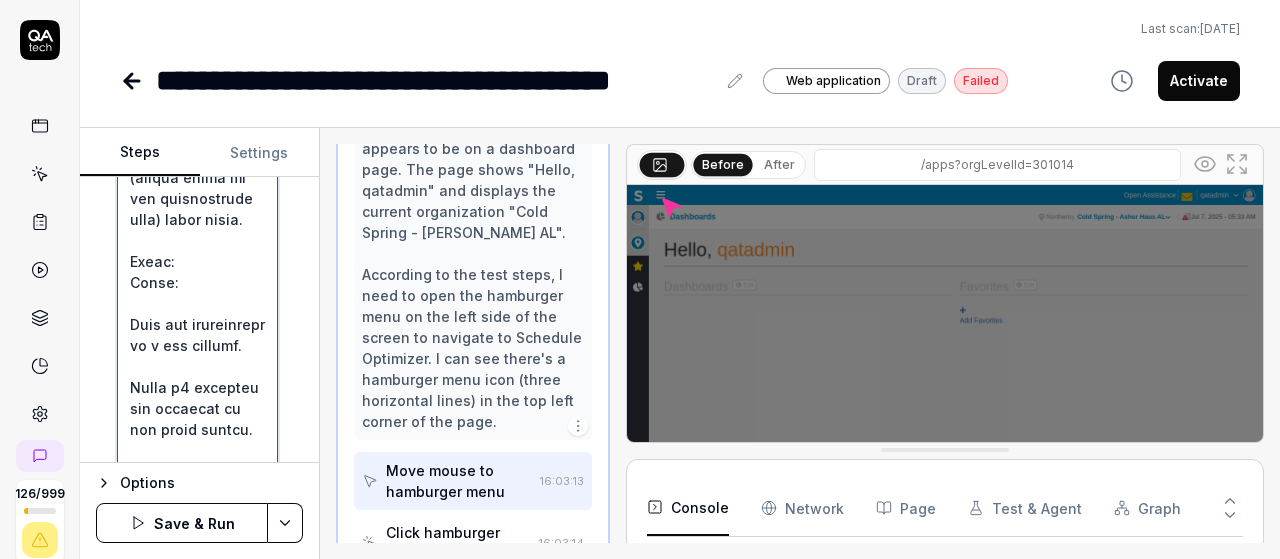 type on "*" 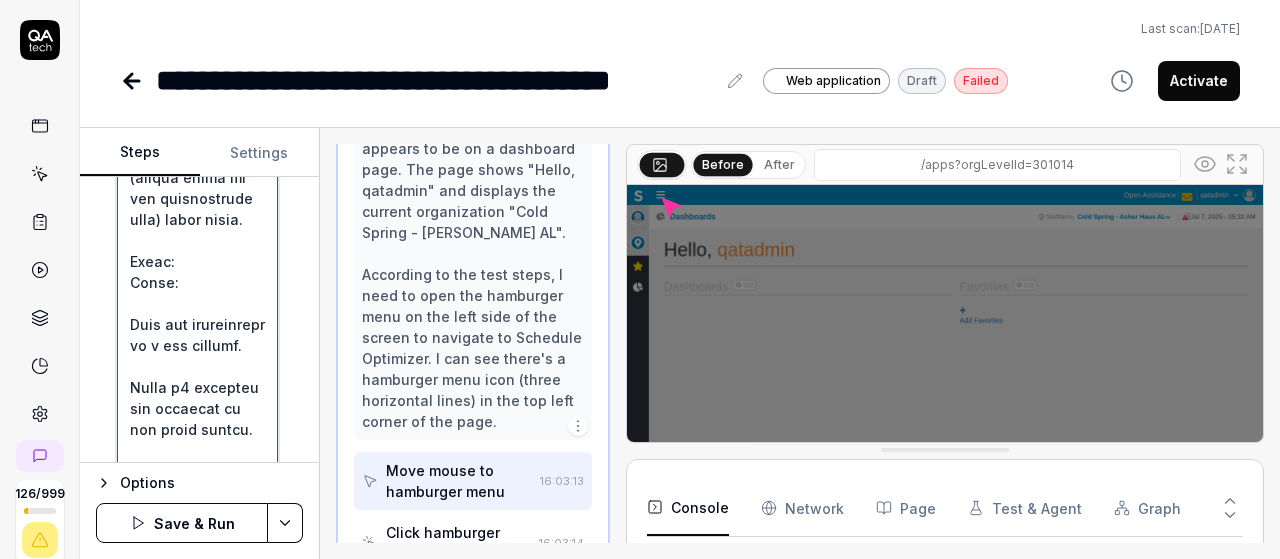 type on "Precondition:
User has valid v6 credentials.
User must select a Department (lowest level in the organization tree) after login.
Steps:
Login:
Open the application in a web browser.
Enter v6 username and password on the login screen.
Click on the "Login" button.
Verify that you are successfully logged in and then Mouse move to Organization breadcrumb then
Select Department in Organization Tree:
From the displayed organization hierarchy, expand the tree structure to navigate through levels (e.g., Region → Location → Unit → Department).
Select a valid Department, which is the last level of the organization tree.
Confirm the selection if prompted (e.g., via a "Continue" or "Confirm" button).
Wait for the application to load the department-level dashboard.
Open Hamburger Menu:
On the left side of the screen, click the hamburger menu icon (☰) to expand the navigation panel.
Navigate to Schedule Optimizer:
In the navigation panel, click on "Schedule Optimizer".
Access Schedule Rotation Template:
..." 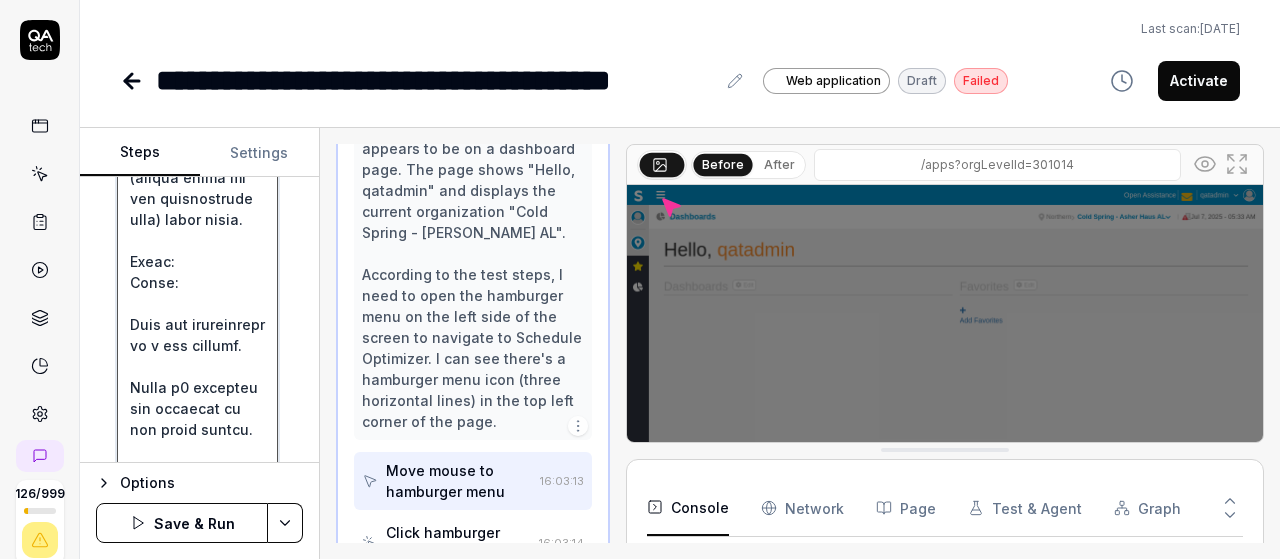 type on "*" 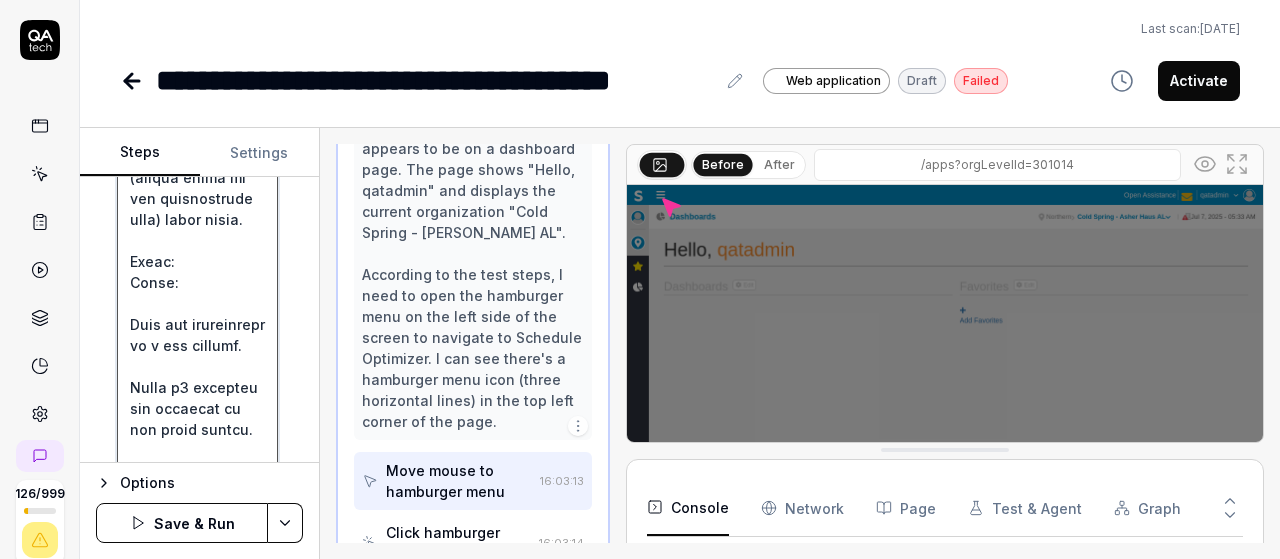 scroll, scrollTop: 420, scrollLeft: 0, axis: vertical 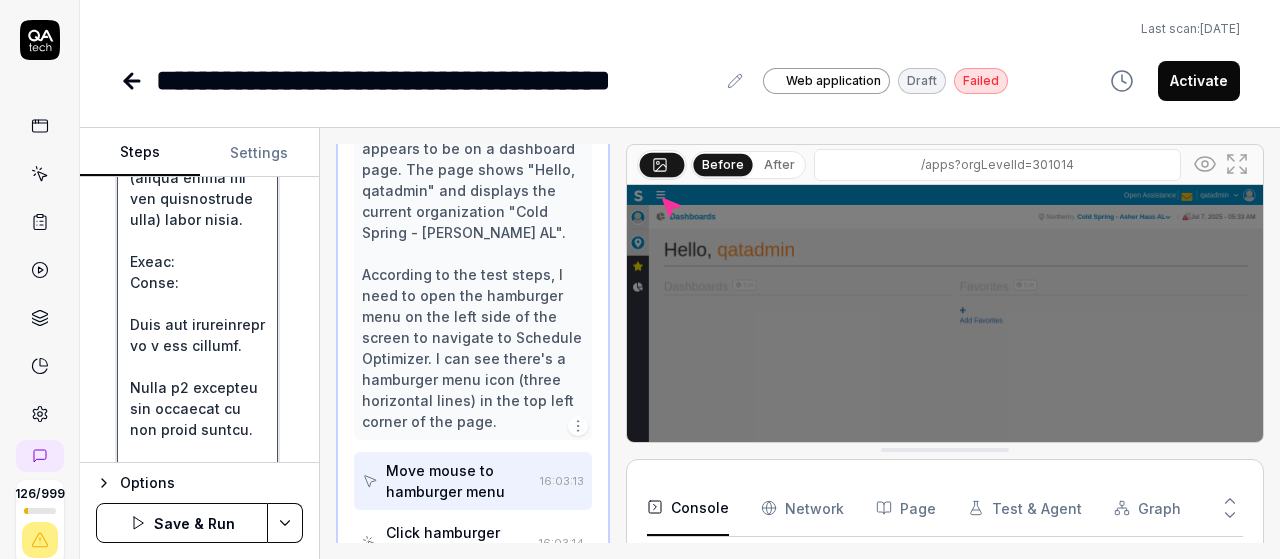 type on "*" 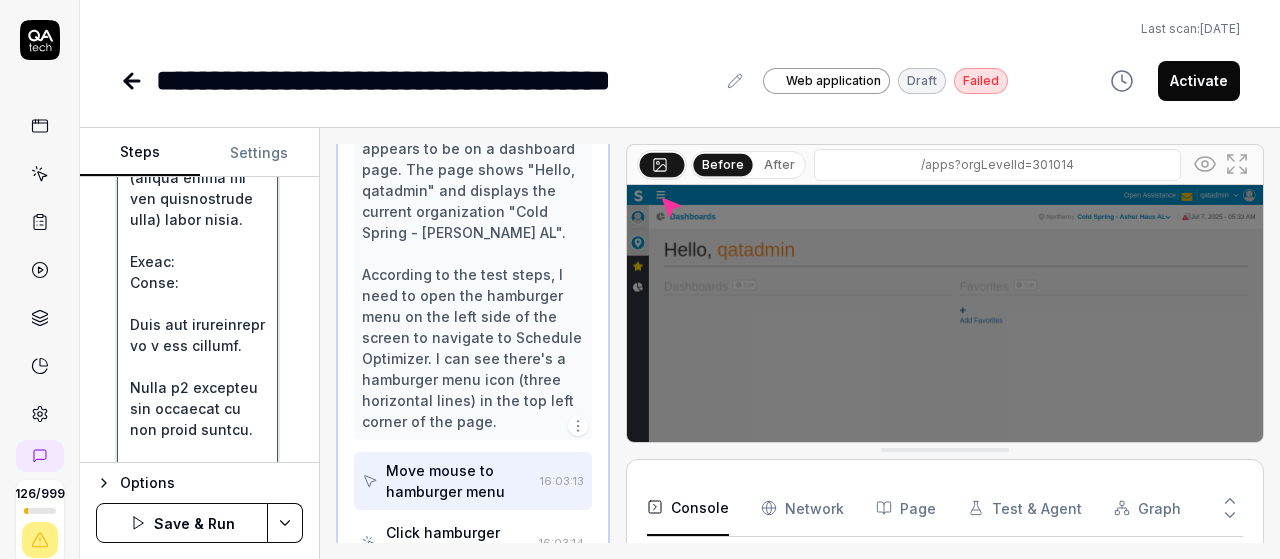 type on "Precondition:
User has valid v6 credentials.
User must select a Department (lowest level in the organization tree) after login.
Steps:
Login:
Open the application in a web browser.
Enter v6 username and password on the login screen.
Click on the "Login" button.
Verify that you are successfully logged in and then Mouse move to Organization breadcrumb then cli
Select Department in Organization Tree:
From the displayed organization hierarchy, expand the tree structure to navigate through levels (e.g., Region → Location → Unit → Department).
Select a valid Department, which is the last level of the organization tree.
Confirm the selection if prompted (e.g., via a "Continue" or "Confirm" button).
Wait for the application to load the department-level dashboard.
Open Hamburger Menu:
On the left side of the screen, click the hamburger menu icon (☰) to expand the navigation panel.
Navigate to Schedule Optimizer:
In the navigation panel, click on "Schedule Optimizer".
Access Schedule Rotation Templat..." 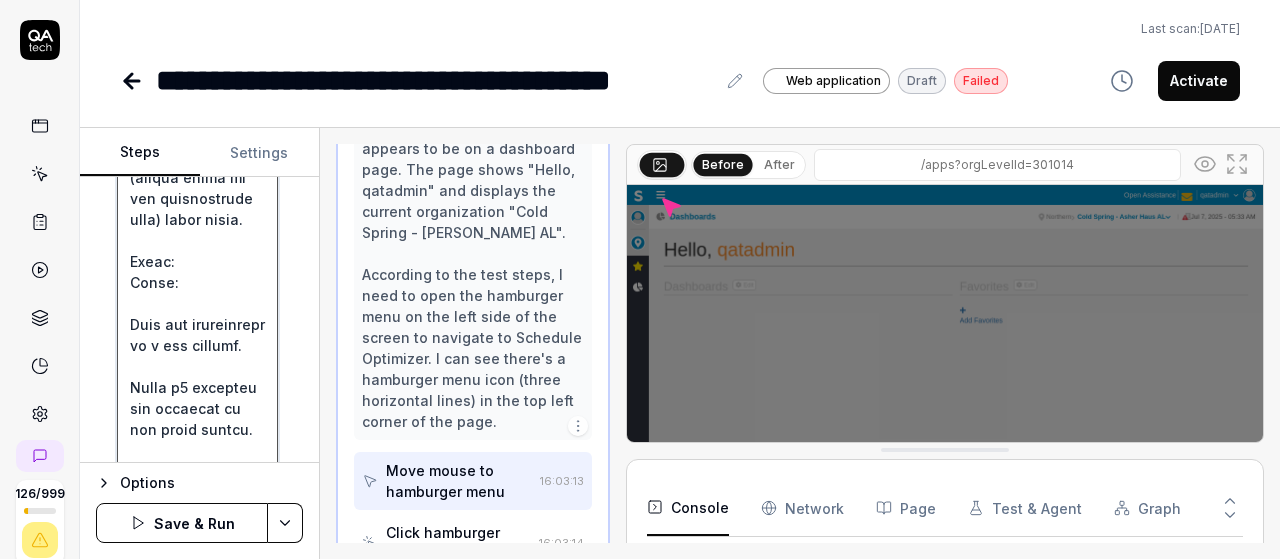 type on "*" 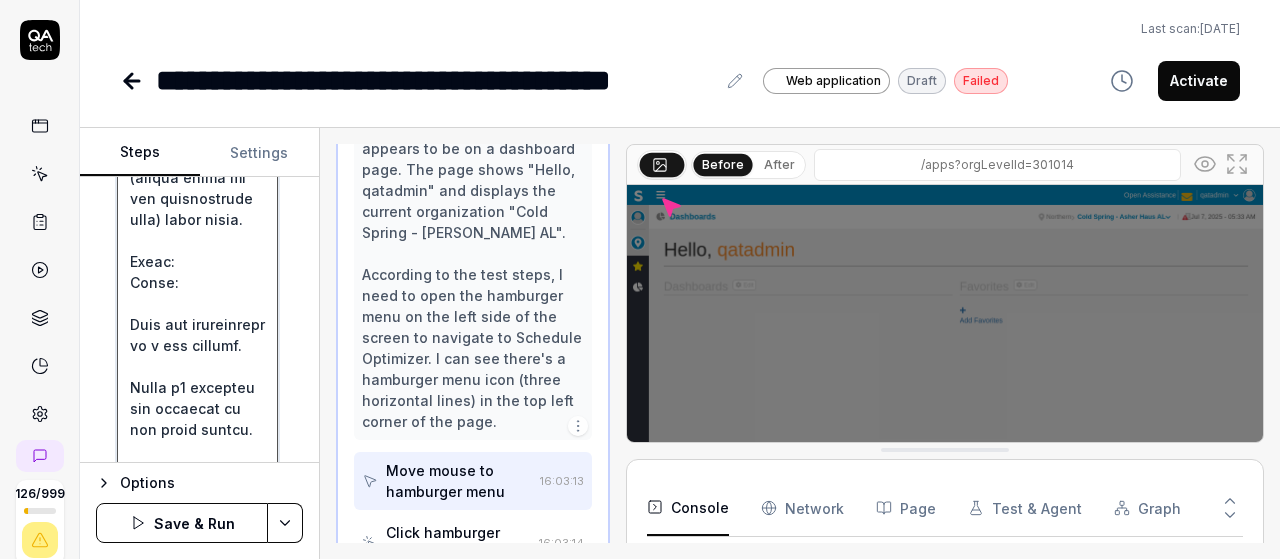 type on "*" 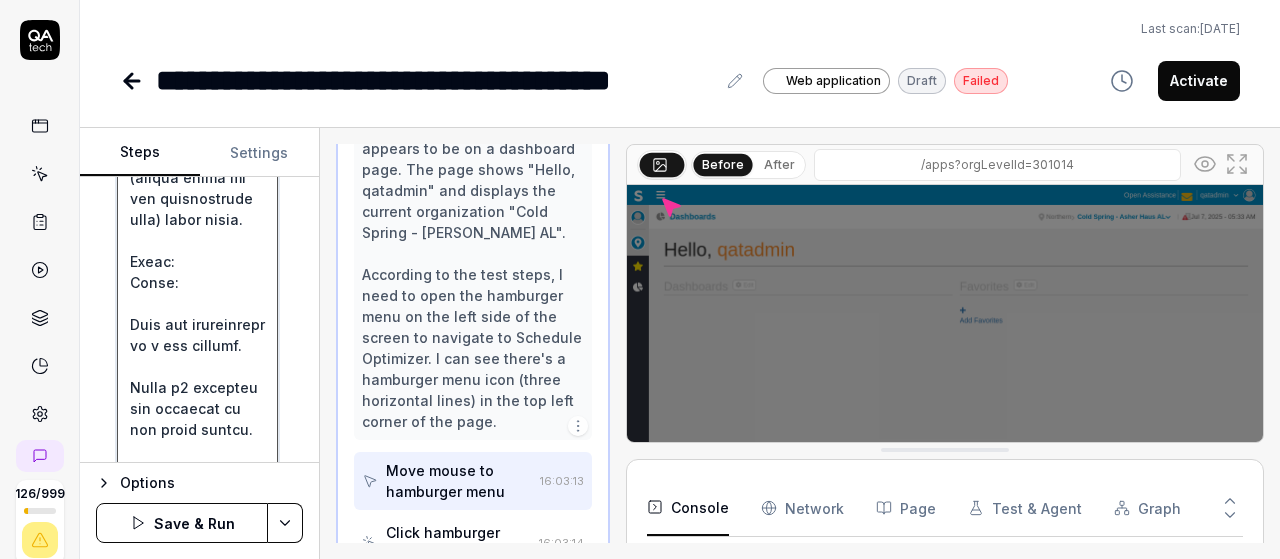 type on "*" 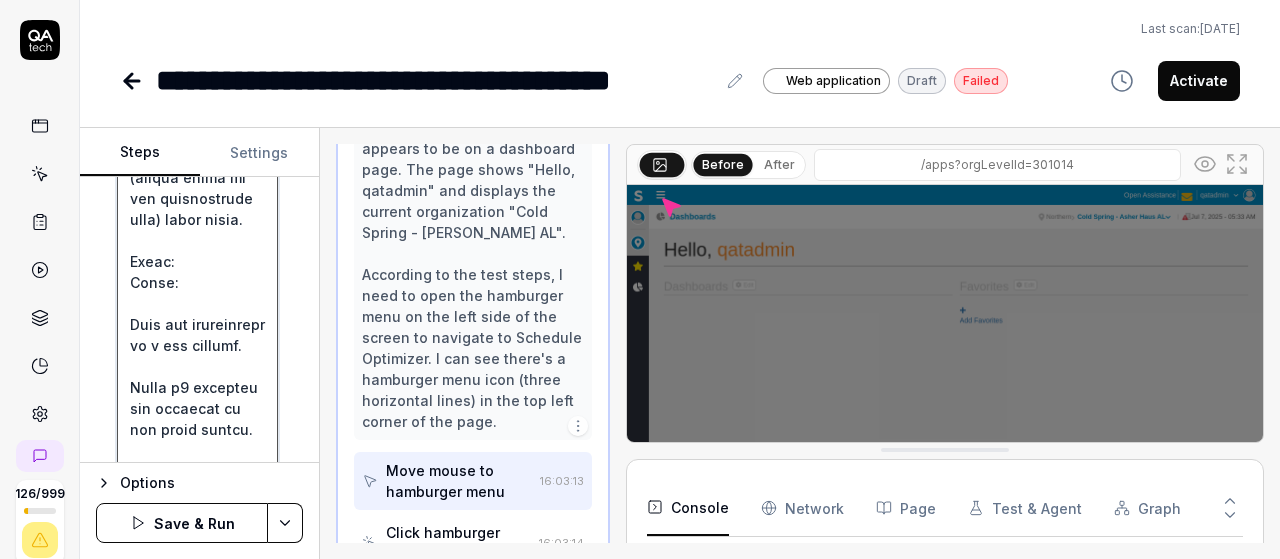 type on "*" 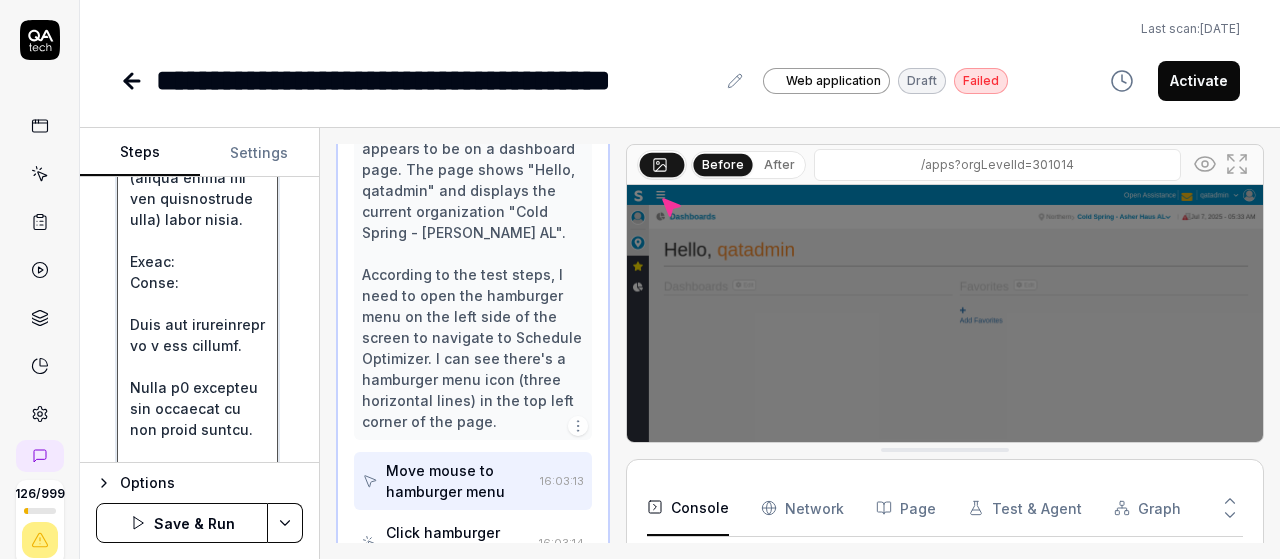 type on "*" 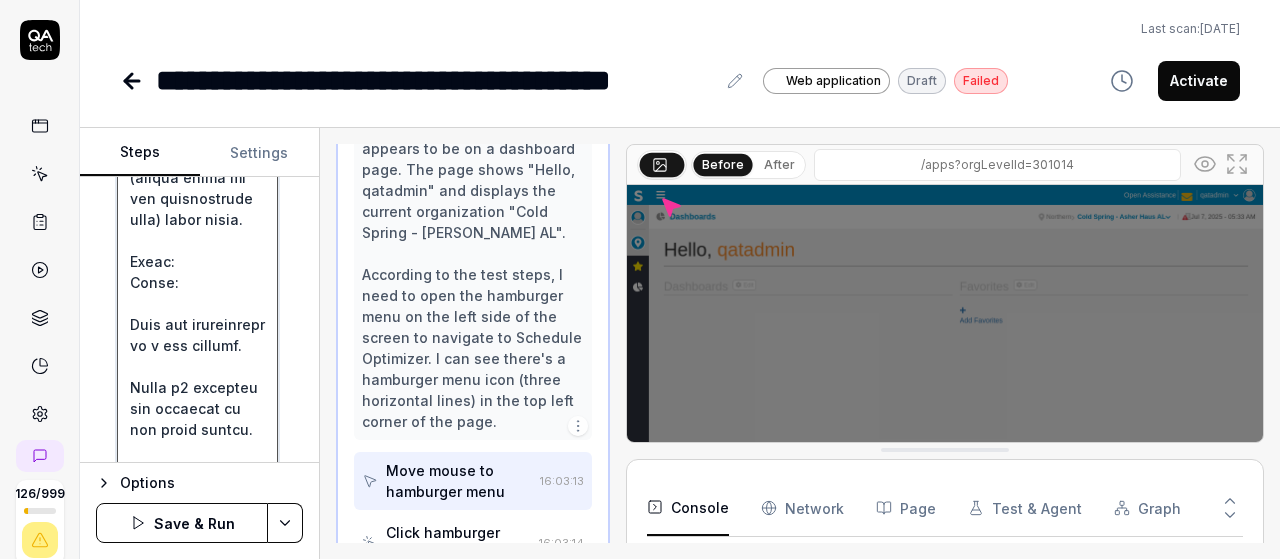 type on "*" 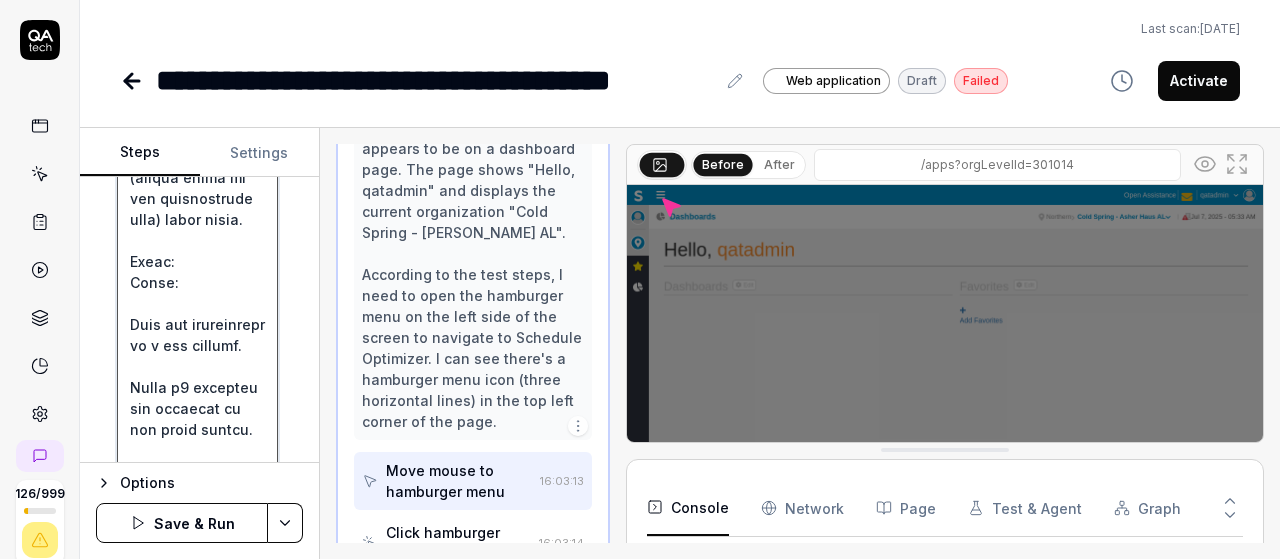 type on "*" 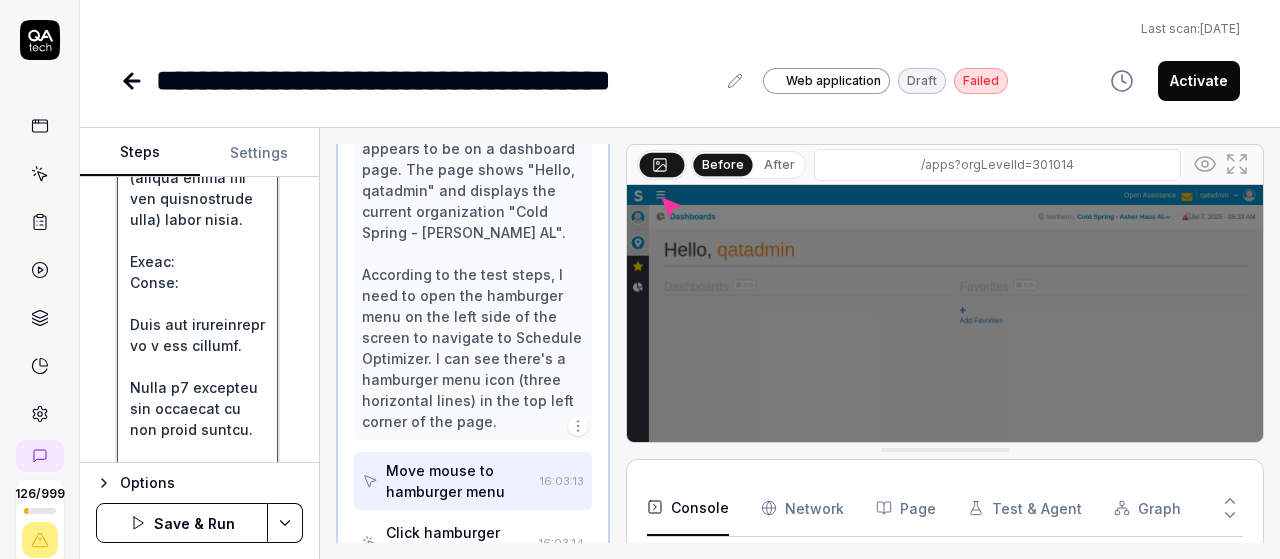 type on "*" 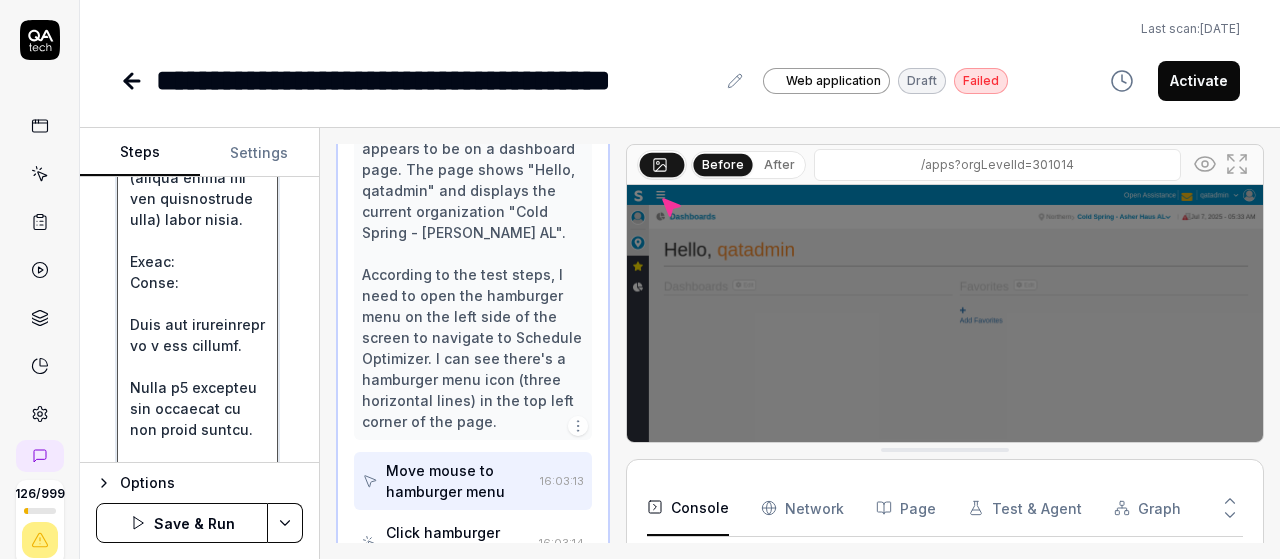 type on "*" 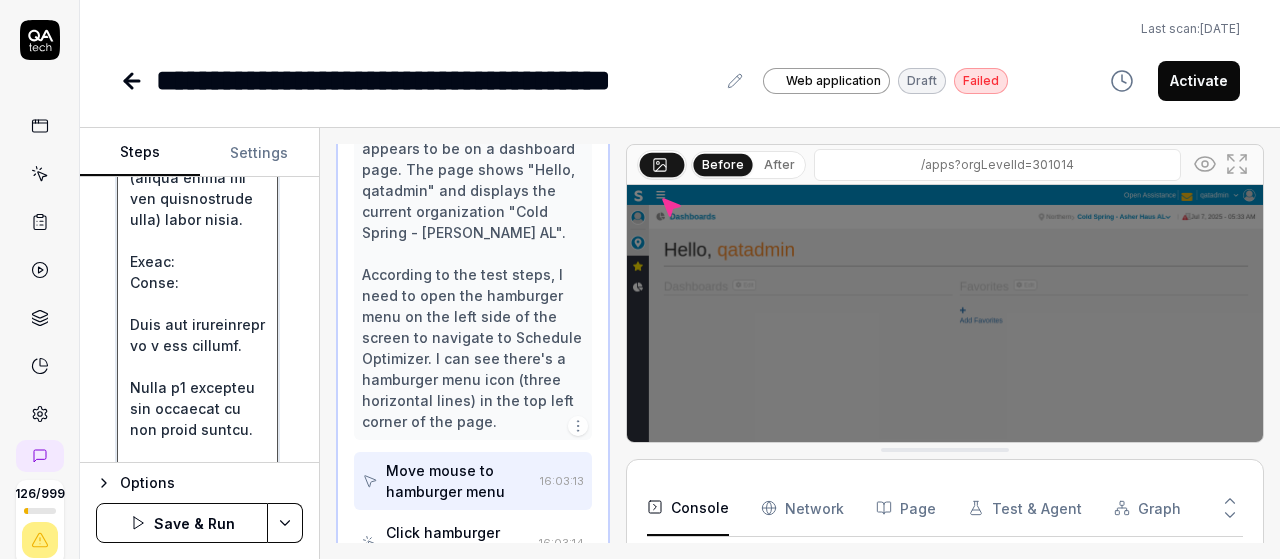 type on "Precondition:
User has valid v6 credentials.
User must select a Department (lowest level in the organization tree) after login.
Steps:
Login:
Open the application in a web browser.
Enter v6 username and password on the login screen.
Click on the "Login" button.
Verify that you are successfully logged in and then Mouse move to Organization breadcrumb then click on organi
Select Department in Organization Tree:
From the displayed organization hierarchy, expand the tree structure to navigate through levels (e.g., Region → Location → Unit → Department).
Select a valid Department, which is the last level of the organization tree.
Confirm the selection if prompted (e.g., via a "Continue" or "Confirm" button).
Wait for the application to load the department-level dashboard.
Open Hamburger Menu:
On the left side of the screen, click the hamburger menu icon (☰) to expand the navigation panel.
Navigate to Schedule Optimizer:
In the navigation panel, click on "Schedule Optimizer".
Access Schedule Rota..." 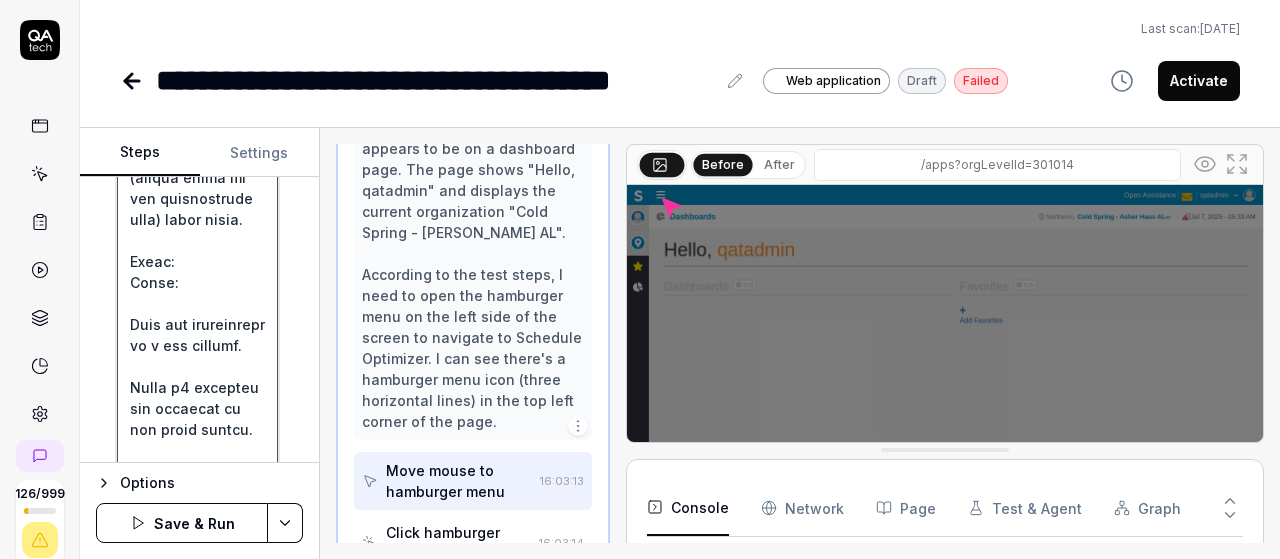 type on "*" 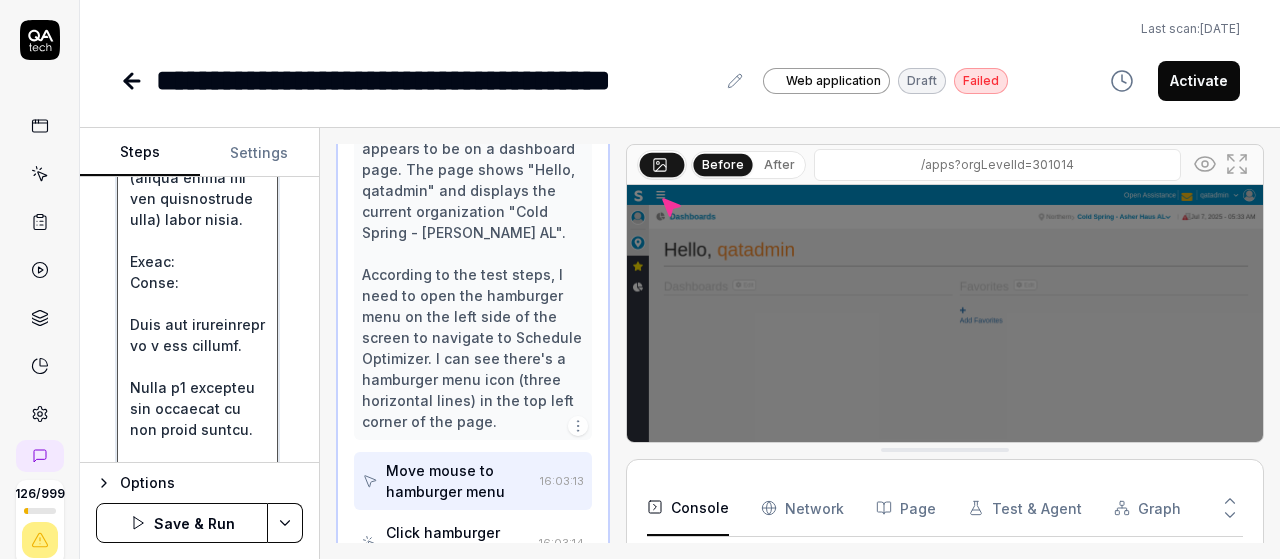 type on "*" 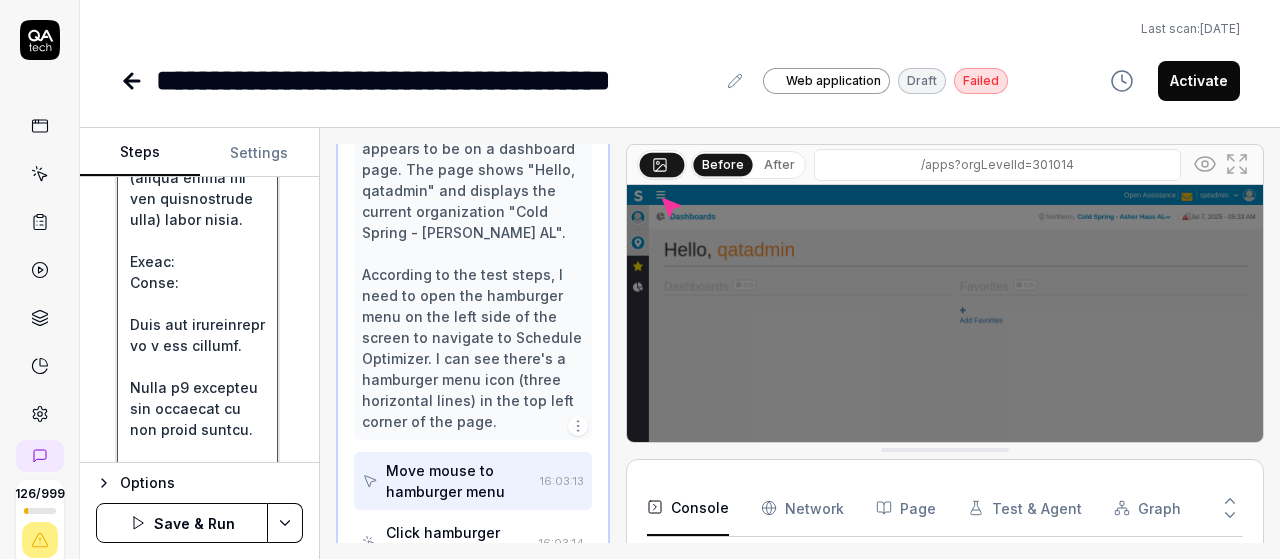 type on "*" 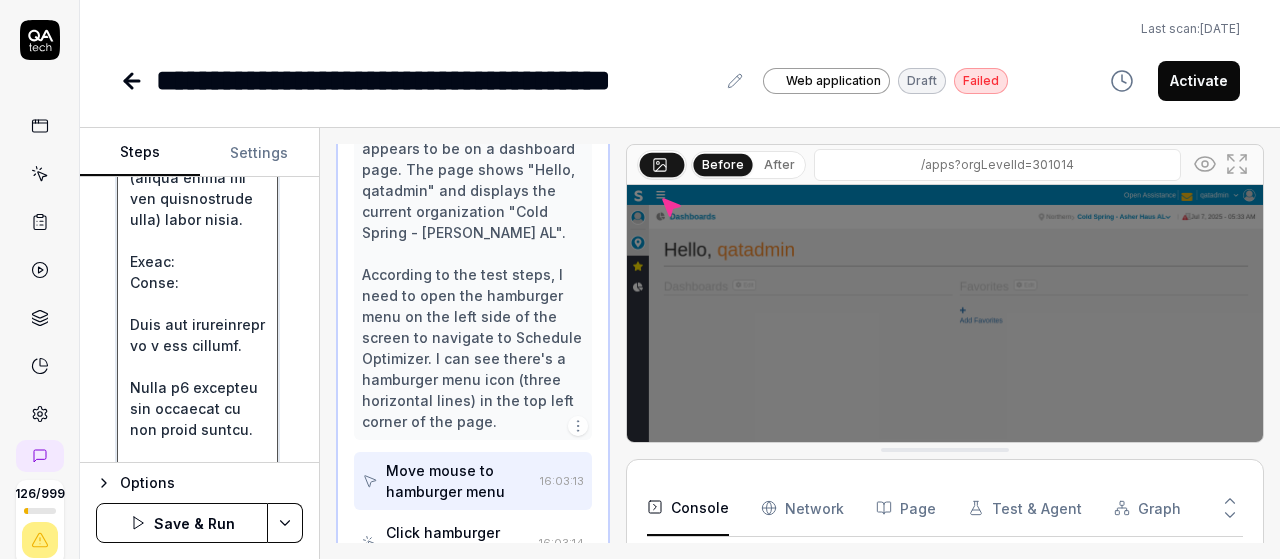type on "*" 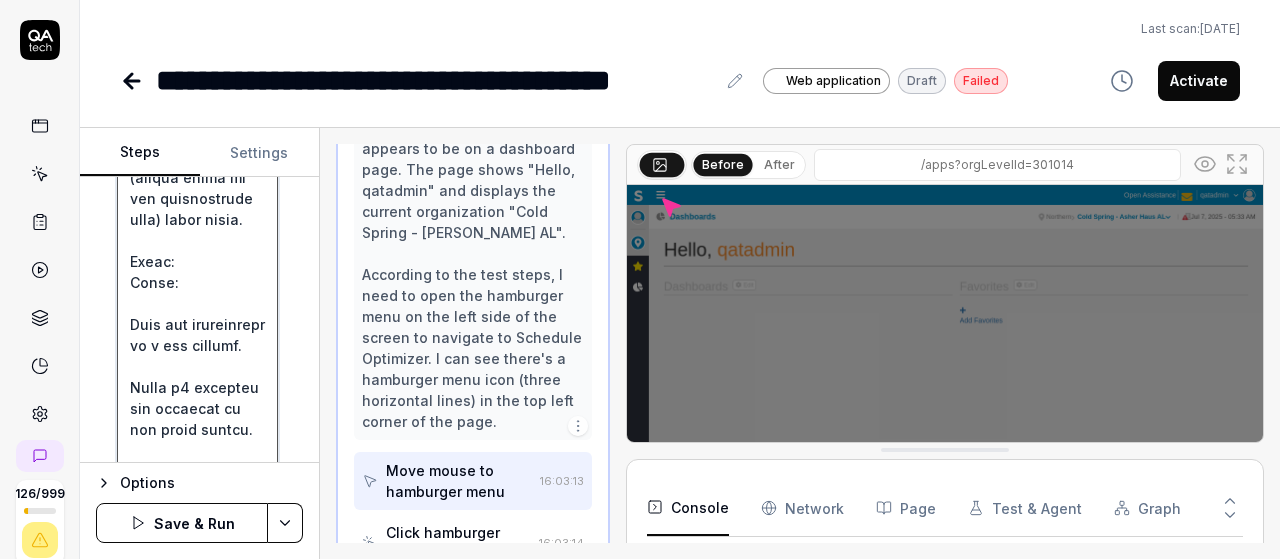 type on "*" 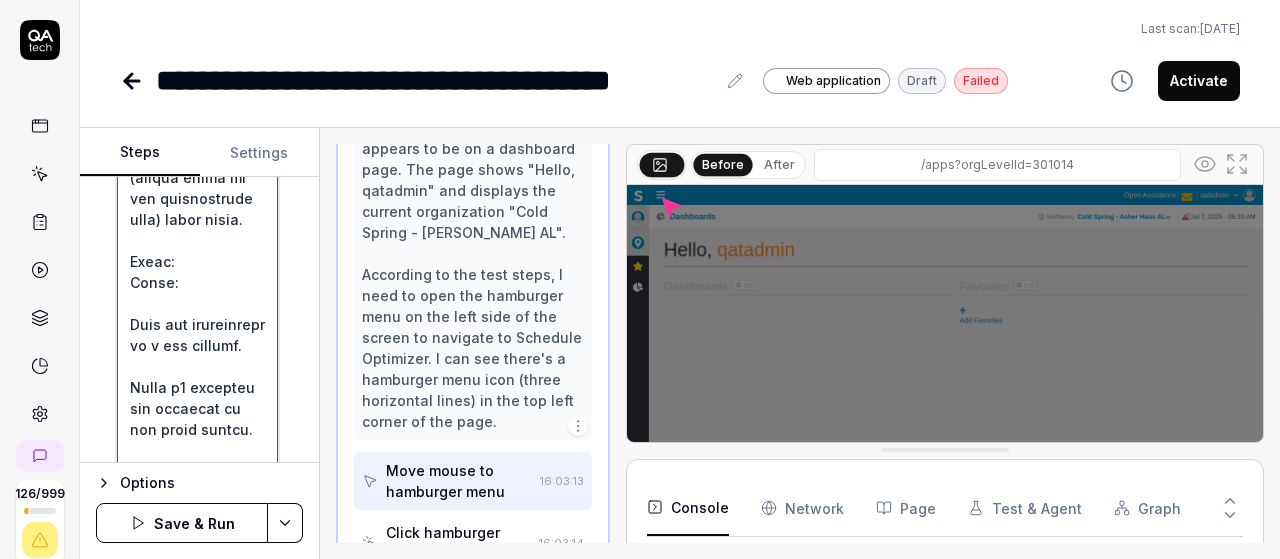 type on "*" 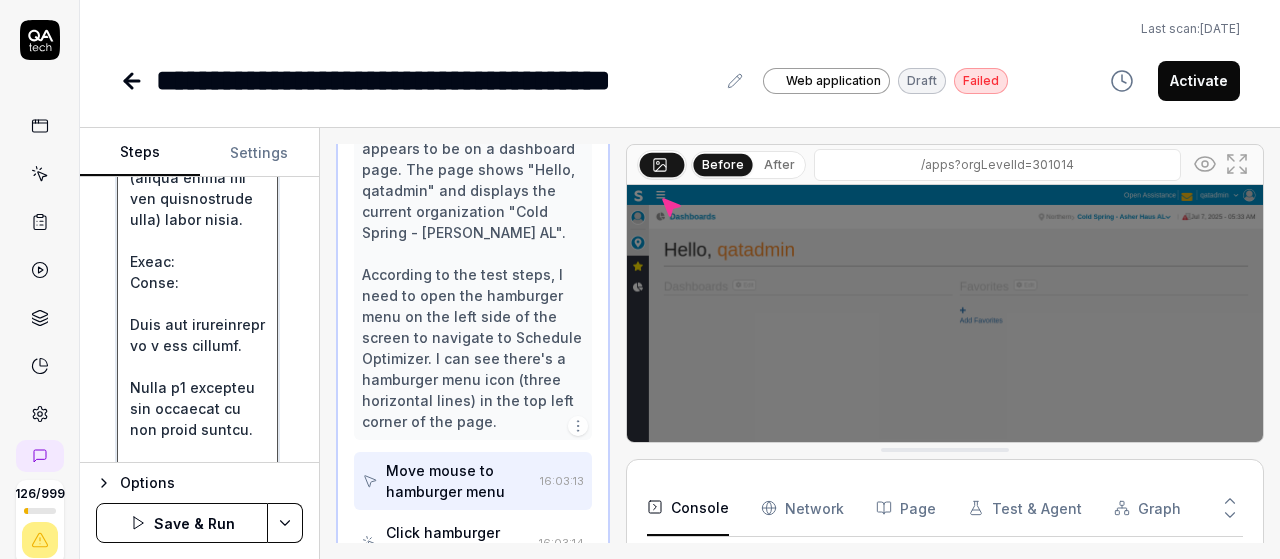 type on "Precondition:
User has valid v6 credentials.
User must select a Department (lowest level in the organization tree) after login.
Steps:
Login:
Open the application in a web browser.
Enter v6 username and password on the login screen.
Click on the "Login" button.
Verify that you are successfully logged in and then Mouse move to Organization breadcrumb then click on organization
Select Department in Organization Tree:
From the displayed organization hierarchy, expand the tree structure to navigate through levels (e.g., Region → Location → Unit → Department).
Select a valid Department, which is the last level of the organization tree.
Confirm the selection if prompted (e.g., via a "Continue" or "Confirm" button).
Wait for the application to load the department-level dashboard.
Open Hamburger Menu:
On the left side of the screen, click the hamburger menu icon (☰) to expand the navigation panel.
Navigate to Schedule Optimizer:
In the navigation panel, click on "Schedule Optimizer".
Access Schedul..." 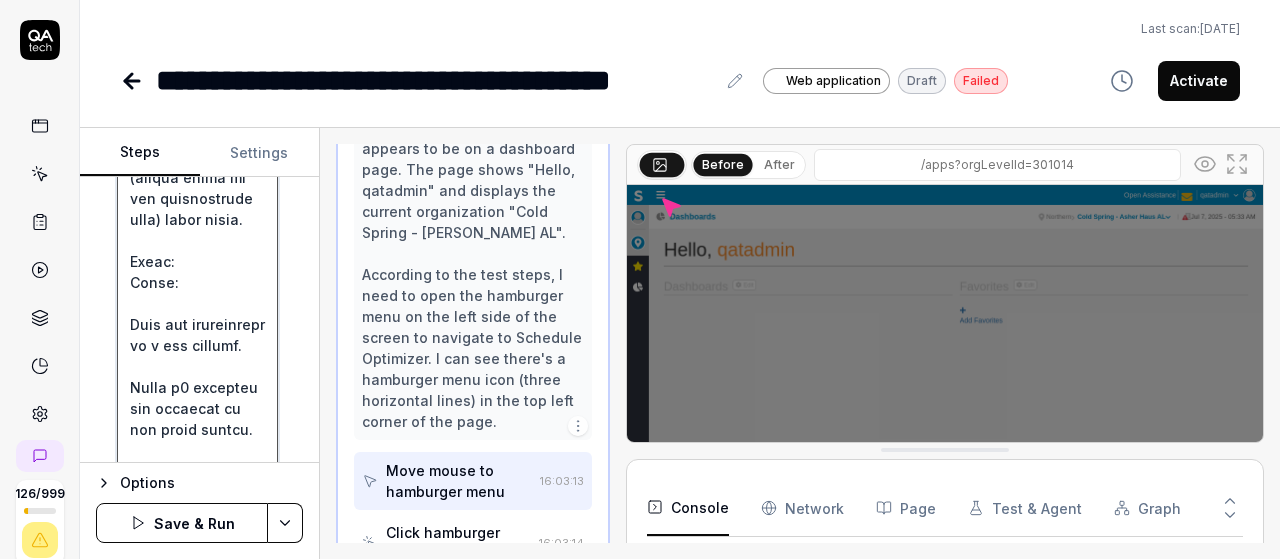 type on "*" 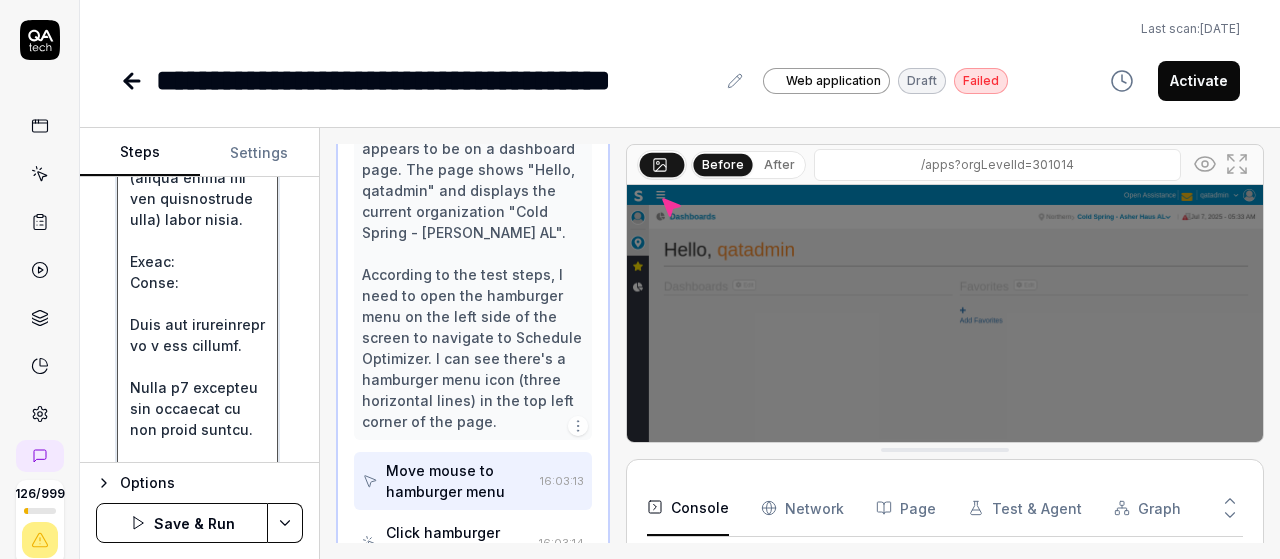 type on "*" 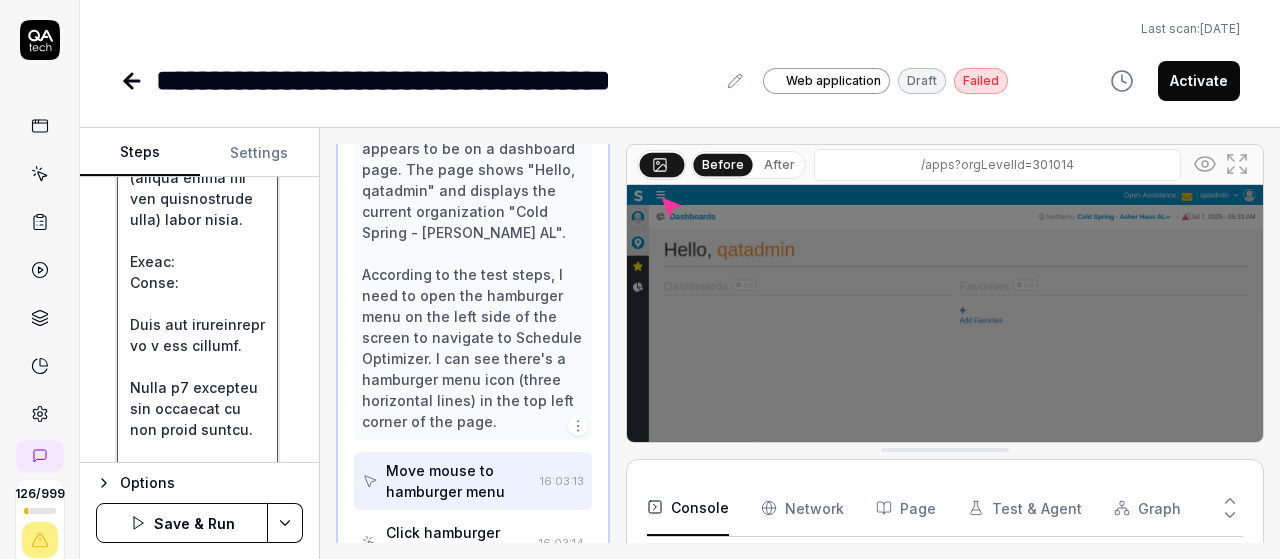type on "Precondition:
User has valid v6 credentials.
User must select a Department (lowest level in the organization tree) after login.
Steps:
Login:
Open the application in a web browser.
Enter v6 username and password on the login screen.
Click on the "Login" button.
Verify that you are successfully logged in and then Mouse move to Organization breadcrumb then click on organization ,
Select Department in Organization Tree:
From the displayed organization hierarchy, expand the tree structure to navigate through levels (e.g., Region → Location → Unit → Department).
Select a valid Department, which is the last level of the organization tree.
Confirm the selection if prompted (e.g., via a "Continue" or "Confirm" button).
Wait for the application to load the department-level dashboard.
Open Hamburger Menu:
On the left side of the screen, click the hamburger menu icon (☰) to expand the navigation panel.
Navigate to Schedule Optimizer:
In the navigation panel, click on "Schedule Optimizer".
Access Sched..." 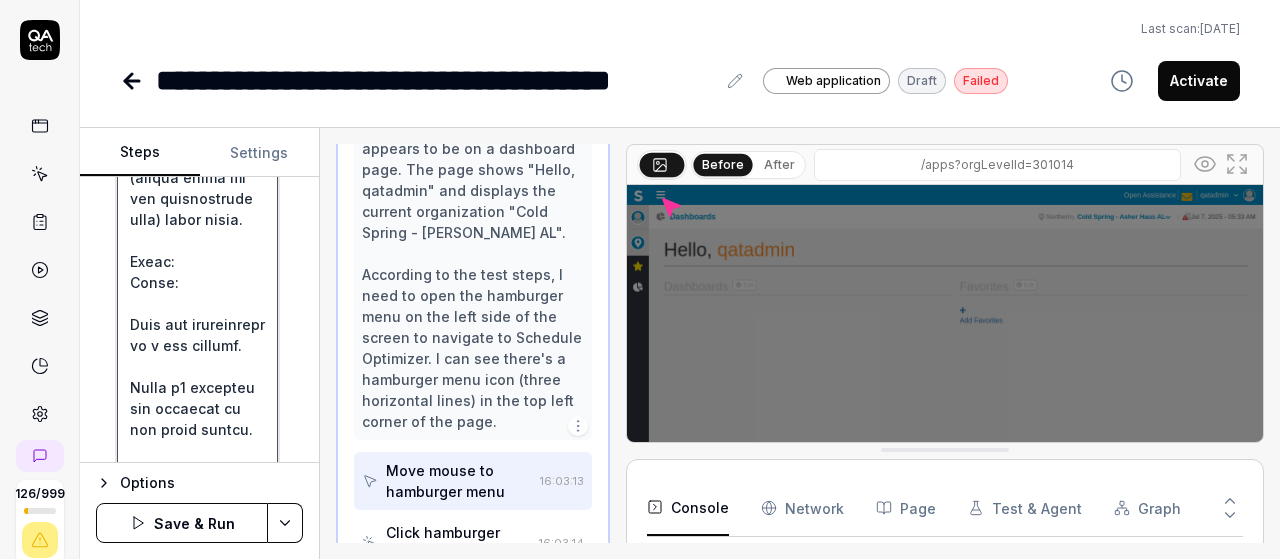 type on "*" 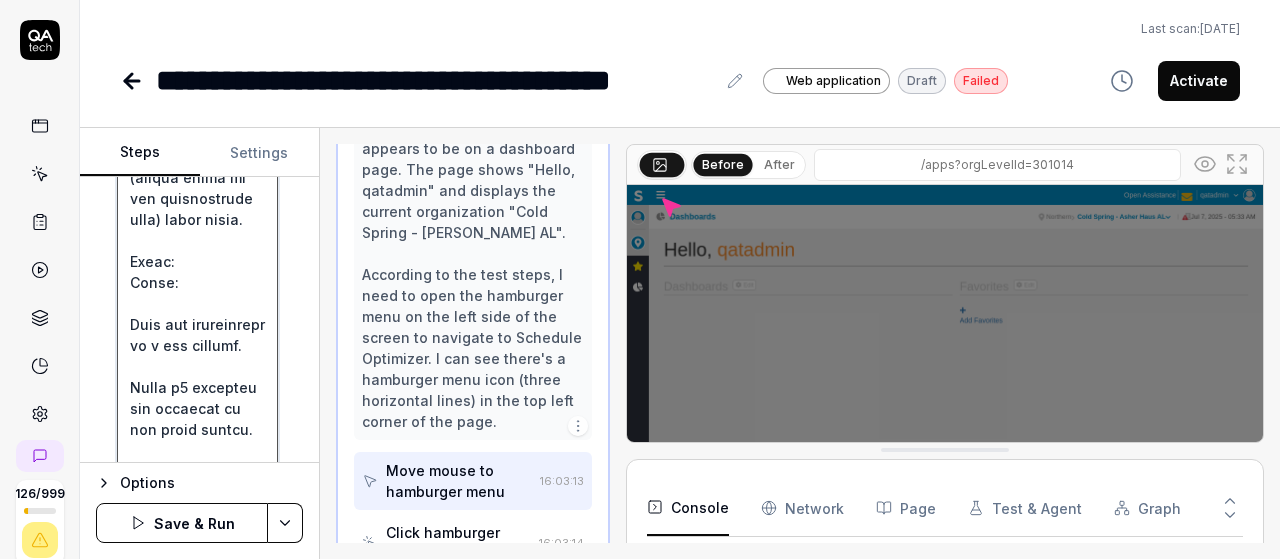 type on "*" 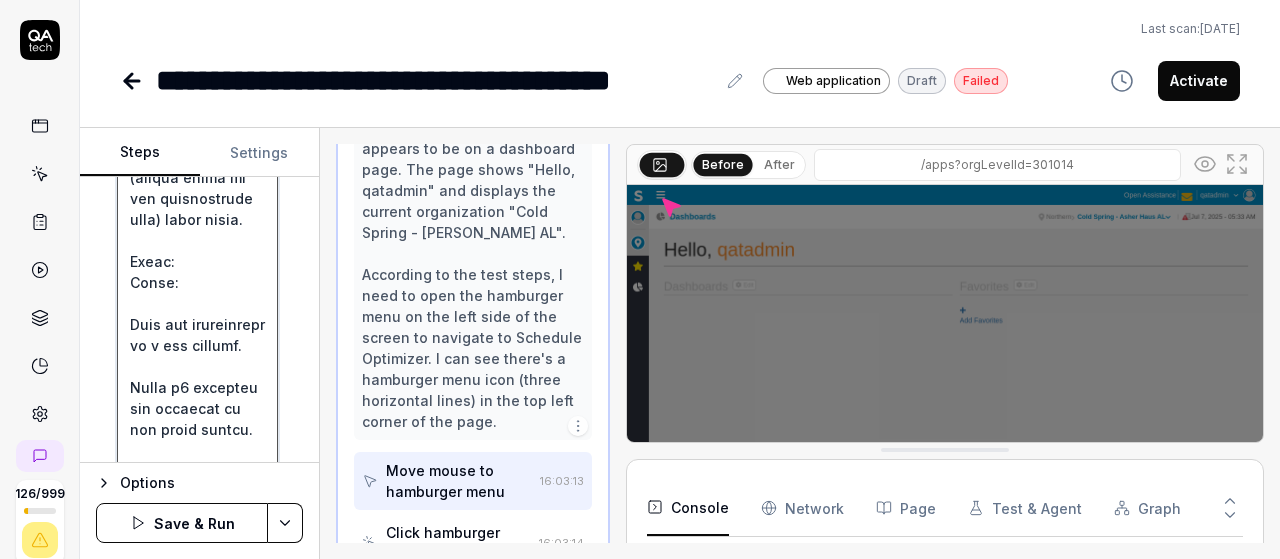 type on "*" 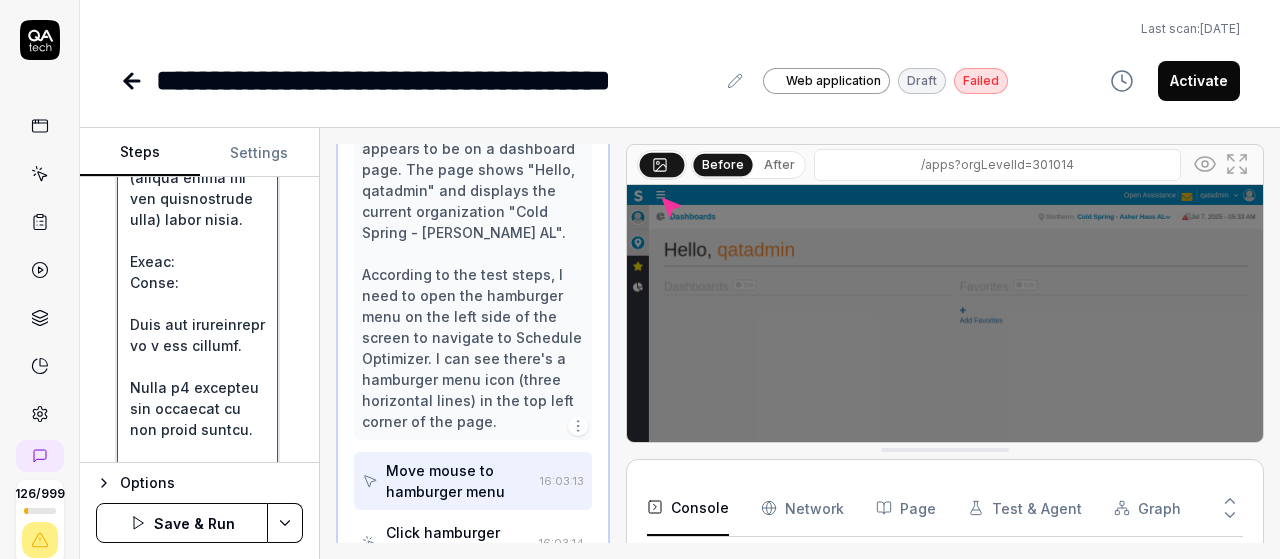 type on "*" 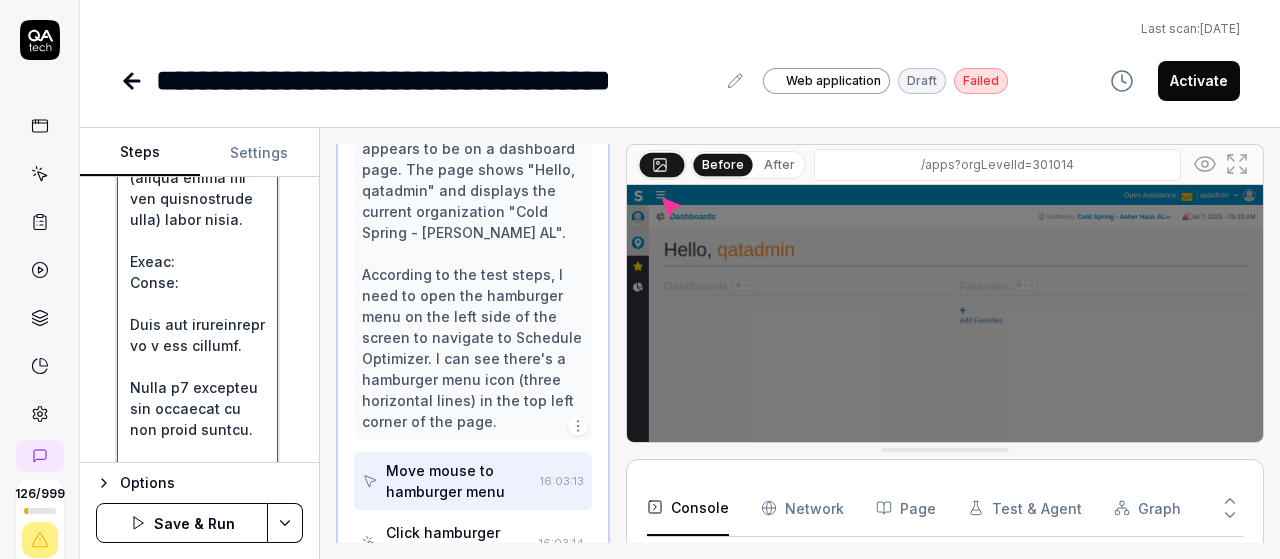type on "Precondition:
User has valid v6 credentials.
User must select a Department (lowest level in the organization tree) after login.
Steps:
Login:
Open the application in a web browser.
Enter v6 username and password on the login screen.
Click on the "Login" button.
Verify that you are successfully logged in and then Mouse move to Organization breadcrumb then click on organization , then
Select Department in Organization Tree:
From the displayed organization hierarchy, expand the tree structure to navigate through levels (e.g., Region → Location → Unit → Department).
Select a valid Department, which is the last level of the organization tree.
Confirm the selection if prompted (e.g., via a "Continue" or "Confirm" button).
Wait for the application to load the department-level dashboard.
Open Hamburger Menu:
On the left side of the screen, click the hamburger menu icon (☰) to expand the navigation panel.
Navigate to Schedule Optimizer:
In the navigation panel, click on "Schedule Optimizer".
Access ..." 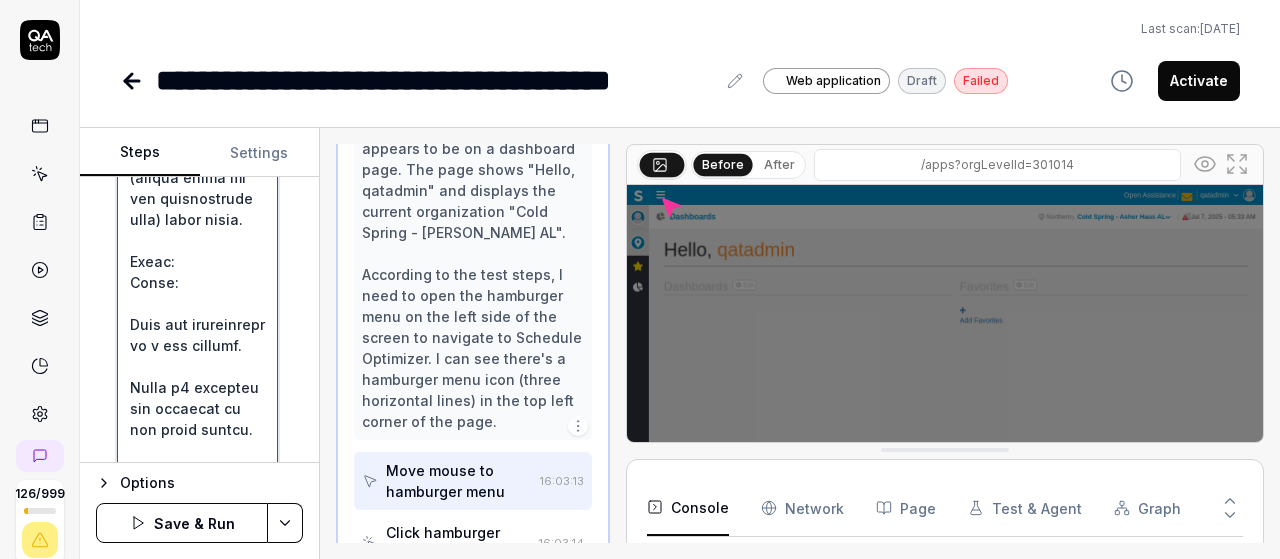 type on "*" 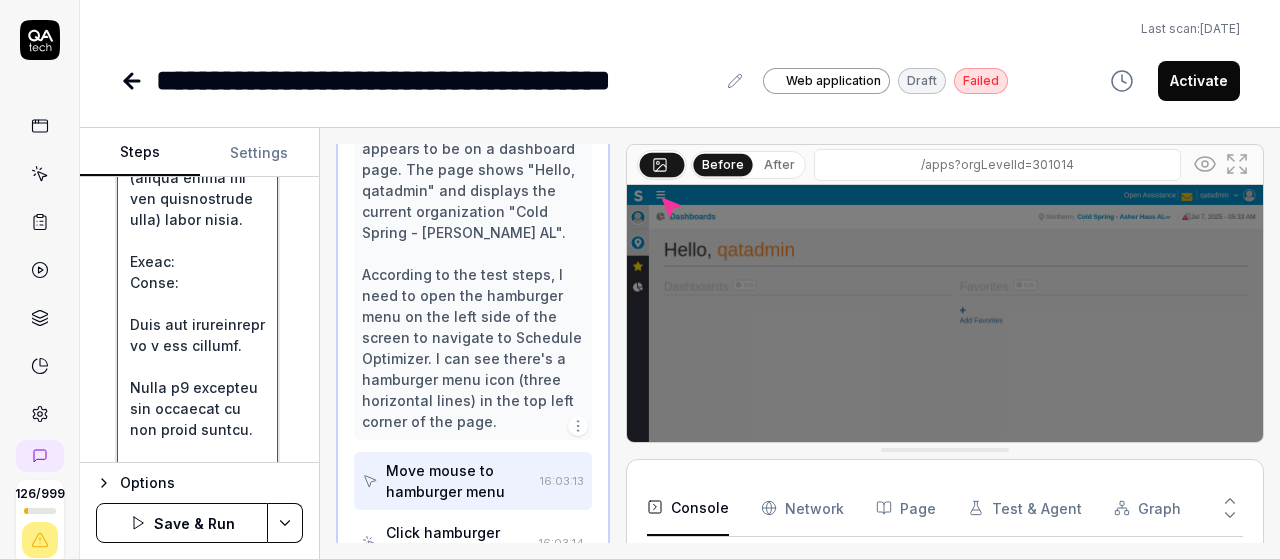 type on "*" 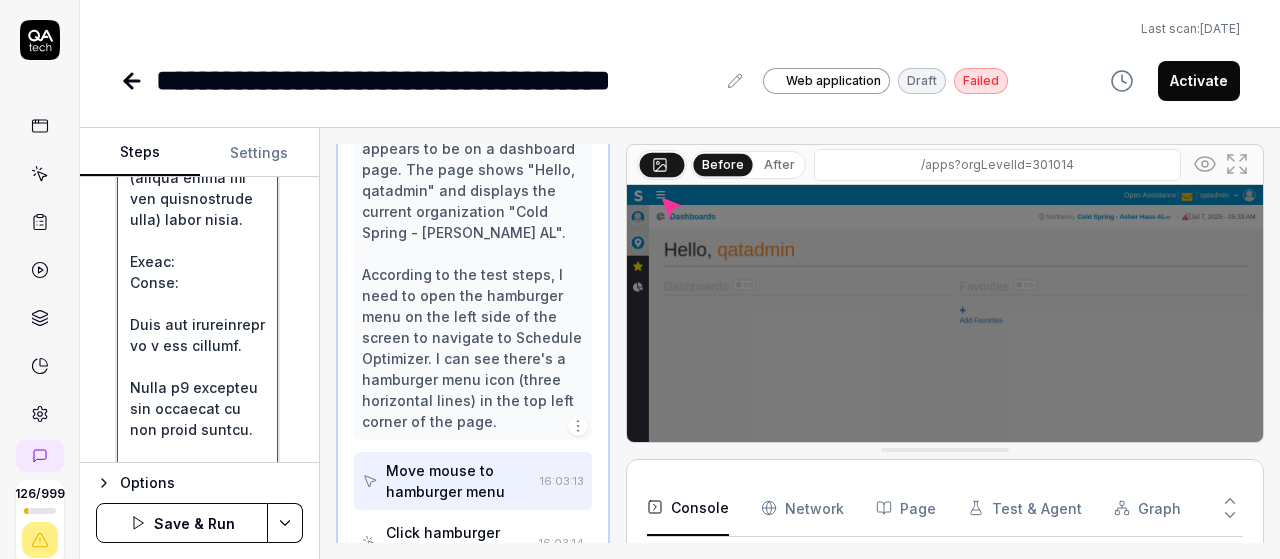 type on "Precondition:
User has valid v6 credentials.
User must select a Department (lowest level in the organization tree) after login.
Steps:
Login:
Open the application in a web browser.
Enter v6 username and password on the login screen.
Click on the "Login" button.
Verify that you are successfully logged in and then Mouse move to Organization breadcrumb then click on organization , thenm
Select Department in Organization Tree:
From the displayed organization hierarchy, expand the tree structure to navigate through levels (e.g., Region → Location → Unit → Department).
Select a valid Department, which is the last level of the organization tree.
Confirm the selection if prompted (e.g., via a "Continue" or "Confirm" button).
Wait for the application to load the department-level dashboard.
Open Hamburger Menu:
On the left side of the screen, click the hamburger menu icon (☰) to expand the navigation panel.
Navigate to Schedule Optimizer:
In the navigation panel, click on "Schedule Optimizer".
Acces..." 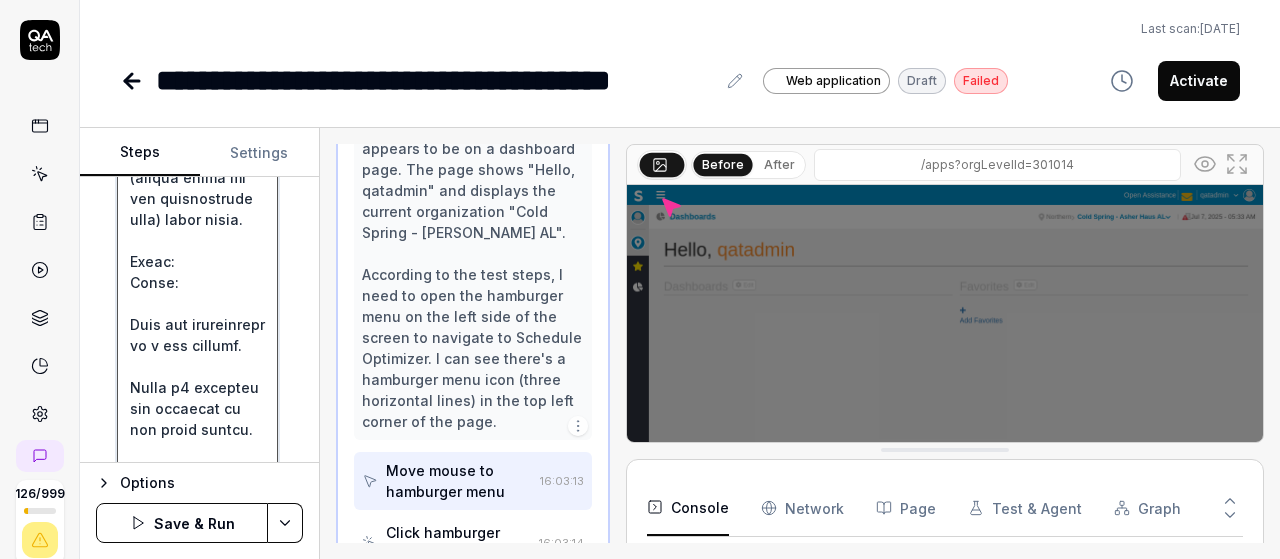 type on "*" 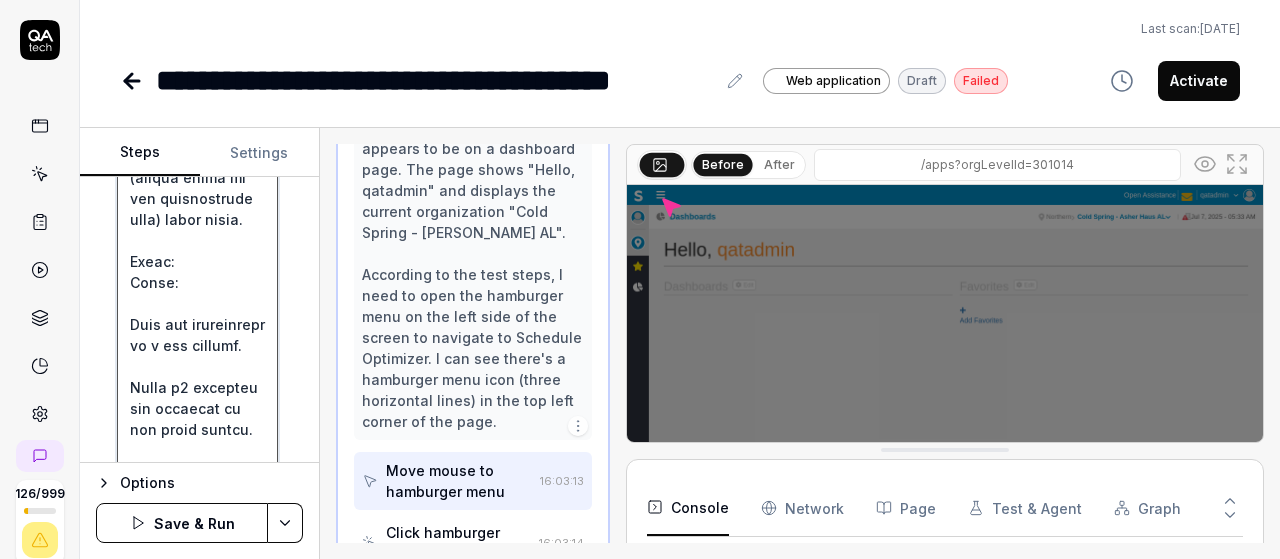 type on "*" 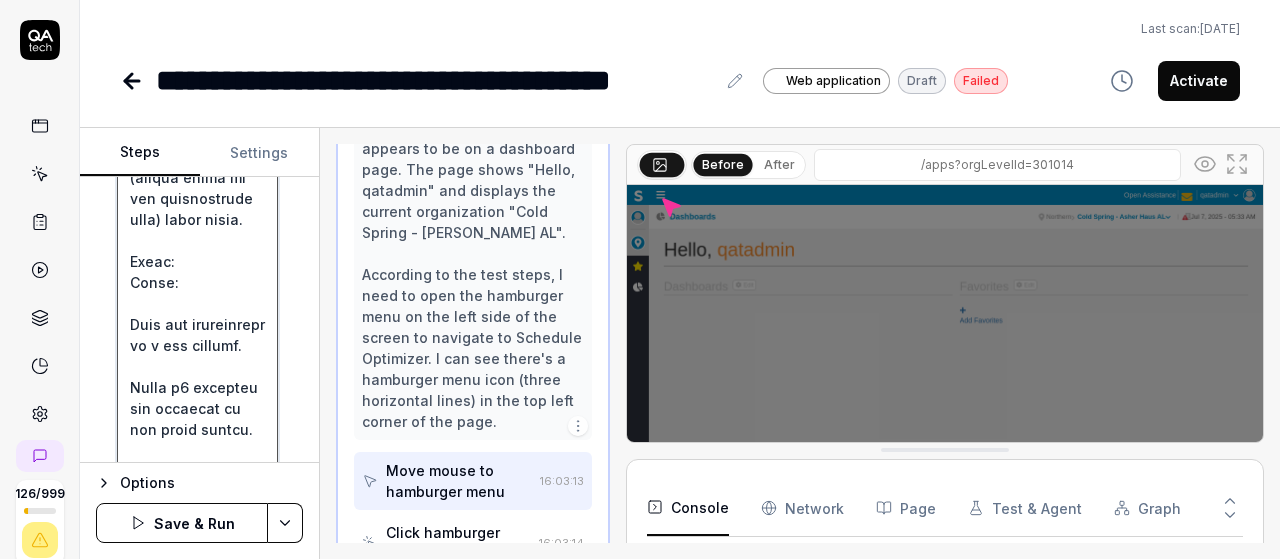 type on "Precondition:
User has valid v6 credentials.
User must select a Department (lowest level in the organization tree) after login.
Steps:
Login:
Open the application in a web browser.
Enter v6 username and password on the login screen.
Click on the "Login" button.
Verify that you are successfully logged in and then Mouse move to Organization breadcrumb then click on organization , then mo
Select Department in Organization Tree:
From the displayed organization hierarchy, expand the tree structure to navigate through levels (e.g., Region → Location → Unit → Department).
Select a valid Department, which is the last level of the organization tree.
Confirm the selection if prompted (e.g., via a "Continue" or "Confirm" button).
Wait for the application to load the department-level dashboard.
Open Hamburger Menu:
On the left side of the screen, click the hamburger menu icon (☰) to expand the navigation panel.
Navigate to Schedule Optimizer:
In the navigation panel, click on "Schedule Optimizer".
Acce..." 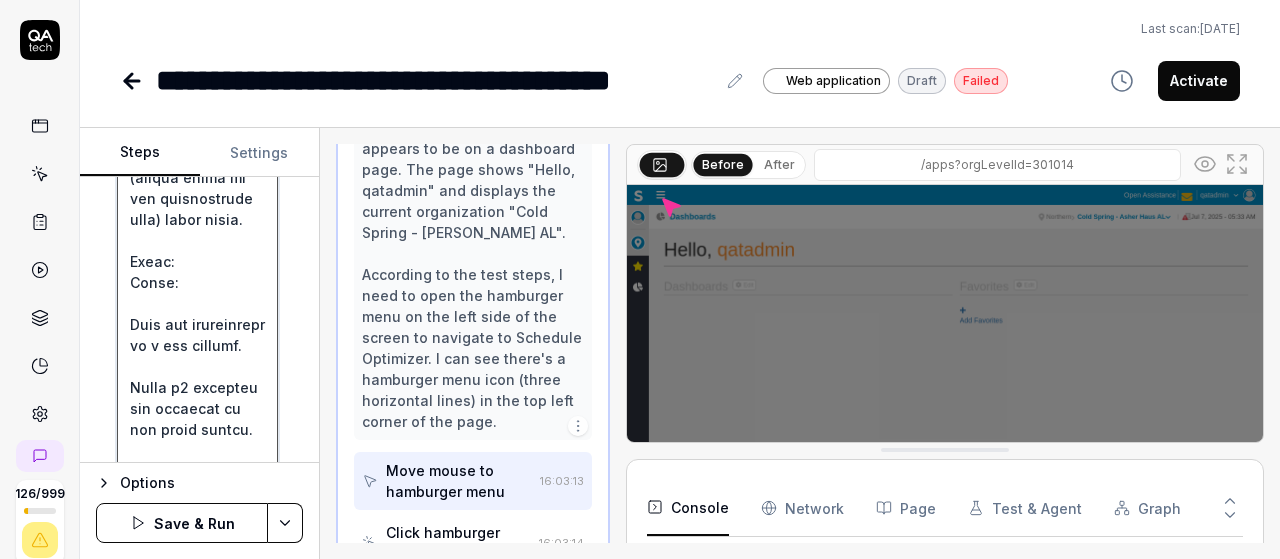 type on "*" 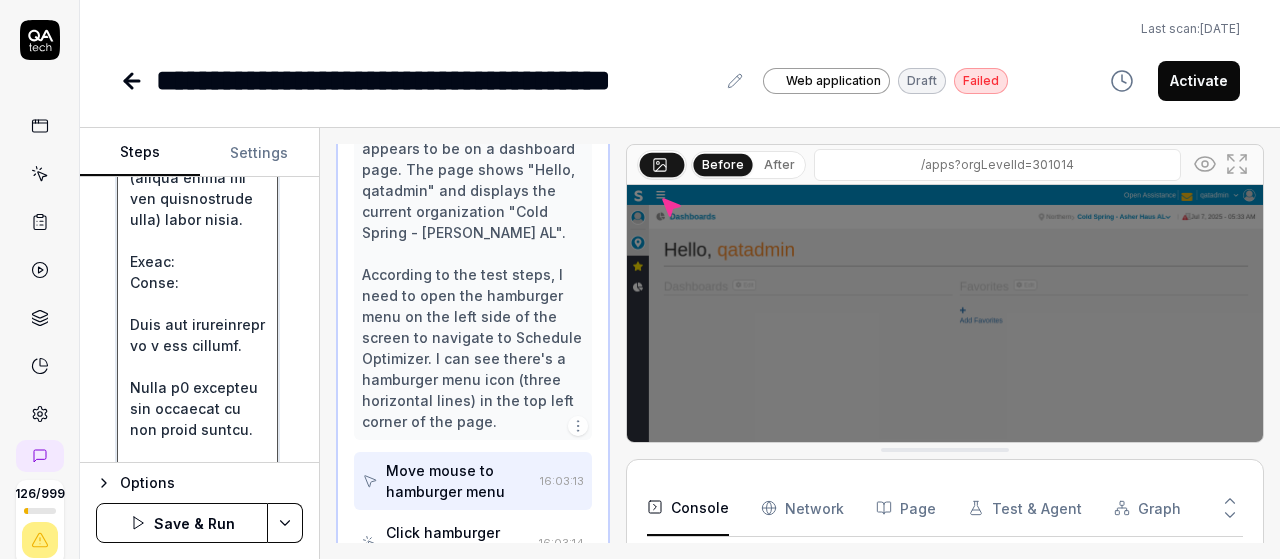 type on "*" 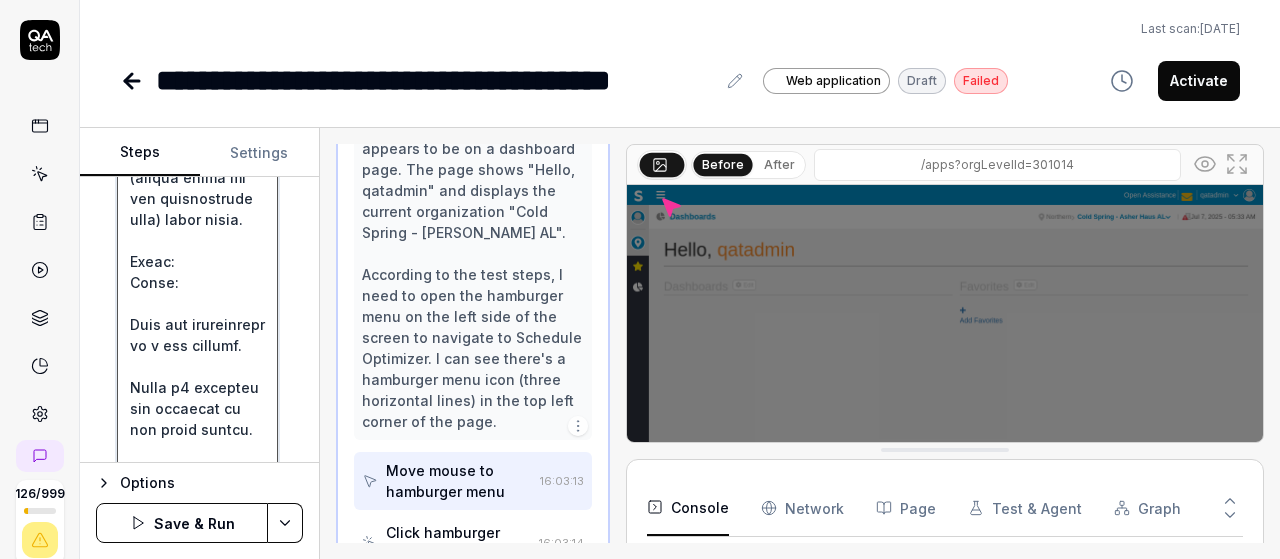 type on "*" 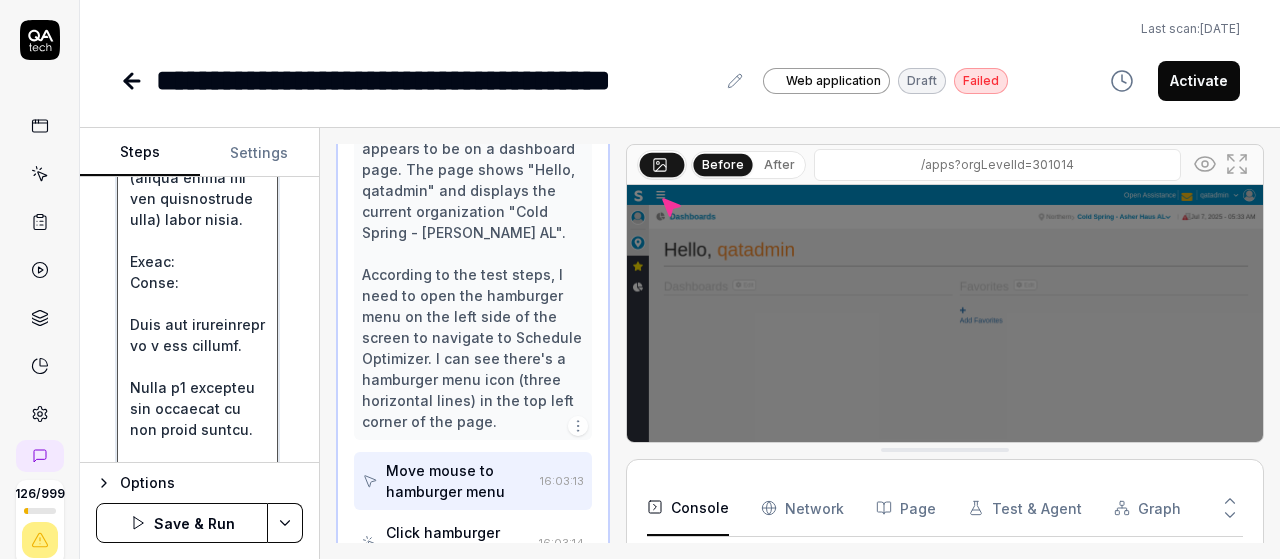 type on "*" 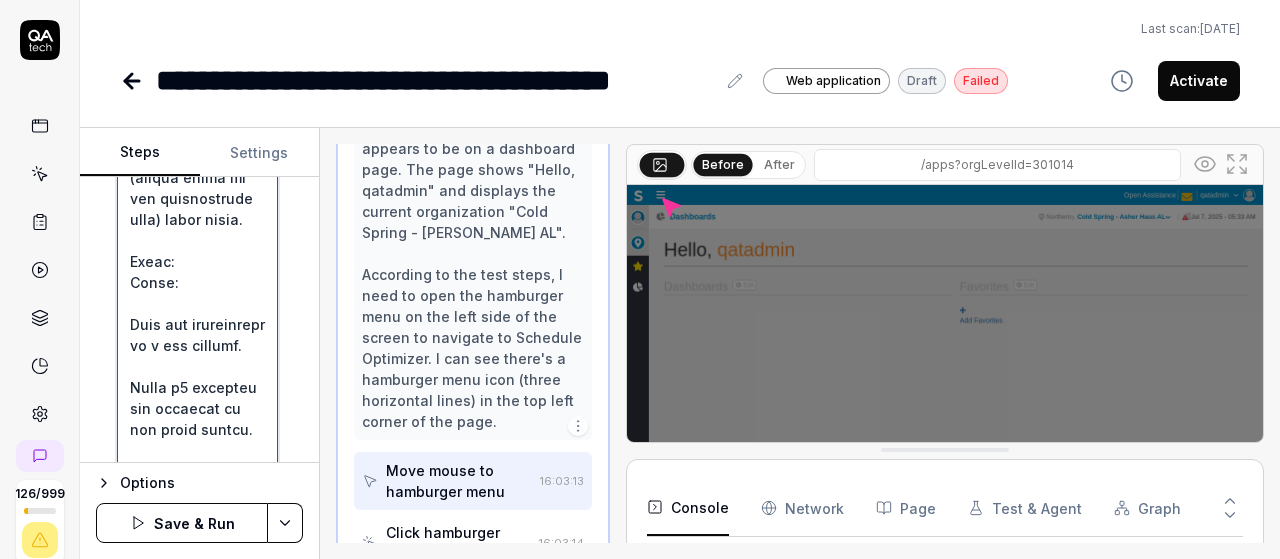 type on "*" 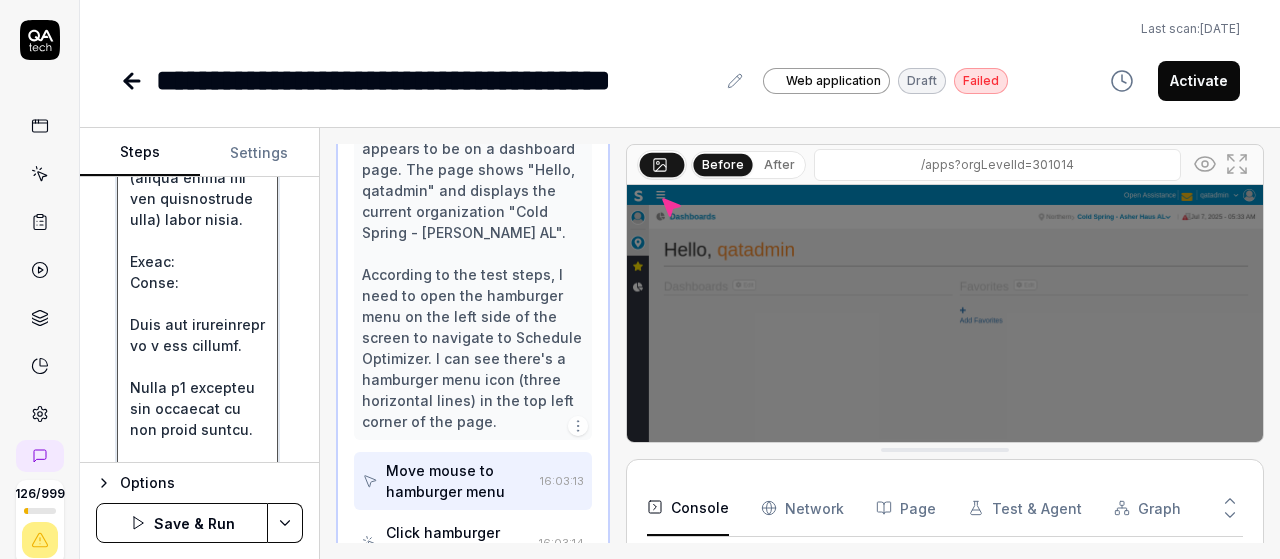 type on "*" 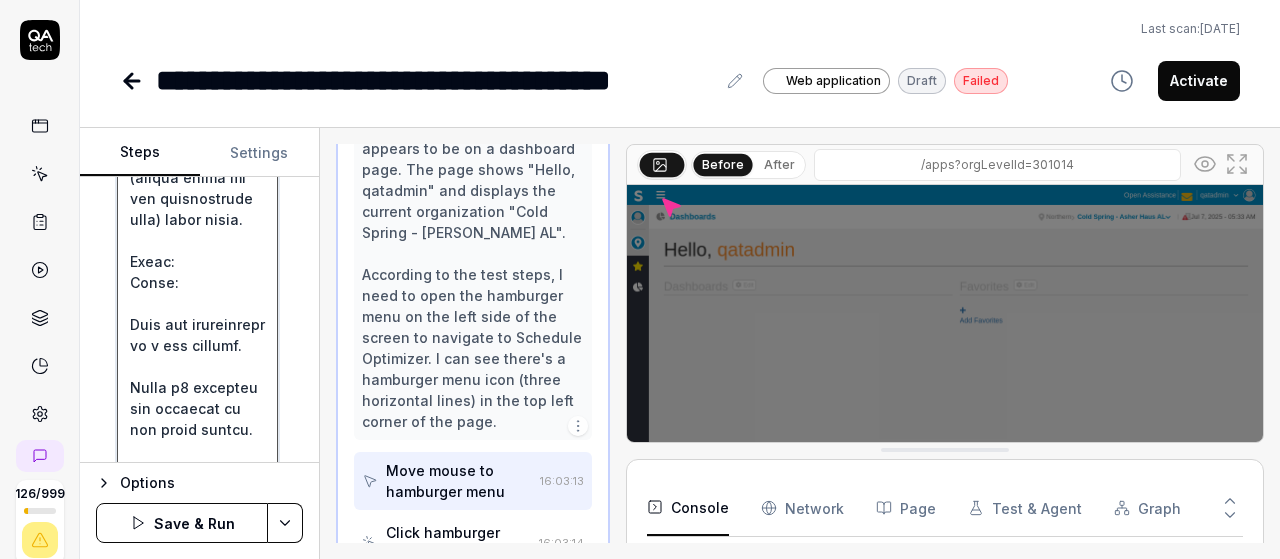 type on "*" 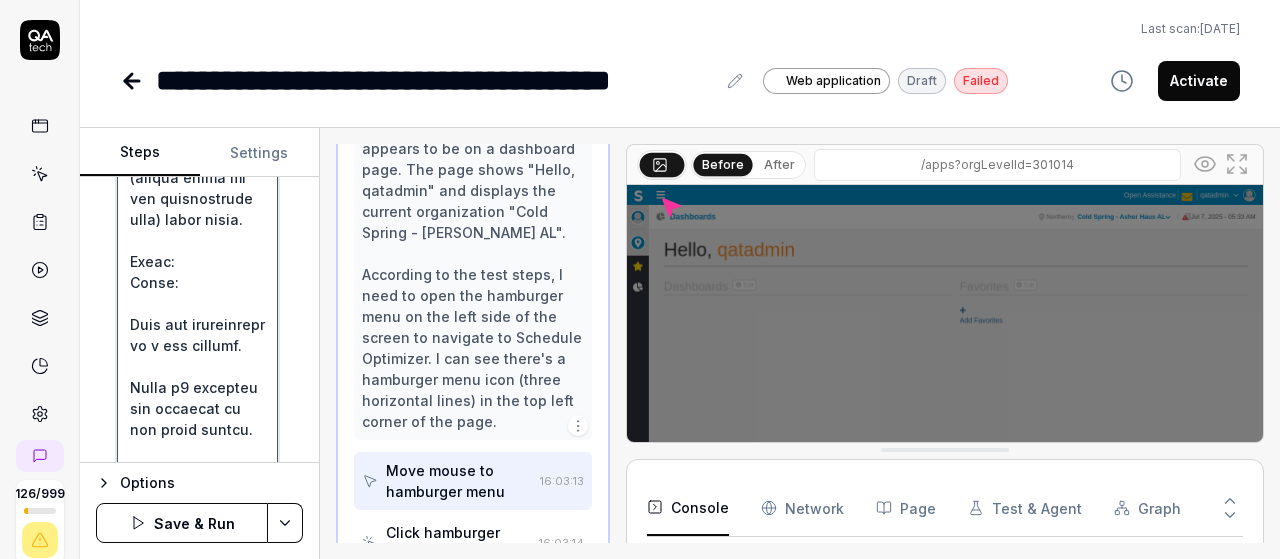type on "Precondition:
User has valid v6 credentials.
User must select a Department (lowest level in the organization tree) after login.
Steps:
Login:
Open the application in a web browser.
Enter v6 username and password on the login screen.
Click on the "Login" button.
Verify that you are successfully logged in and then Mouse move to Organization breadcrumb then click on organization , then move mous
Select Department in Organization Tree:
From the displayed organization hierarchy, expand the tree structure to navigate through levels (e.g., Region → Location → Unit → Department).
Select a valid Department, which is the last level of the organization tree.
Confirm the selection if prompted (e.g., via a "Continue" or "Confirm" button).
Wait for the application to load the department-level dashboard.
Open Hamburger Menu:
On the left side of the screen, click the hamburger menu icon (☰) to expand the navigation panel.
Navigate to Schedule Optimizer:
In the navigation panel, click on "Schedule Optimizer"..." 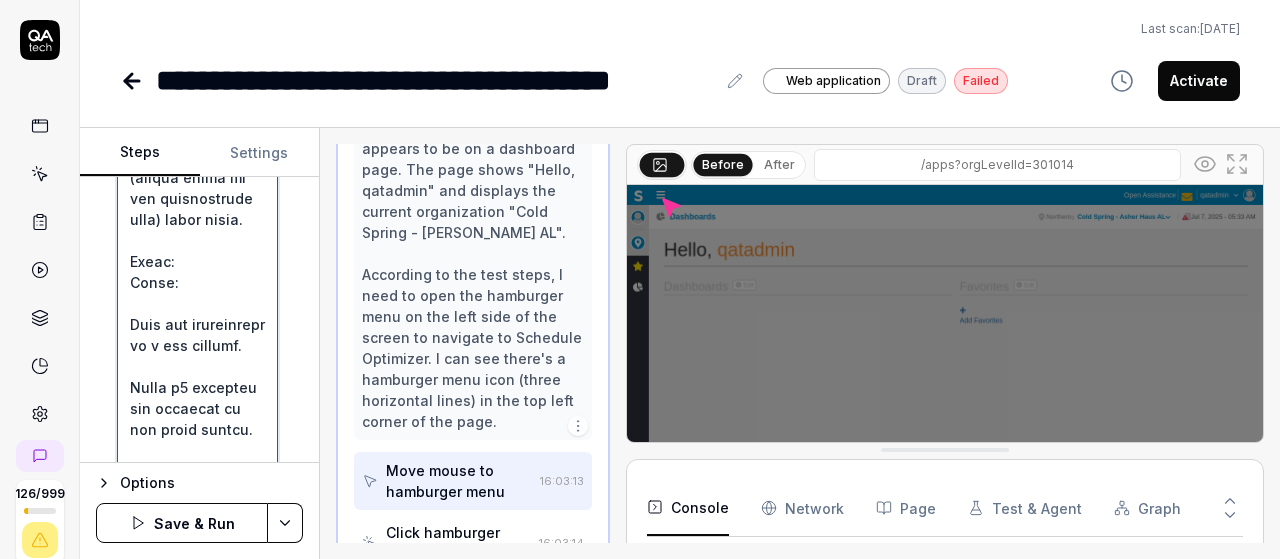 type on "*" 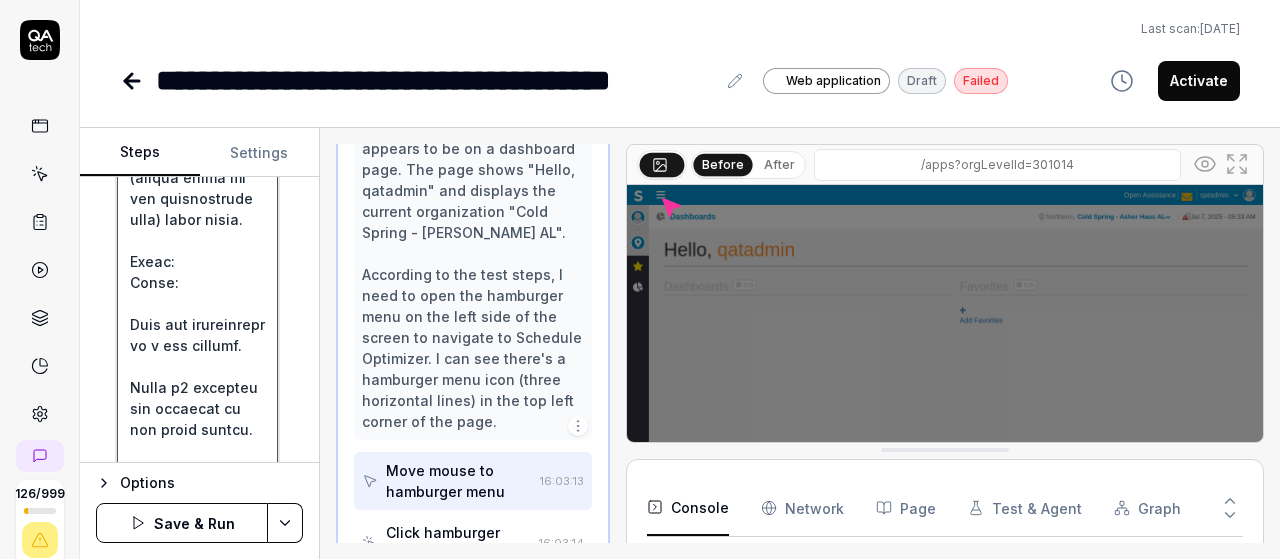 type on "*" 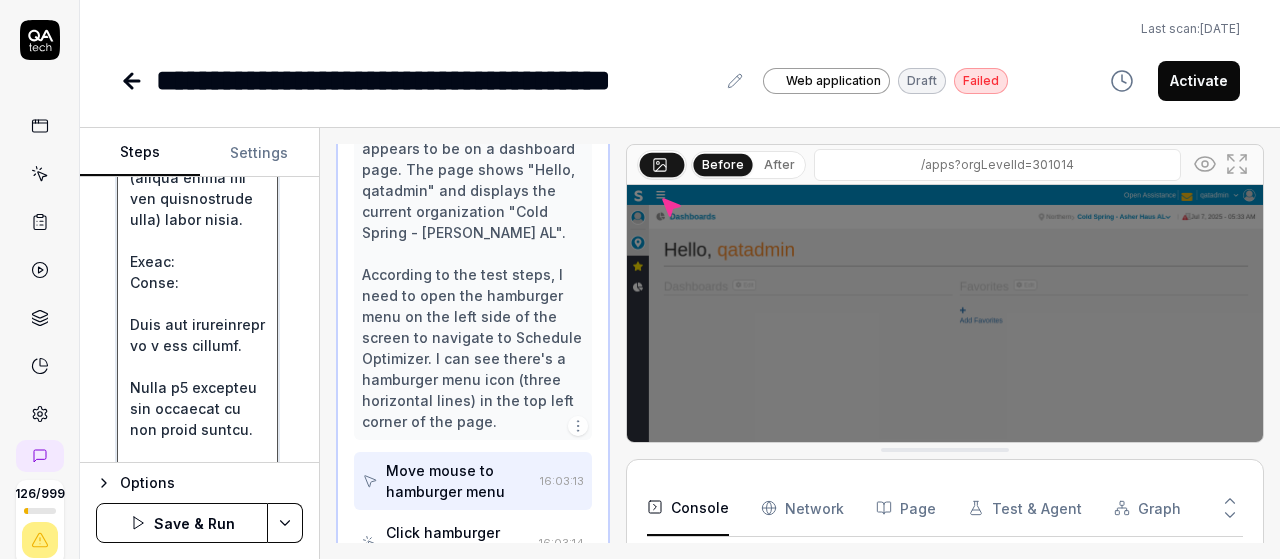 type on "*" 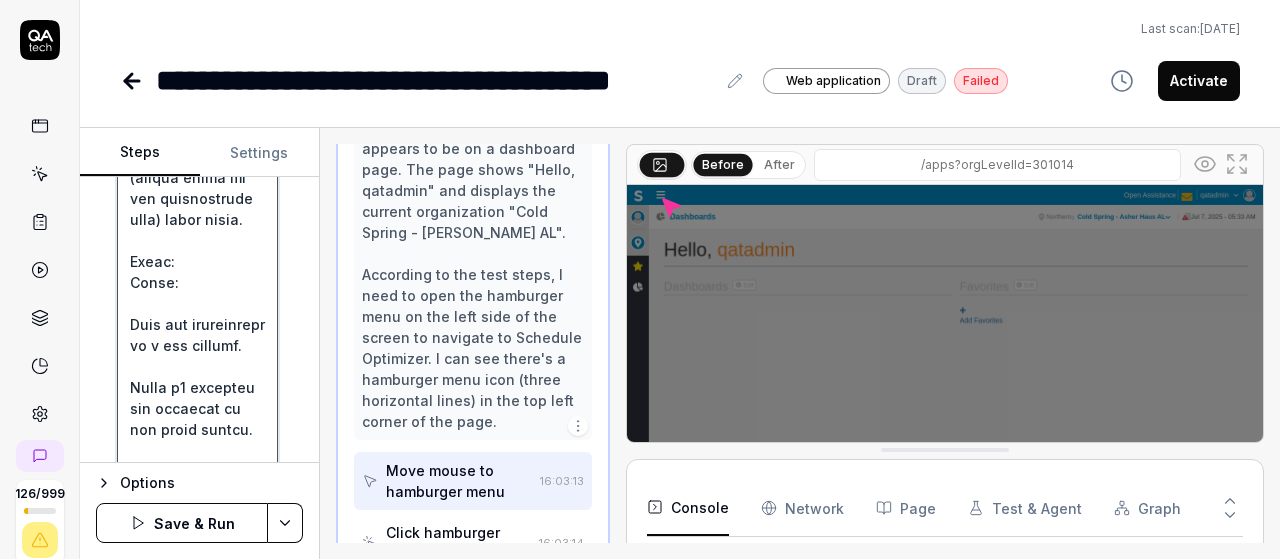 type on "*" 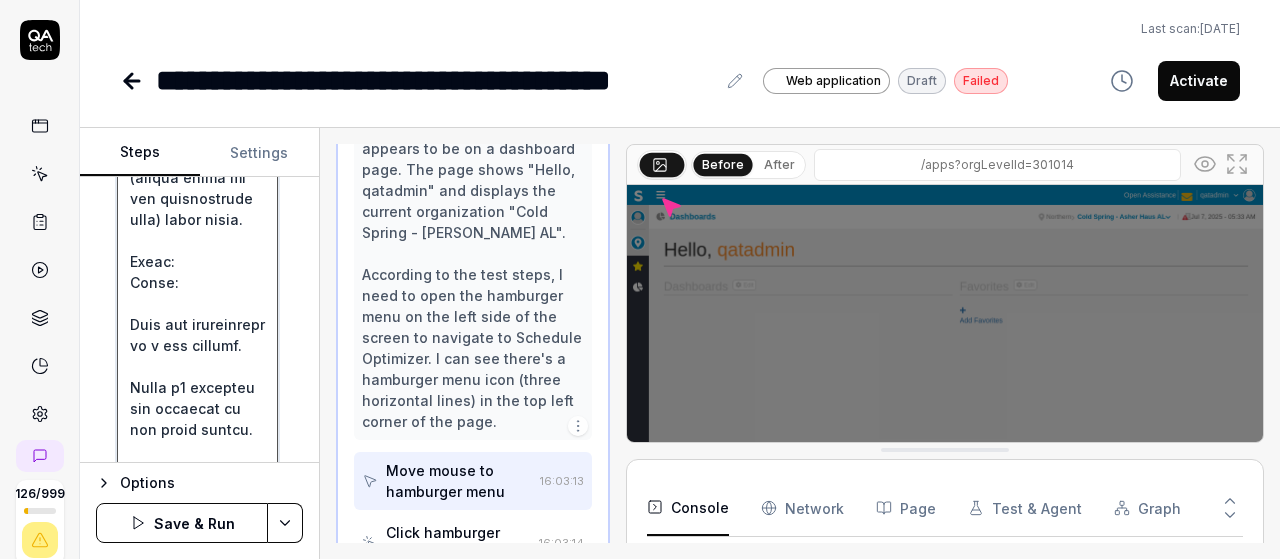 type on "Precondition:
User has valid v6 credentials.
User must select a Department (lowest level in the organization tree) after login.
Steps:
Login:
Open the application in a web browser.
Enter v6 username and password on the login screen.
Click on the "Login" button.
Verify that you are successfully logged in and then Mouse move to Organization breadcrumb then click on organization , then move mouse to
Select Department in Organization Tree:
From the displayed organization hierarchy, expand the tree structure to navigate through levels (e.g., Region → Location → Unit → Department).
Select a valid Department, which is the last level of the organization tree.
Confirm the selection if prompted (e.g., via a "Continue" or "Confirm" button).
Wait for the application to load the department-level dashboard.
Open Hamburger Menu:
On the left side of the screen, click the hamburger menu icon (☰) to expand the navigation panel.
Navigate to Schedule Optimizer:
In the navigation panel, click on "Schedule Optimi..." 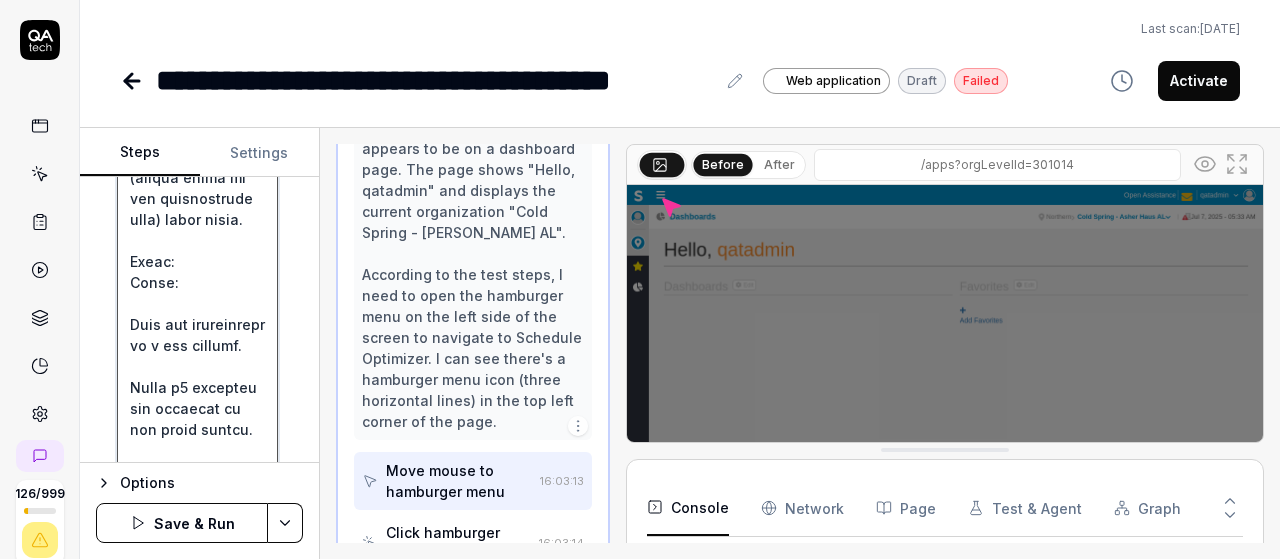type on "*" 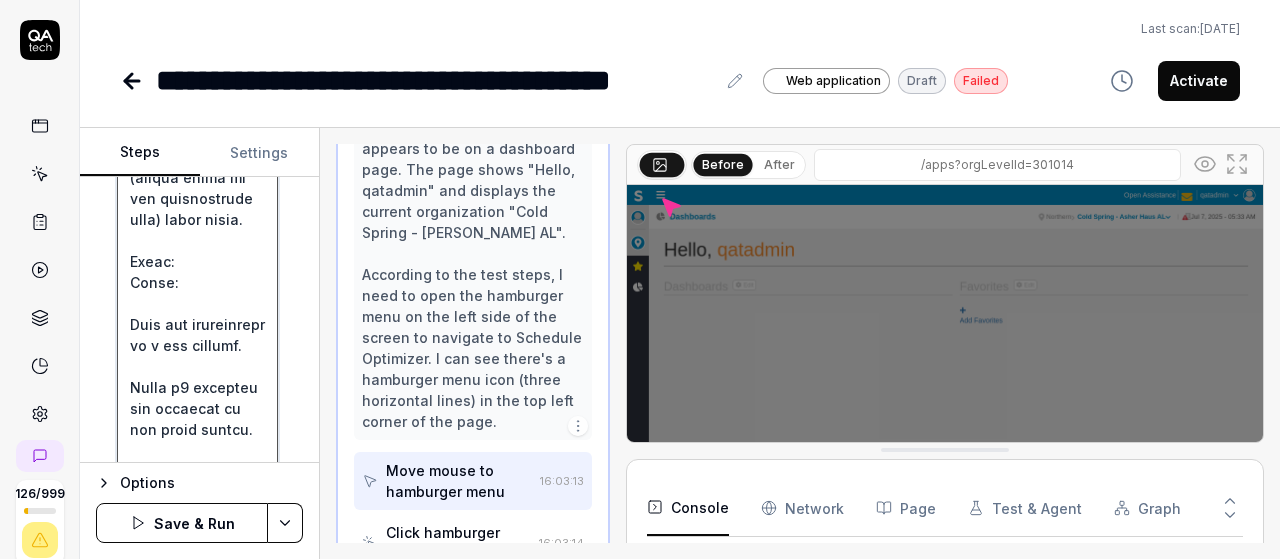 type on "*" 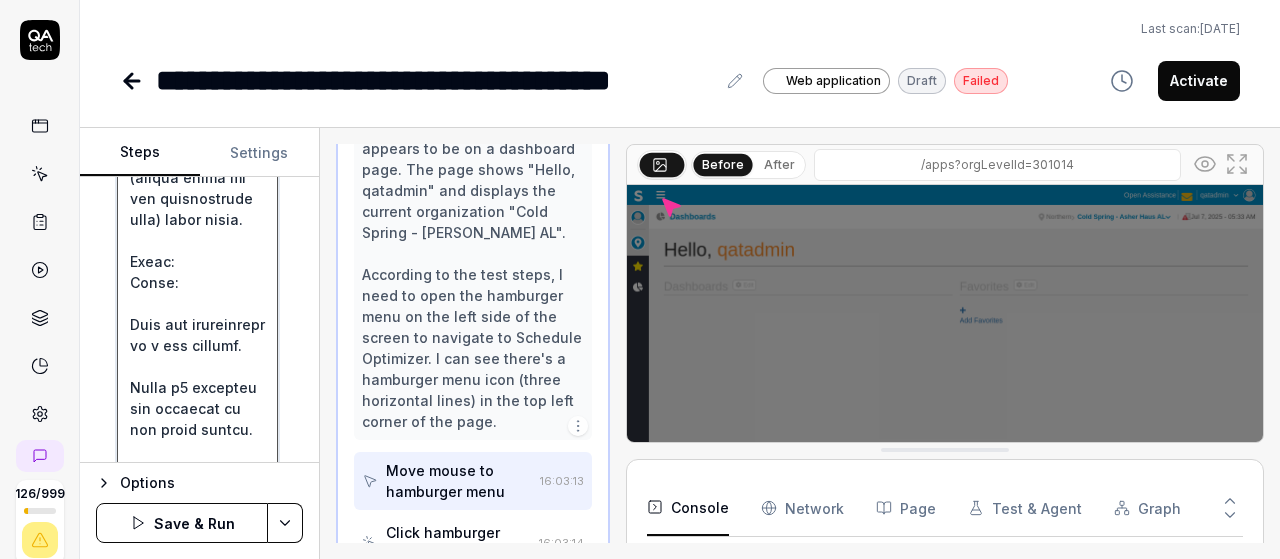 type on "*" 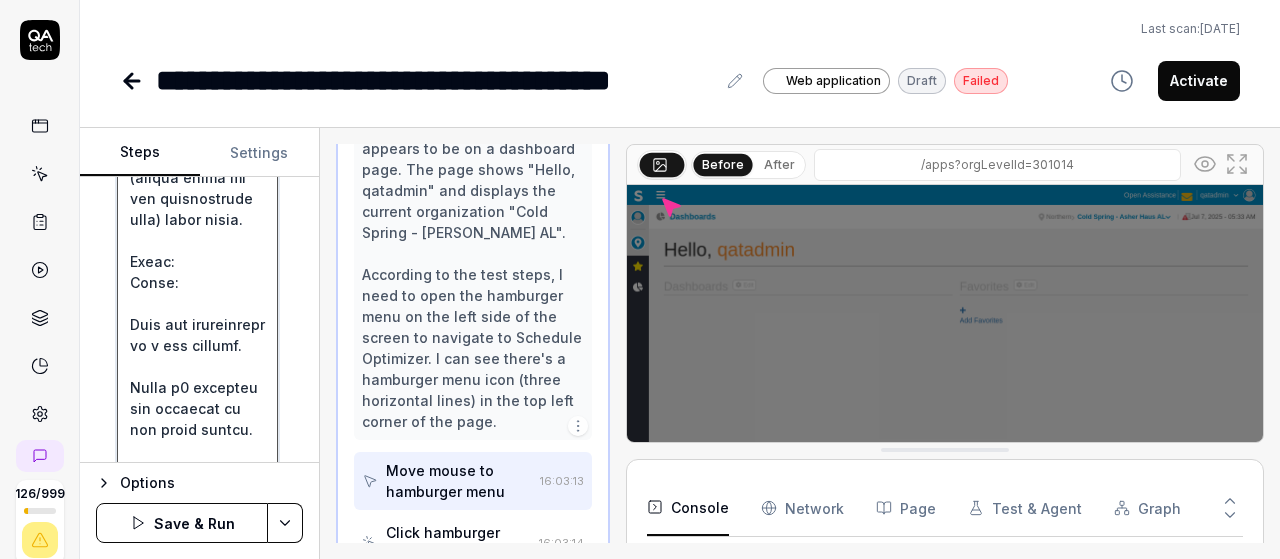 type on "Precondition:
User has valid v6 credentials.
User must select a Department (lowest level in the organization tree) after login.
Steps:
Login:
Open the application in a web browser.
Enter v6 username and password on the login screen.
Click on the "Login" button.
Verify that you are successfully logged in and then Mouse move to Organization breadcrumb then click on organization , then move mouse to dep
Select Department in Organization Tree:
From the displayed organization hierarchy, expand the tree structure to navigate through levels (e.g., Region → Location → Unit → Department).
Select a valid Department, which is the last level of the organization tree.
Confirm the selection if prompted (e.g., via a "Continue" or "Confirm" button).
Wait for the application to load the department-level dashboard.
Open Hamburger Menu:
On the left side of the screen, click the hamburger menu icon (☰) to expand the navigation panel.
Navigate to Schedule Optimizer:
In the navigation panel, click on "Schedule Op..." 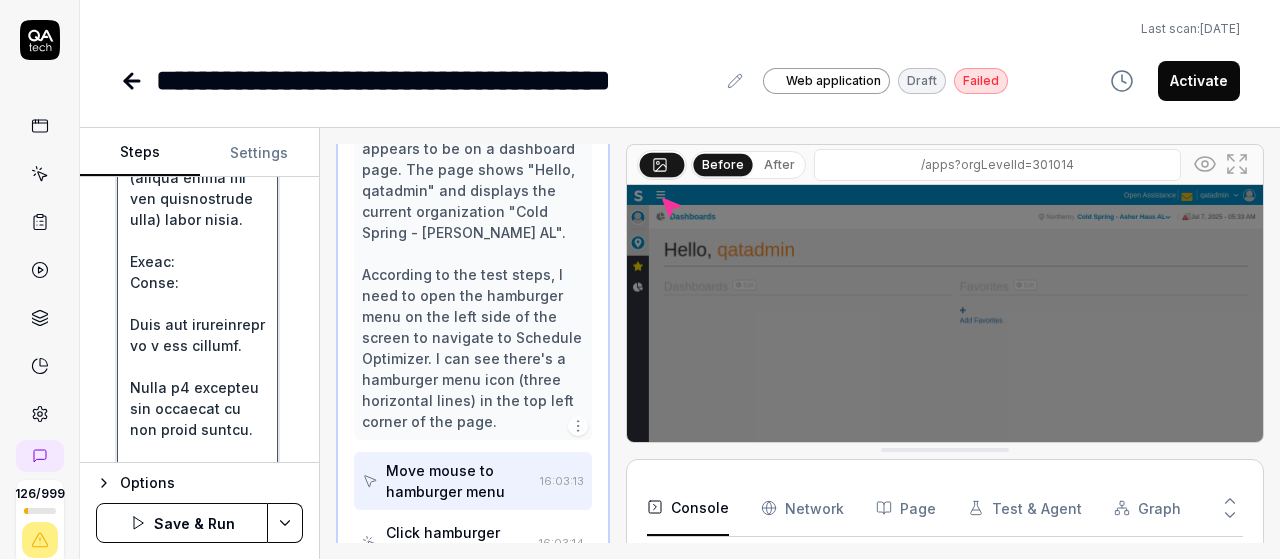 type on "*" 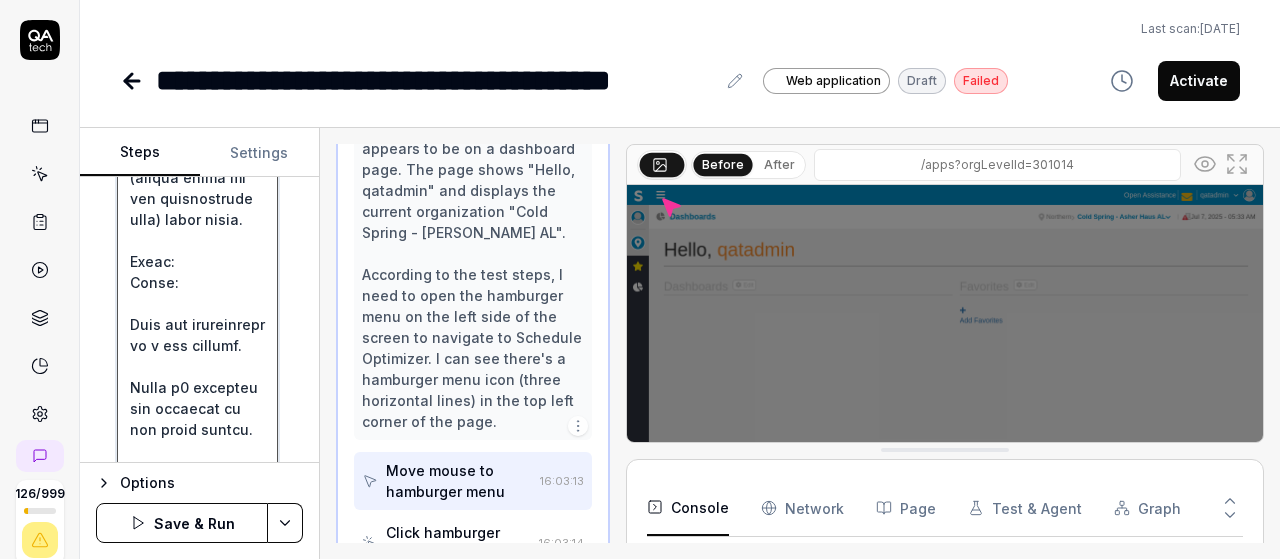 type on "*" 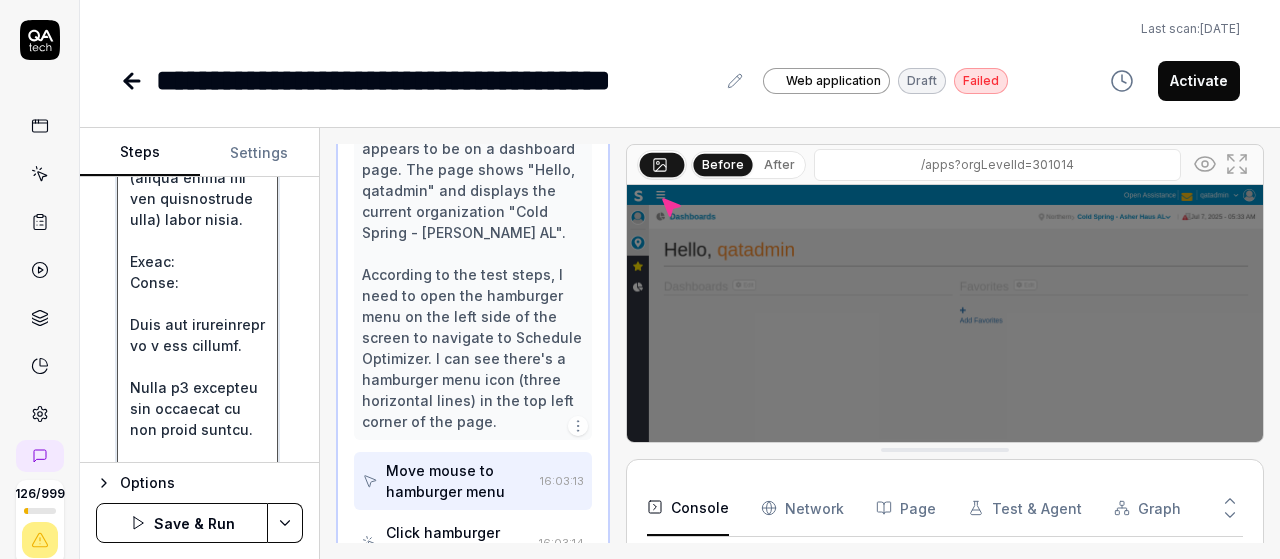 type on "*" 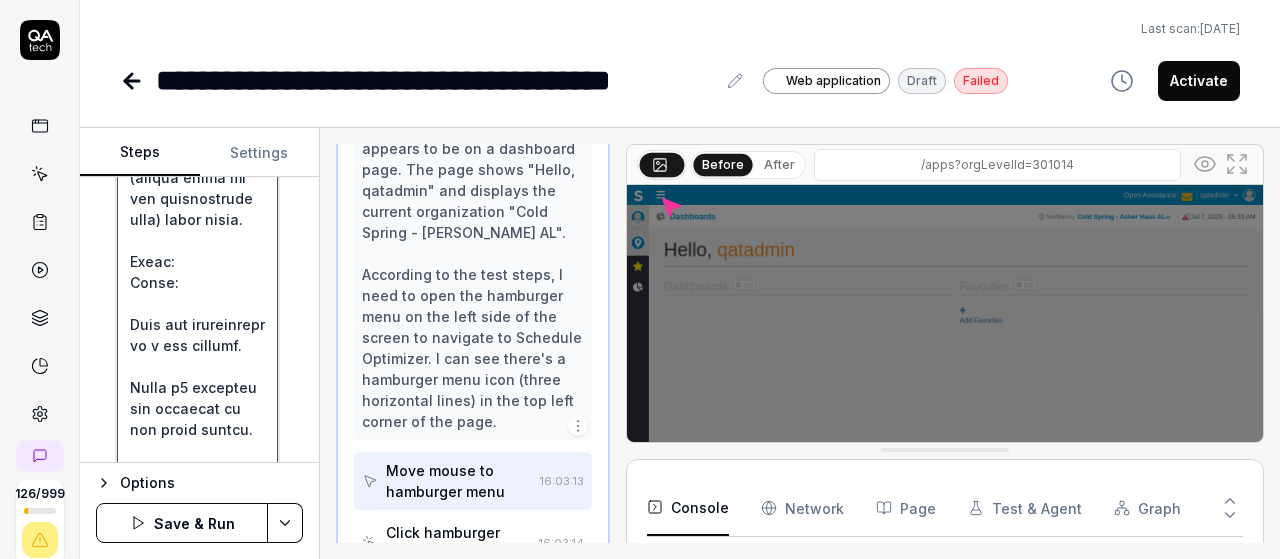 scroll, scrollTop: 423, scrollLeft: 0, axis: vertical 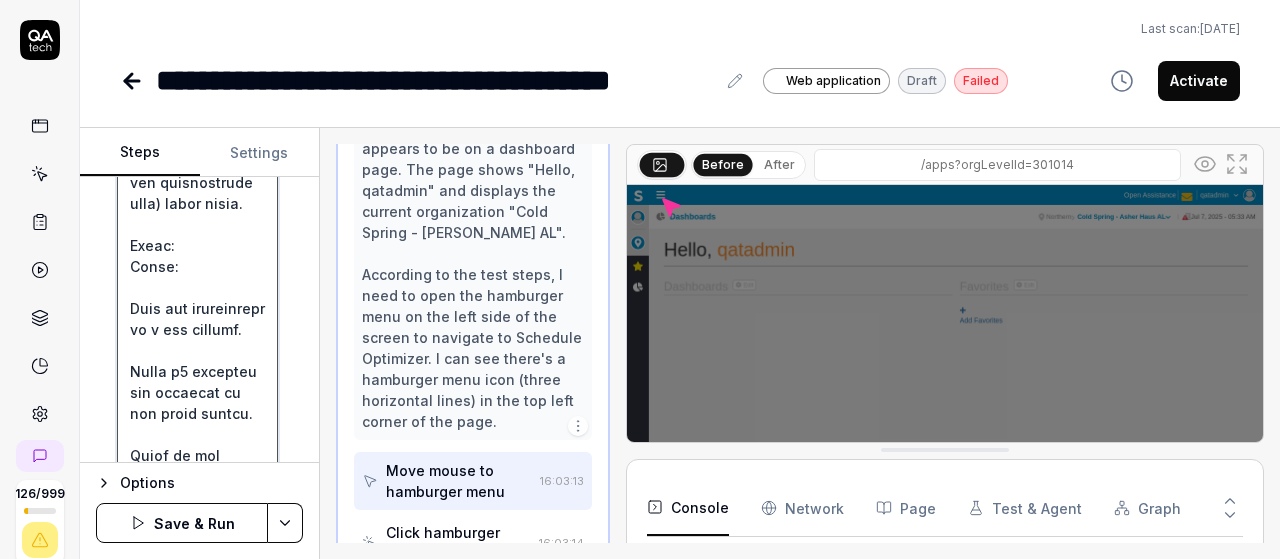 type on "*" 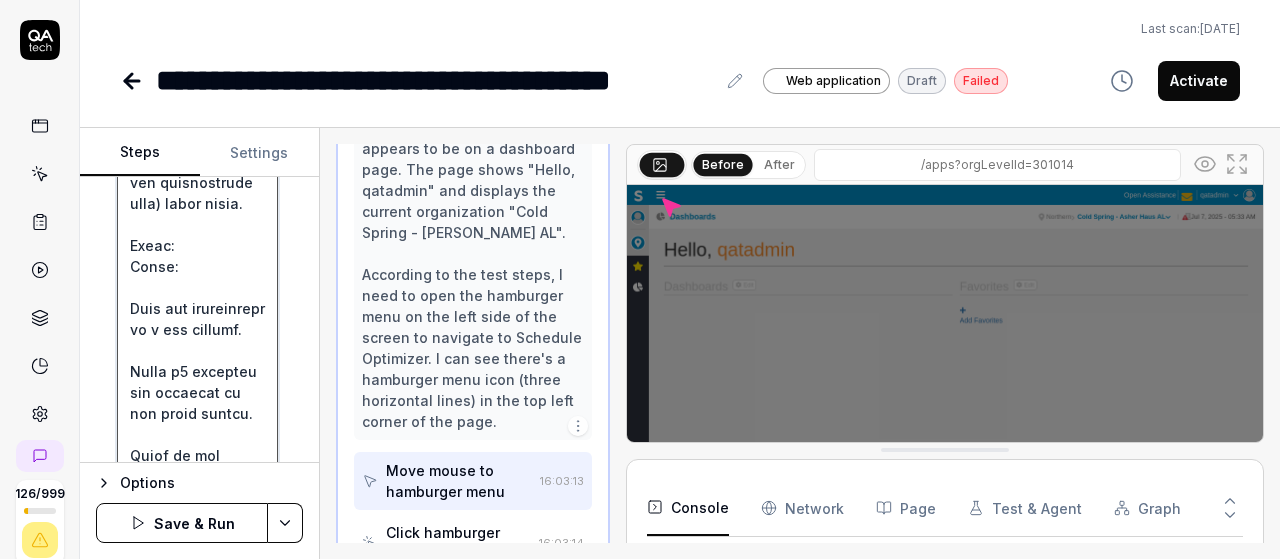 type on "Precondition:
User has valid v6 credentials.
User must select a Department (lowest level in the organization tree) after login.
Steps:
Login:
Open the application in a web browser.
Enter v6 username and password on the login screen.
Click on the "Login" button.
Verify that you are successfully logged in and then Mouse move to Organization breadcrumb then click on organization , then move mouse to departm
Select Department in Organization Tree:
From the displayed organization hierarchy, expand the tree structure to navigate through levels (e.g., Region → Location → Unit → Department).
Select a valid Department, which is the last level of the organization tree.
Confirm the selection if prompted (e.g., via a "Continue" or "Confirm" button).
Wait for the application to load the department-level dashboard.
Open Hamburger Menu:
On the left side of the screen, click the hamburger menu icon (☰) to expand the navigation panel.
Navigate to Schedule Optimizer:
In the navigation panel, click on "Schedul..." 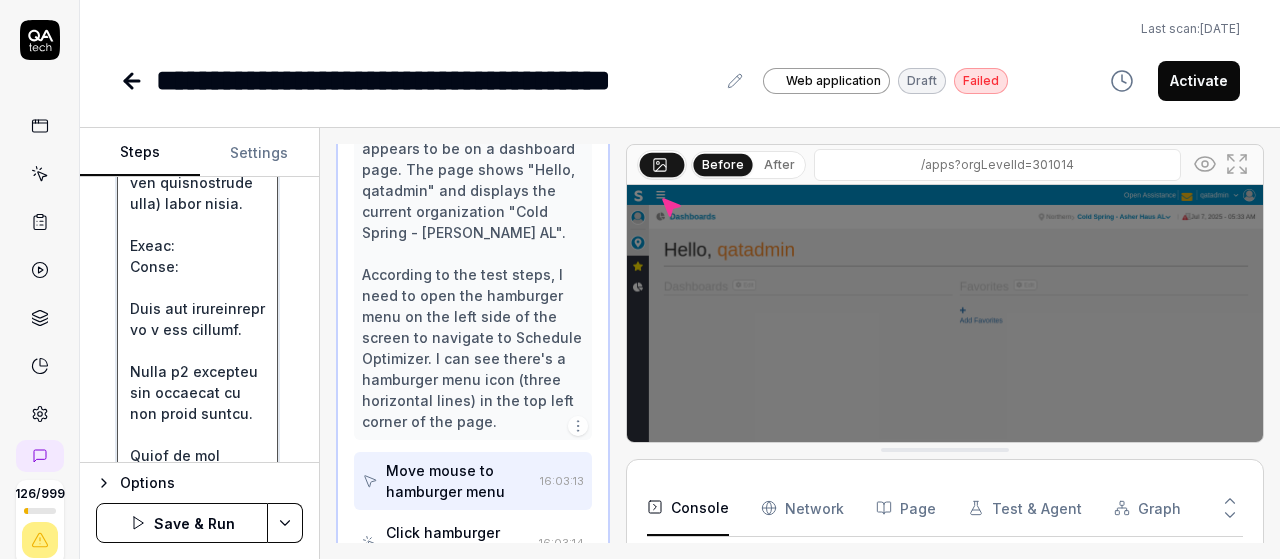 type on "*" 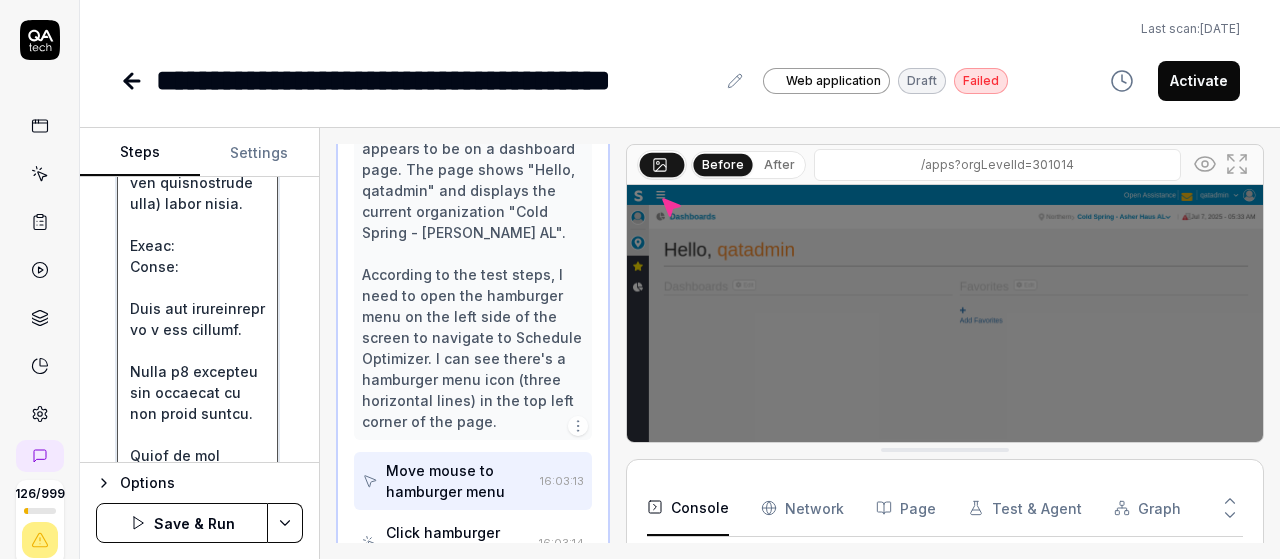 type on "*" 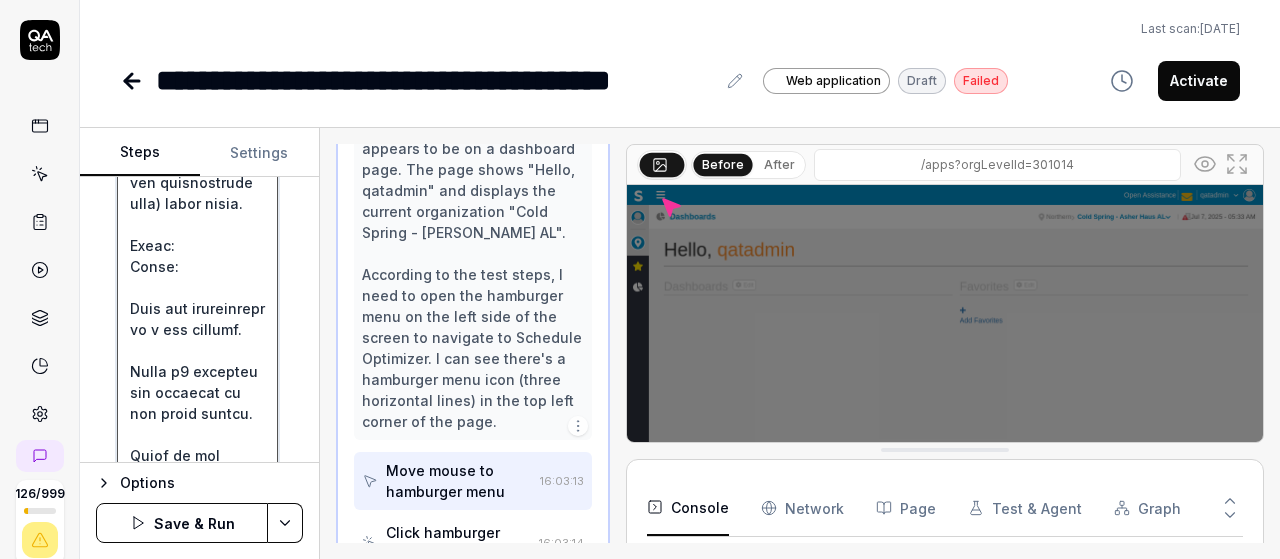 type on "*" 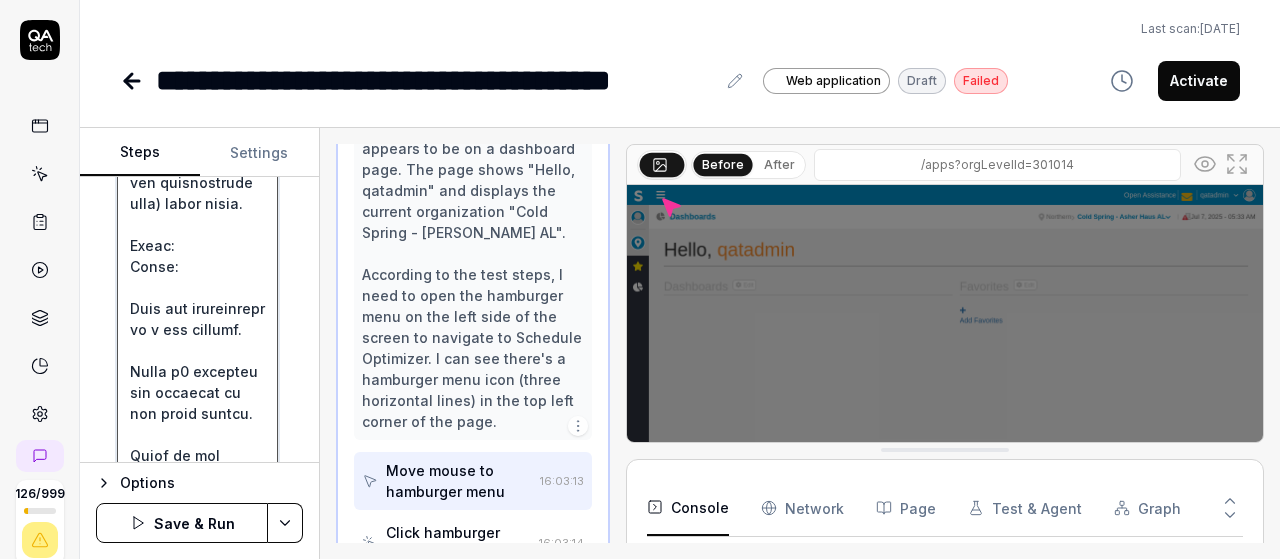 type on "*" 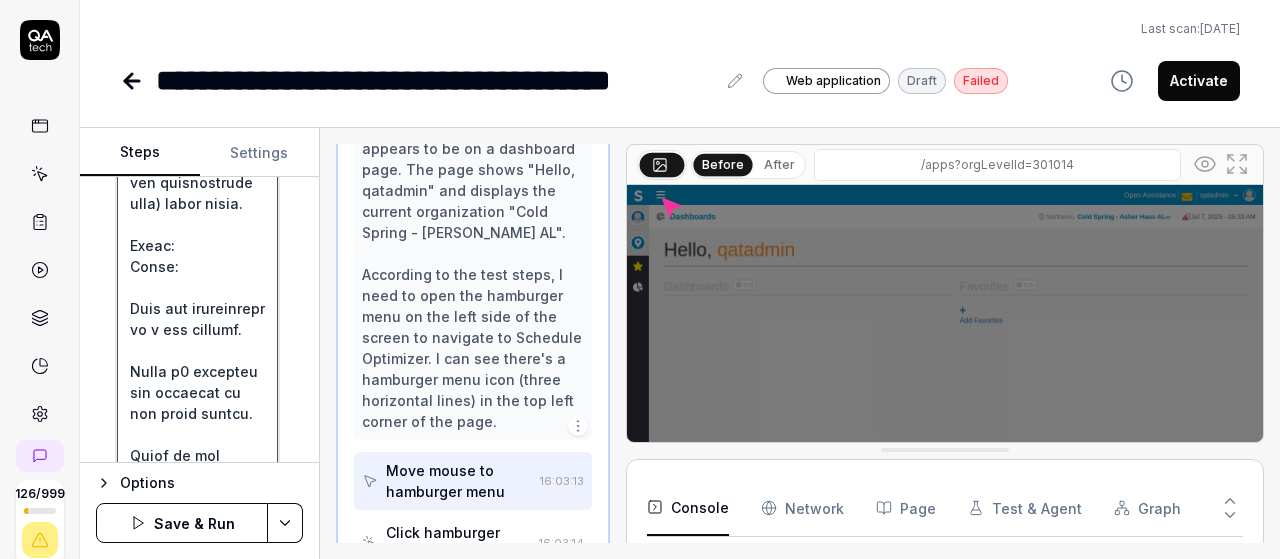 type on "Precondition:
User has valid v6 credentials.
User must select a Department (lowest level in the organization tree) after login.
Steps:
Login:
Open the application in a web browser.
Enter v6 username and password on the login screen.
Click on the "Login" button.
Verify that you are successfully logged in and then Mouse move to Organization breadcrumb then click on organization , then move mouse to department
Select Department in Organization Tree:
From the displayed organization hierarchy, expand the tree structure to navigate through levels (e.g., Region → Location → Unit → Department).
Select a valid Department, which is the last level of the organization tree.
Confirm the selection if prompted (e.g., via a "Continue" or "Confirm" button).
Wait for the application to load the department-level dashboard.
Open Hamburger Menu:
On the left side of the screen, click the hamburger menu icon (☰) to expand the navigation panel.
Navigate to Schedule Optimizer:
In the navigation panel, click on "Sch..." 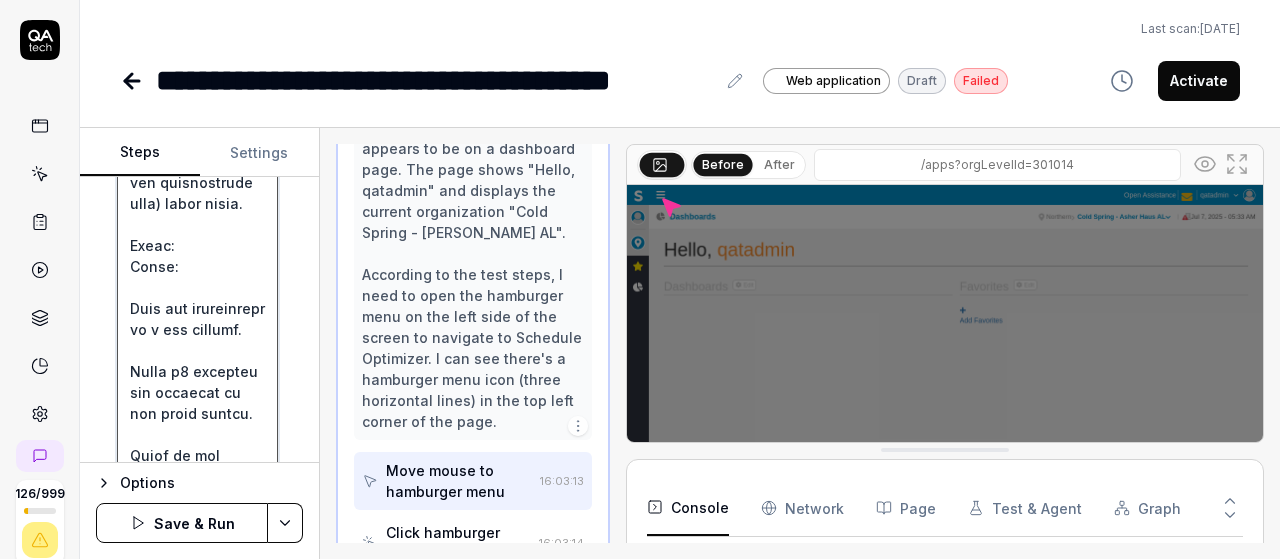 type on "*" 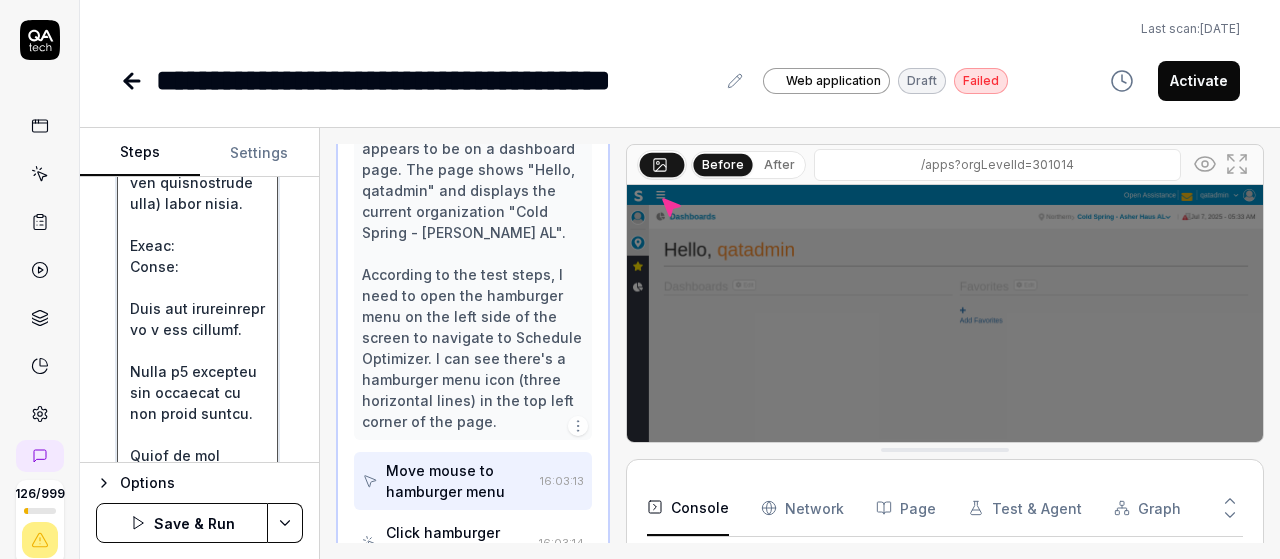 type on "*" 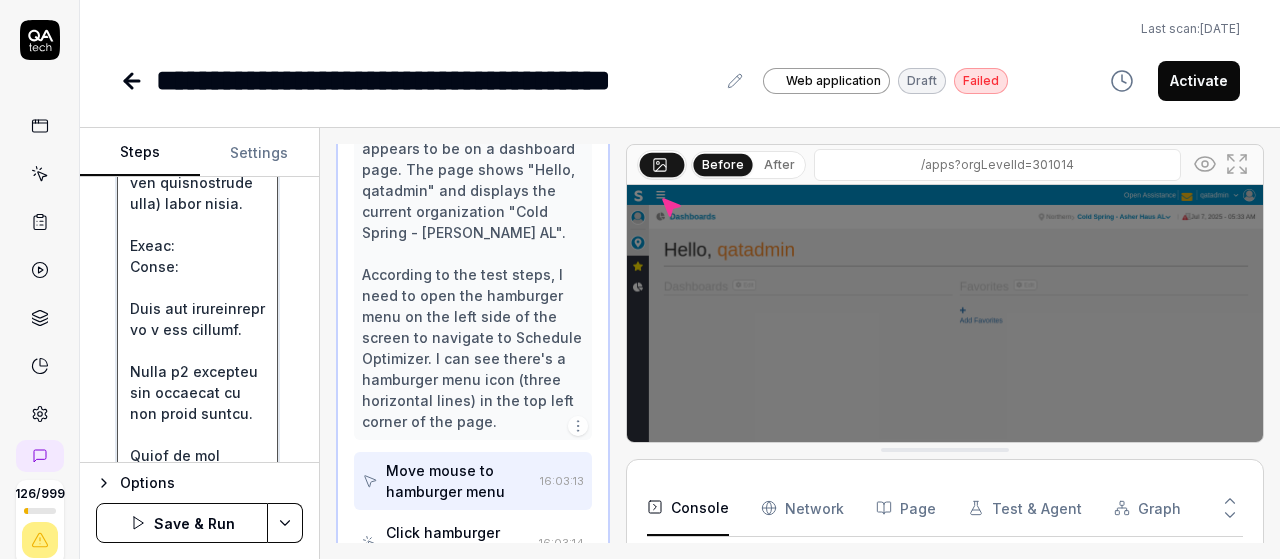 type on "*" 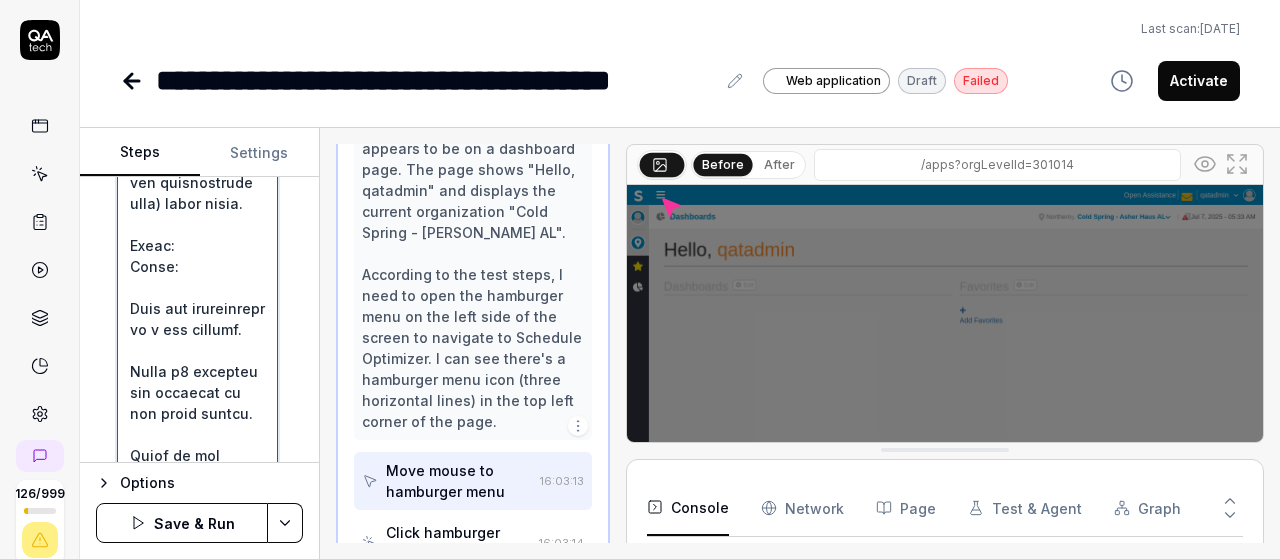 type on "*" 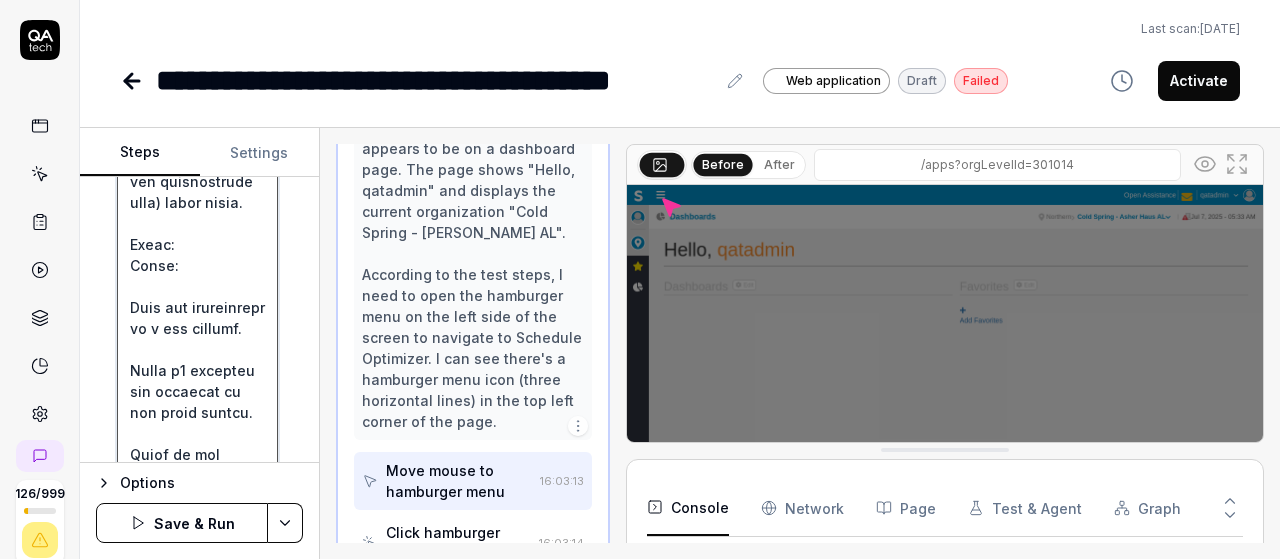 scroll, scrollTop: 444, scrollLeft: 0, axis: vertical 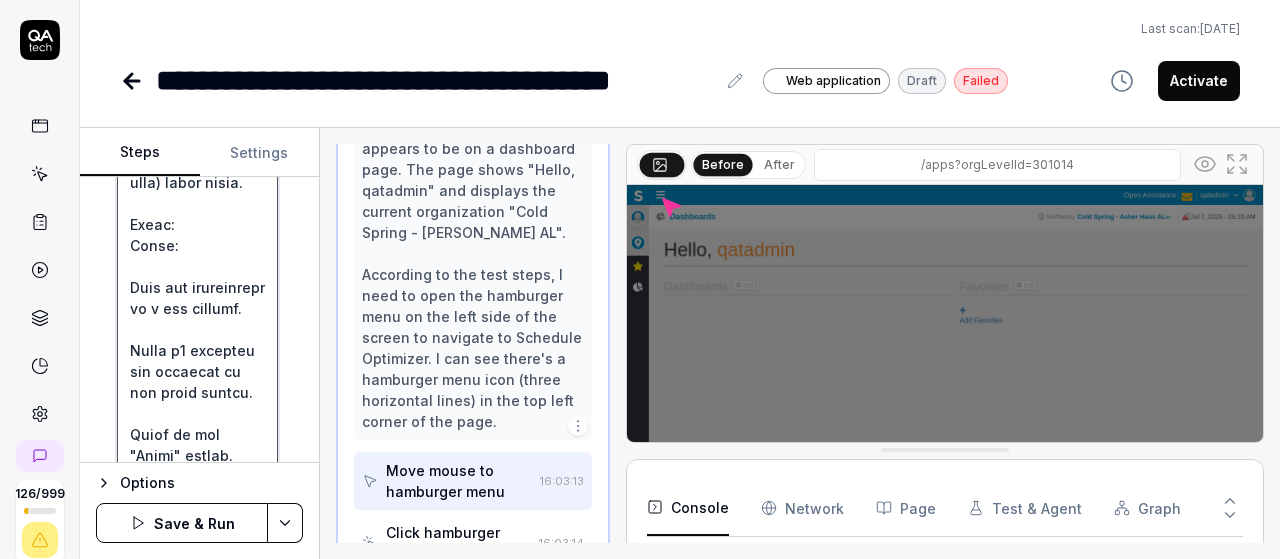 type on "*" 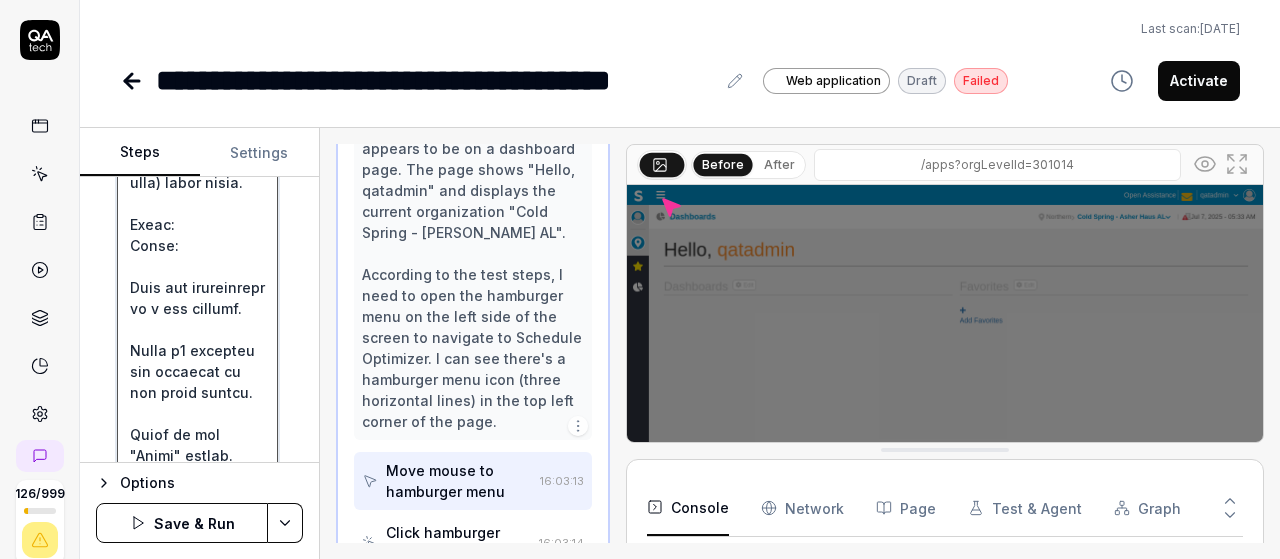 type on "Precondition:
User has valid v6 credentials.
User must select a Department (lowest level in the organization tree) after login.
Steps:
Login:
Open the application in a web browser.
Enter v6 username and password on the login screen.
Click on the "Login" button.
Verify that you are successfully logged in and then Mouse move to Organization breadcrumb then click on organization , then move mouse to department bread
Select Department in Organization Tree:
From the displayed organization hierarchy, expand the tree structure to navigate through levels (e.g., Region → Location → Unit → Department).
Select a valid Department, which is the last level of the organization tree.
Confirm the selection if prompted (e.g., via a "Continue" or "Confirm" button).
Wait for the application to load the department-level dashboard.
Open Hamburger Menu:
On the left side of the screen, click the hamburger menu icon (☰) to expand the navigation panel.
Navigate to Schedule Optimizer:
In the navigation panel, click on..." 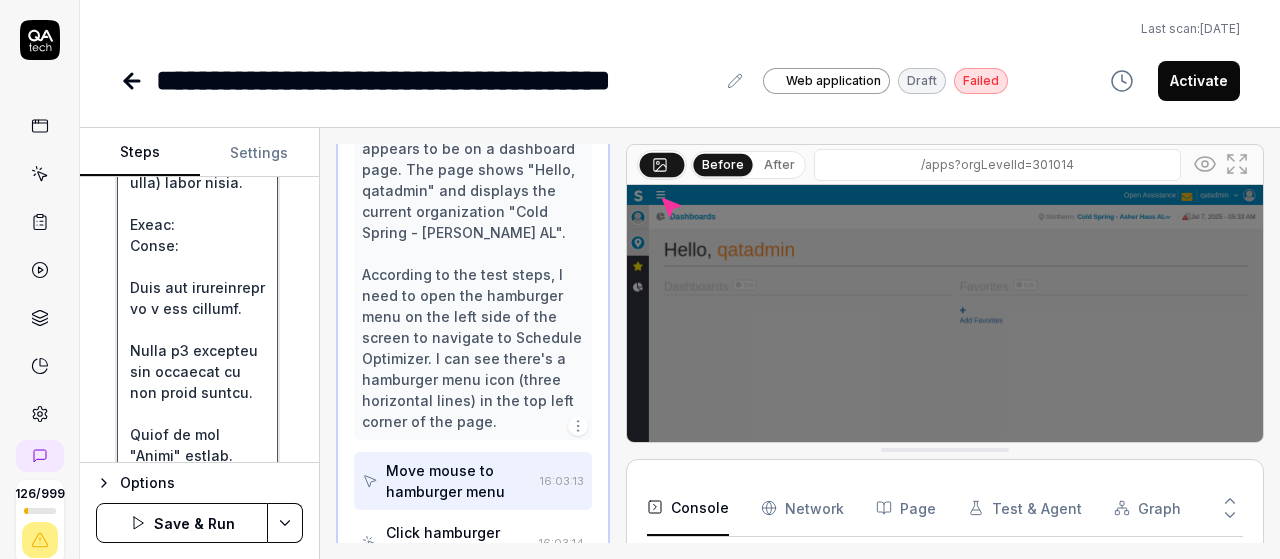 type on "*" 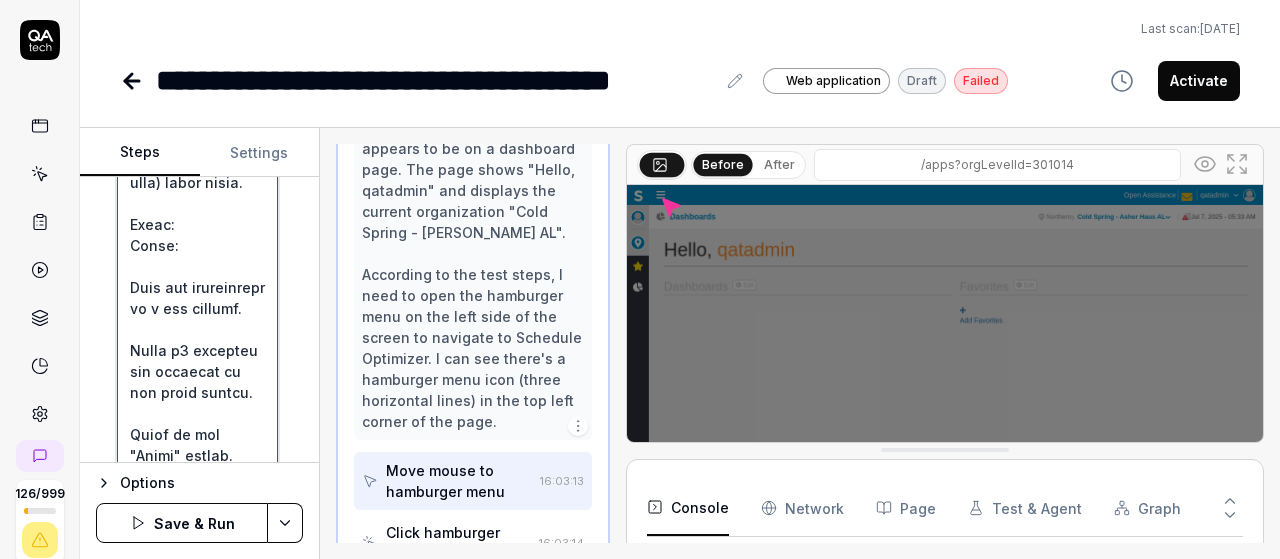 type on "Precondition:
User has valid v6 credentials.
User must select a Department (lowest level in the organization tree) after login.
Steps:
Login:
Open the application in a web browser.
Enter v6 username and password on the login screen.
Click on the "Login" button.
Verify that you are successfully logged in and then Mouse move to Organization breadcrumb then click on organization , then move mouse to department breadc
Select Department in Organization Tree:
From the displayed organization hierarchy, expand the tree structure to navigate through levels (e.g., Region → Location → Unit → Department).
Select a valid Department, which is the last level of the organization tree.
Confirm the selection if prompted (e.g., via a "Continue" or "Confirm" button).
Wait for the application to load the department-level dashboard.
Open Hamburger Menu:
On the left side of the screen, click the hamburger menu icon (☰) to expand the navigation panel.
Navigate to Schedule Optimizer:
In the navigation panel, click o..." 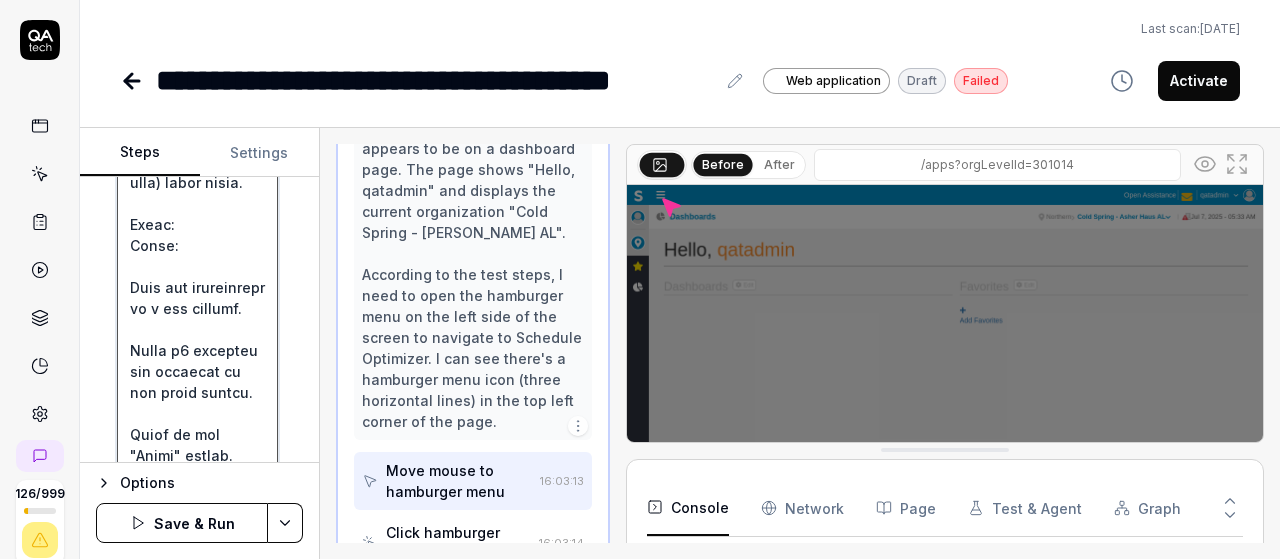 type on "*" 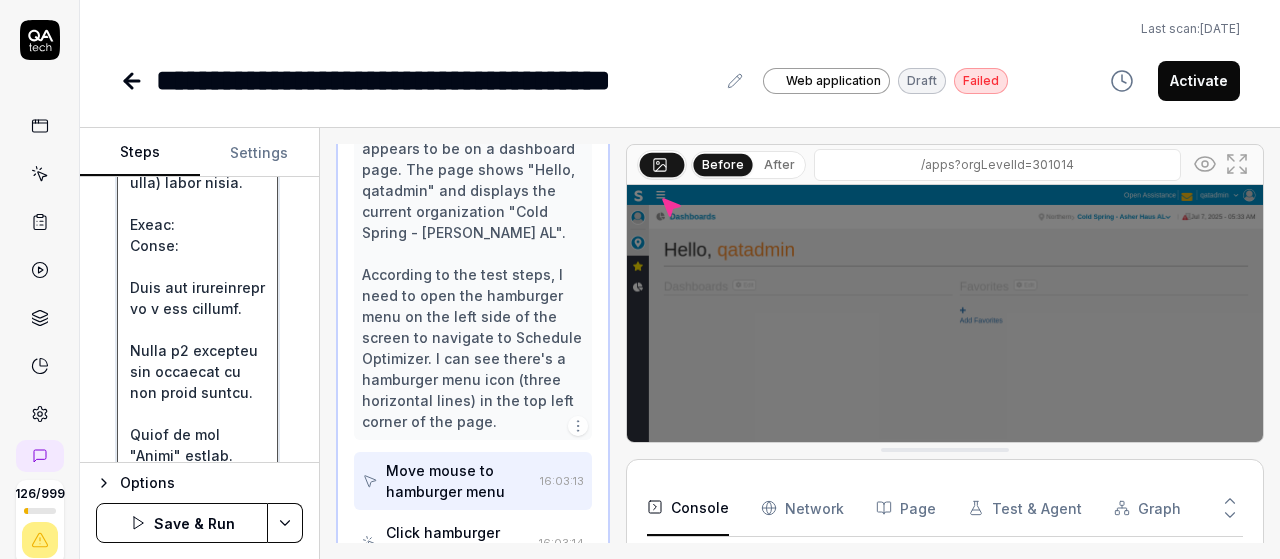 type on "*" 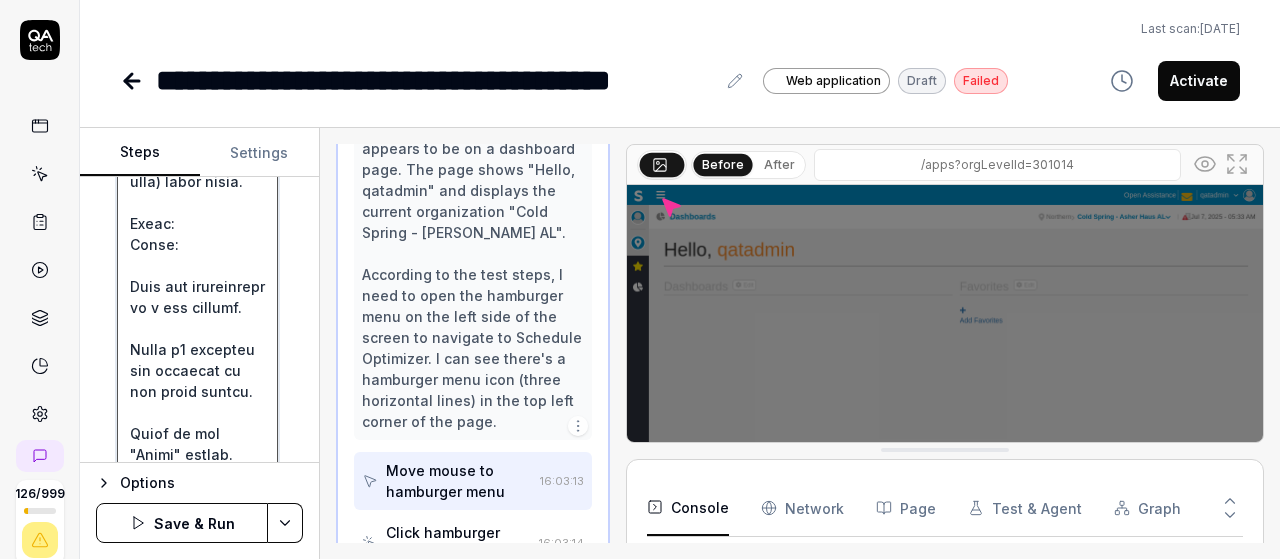 type on "*" 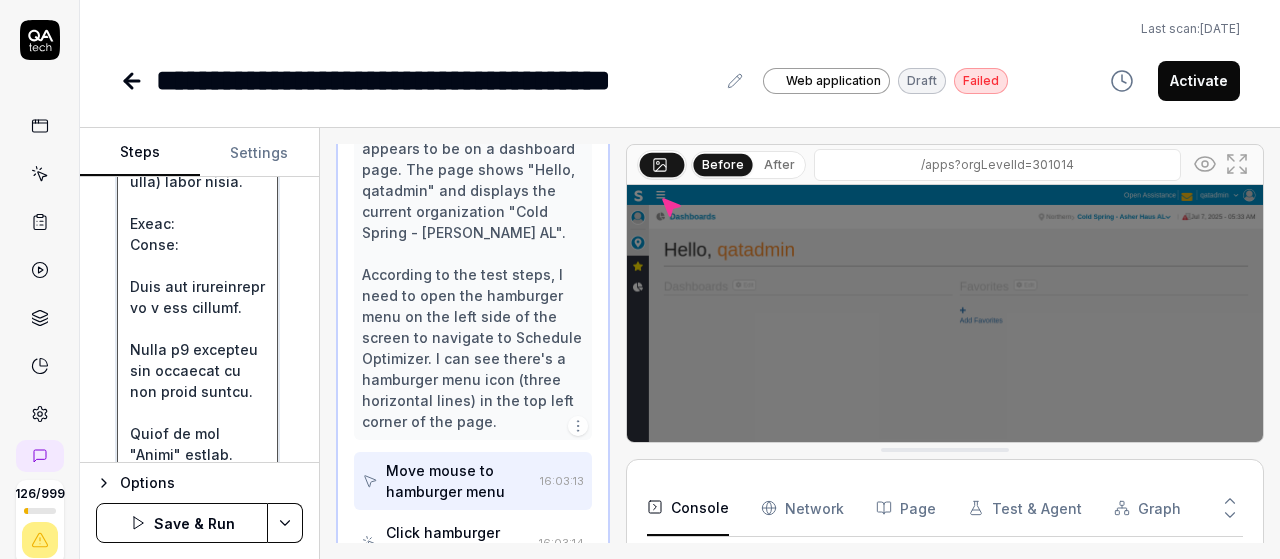 type on "*" 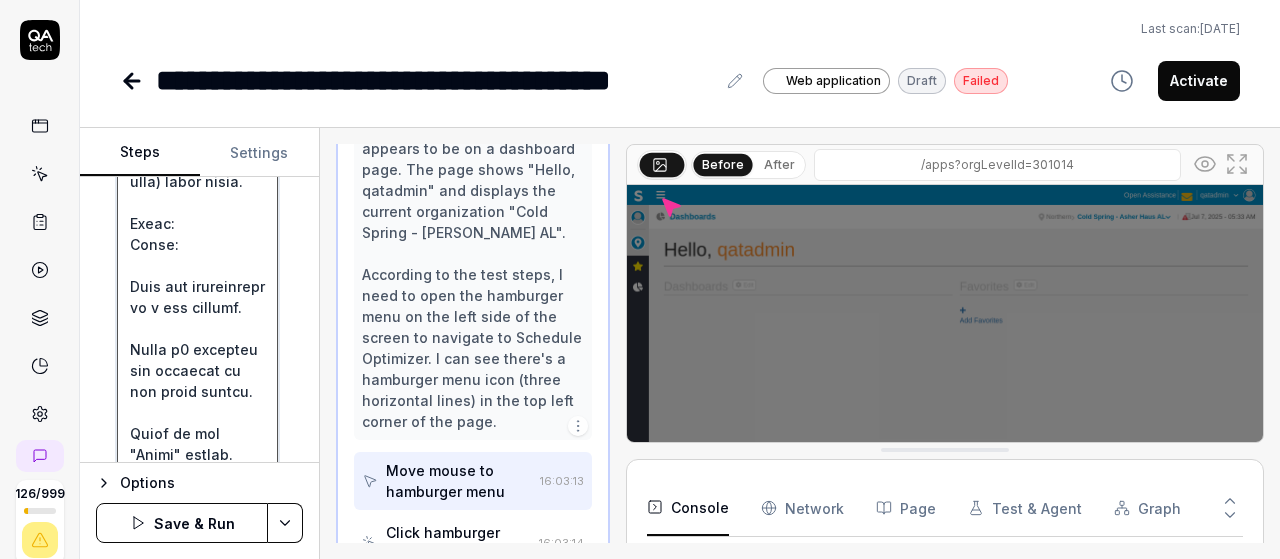 scroll, scrollTop: 441, scrollLeft: 0, axis: vertical 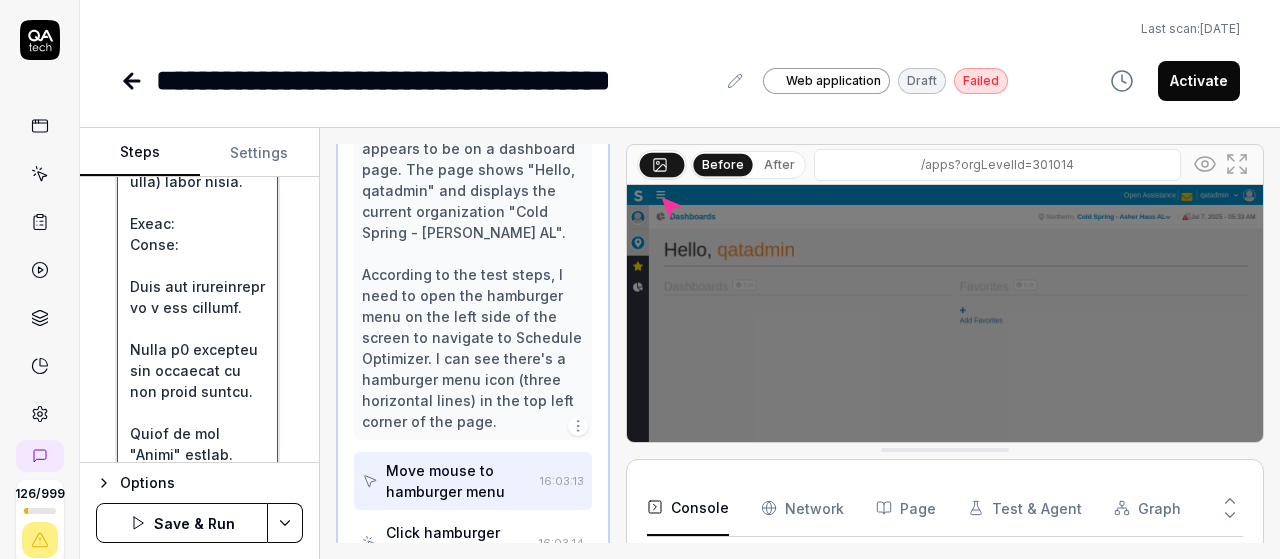click at bounding box center [197, 1347] 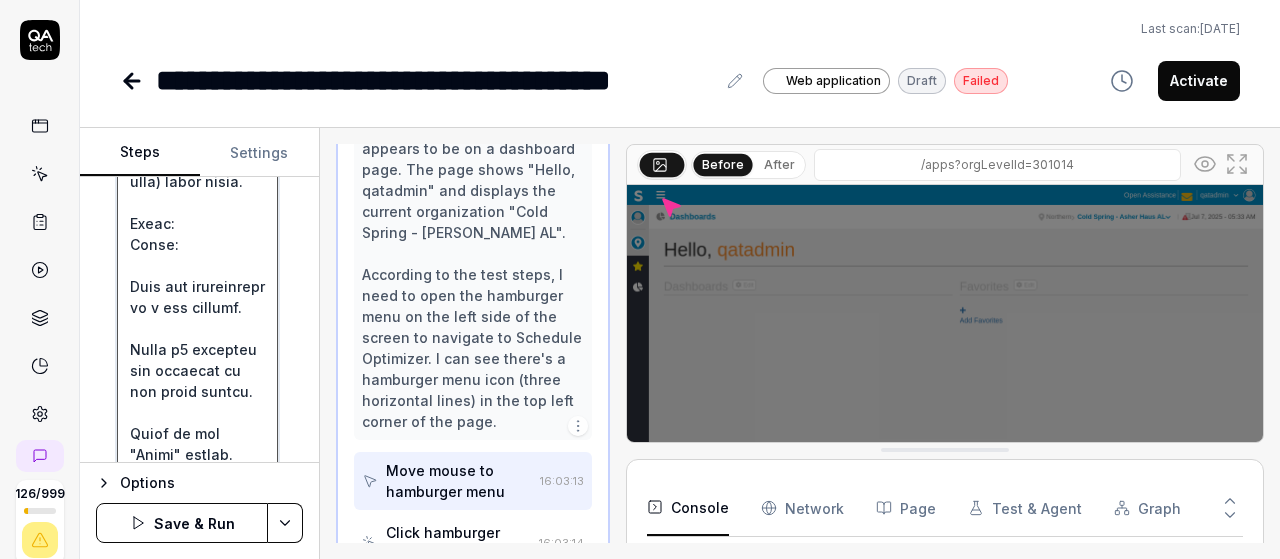 type on "*" 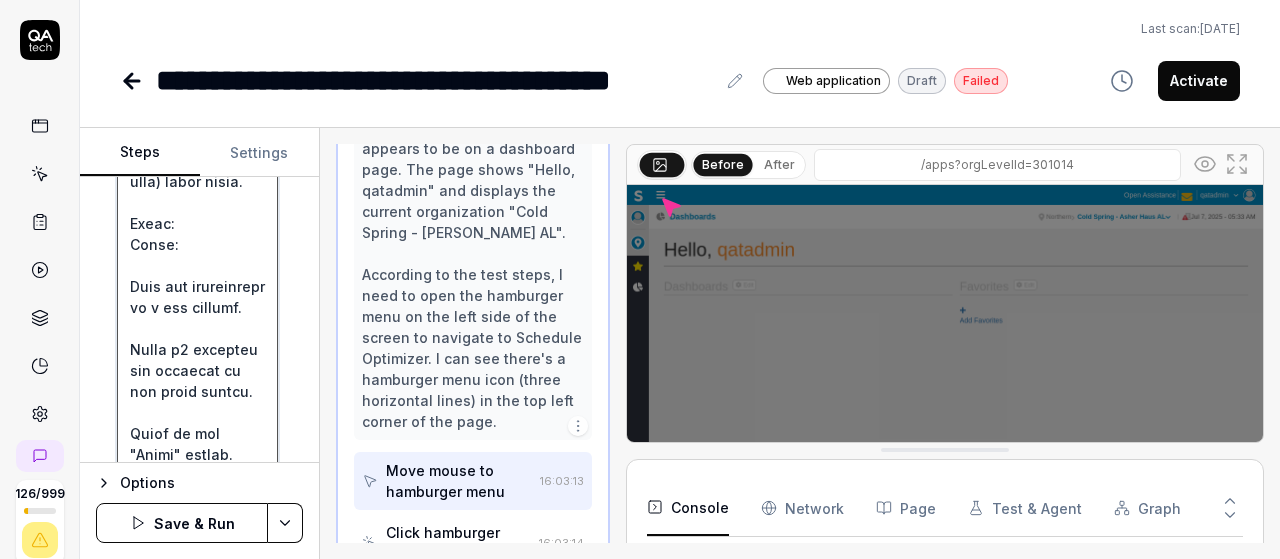 type on "*" 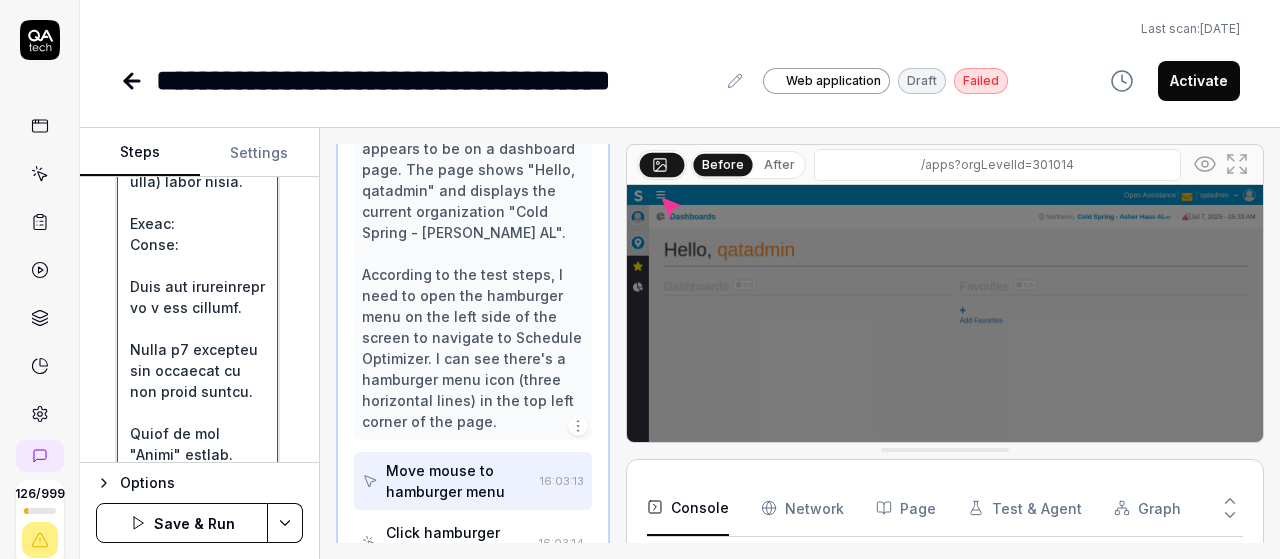 type on "*" 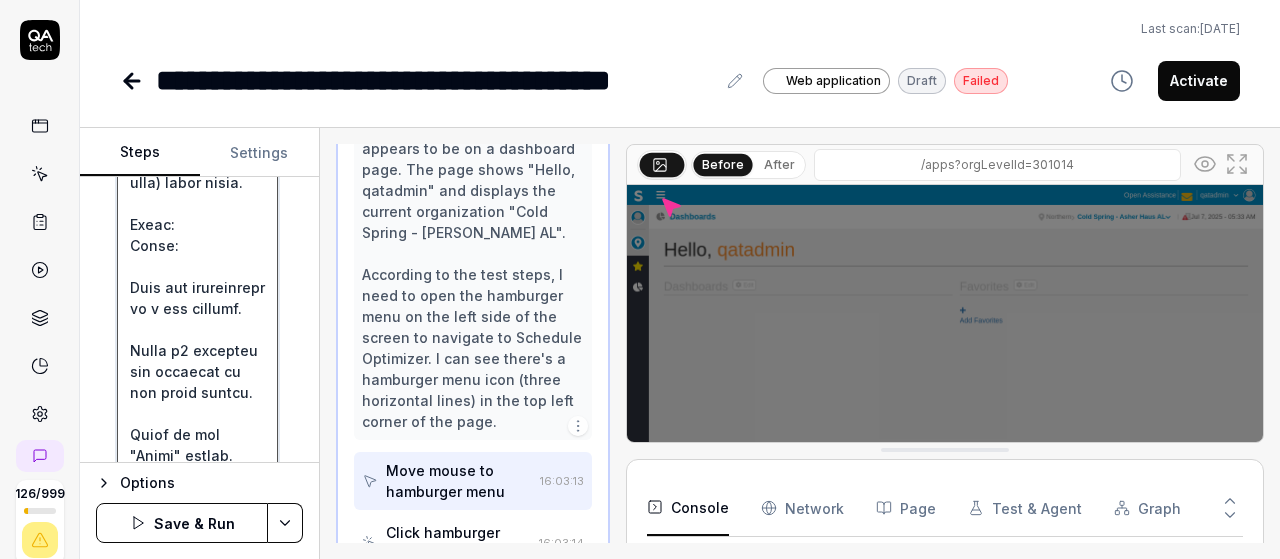 type on "*" 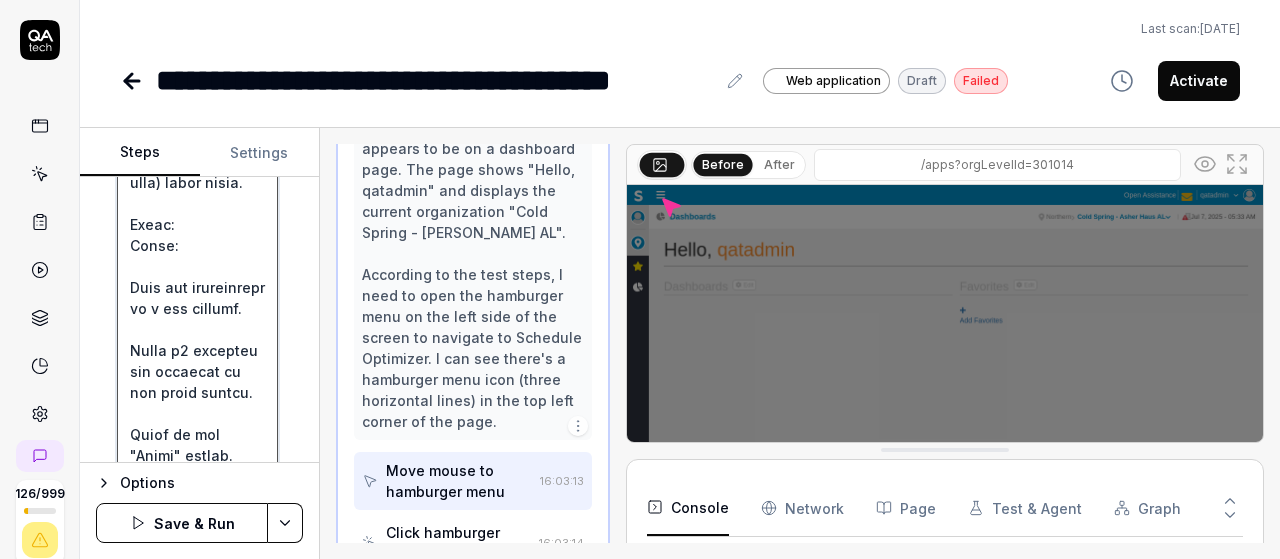type on "Precondition:
User has valid v6 credentials.
User must select a Department (lowest level in the organization tree) after login.
Steps:
Login:
Open the application in a web browser.
Enter v6 username and password on the login screen.
Click on the "Login" button.
Verify that you are successfully logged in and then Mouse move to Organization breadcrumb then click on organization , then move mouse to department (depabreadcrumb
Select Department in Organization Tree:
From the displayed organization hierarchy, expand the tree structure to navigate through levels (e.g., Region → Location → Unit → Department).
Select a valid Department, which is the last level of the organization tree.
Confirm the selection if prompted (e.g., via a "Continue" or "Confirm" button).
Wait for the application to load the department-level dashboard.
Open Hamburger Menu:
On the left side of the screen, click the hamburger menu icon (☰) to expand the navigation panel.
Navigate to Schedule Optimizer:
In the navigation panel..." 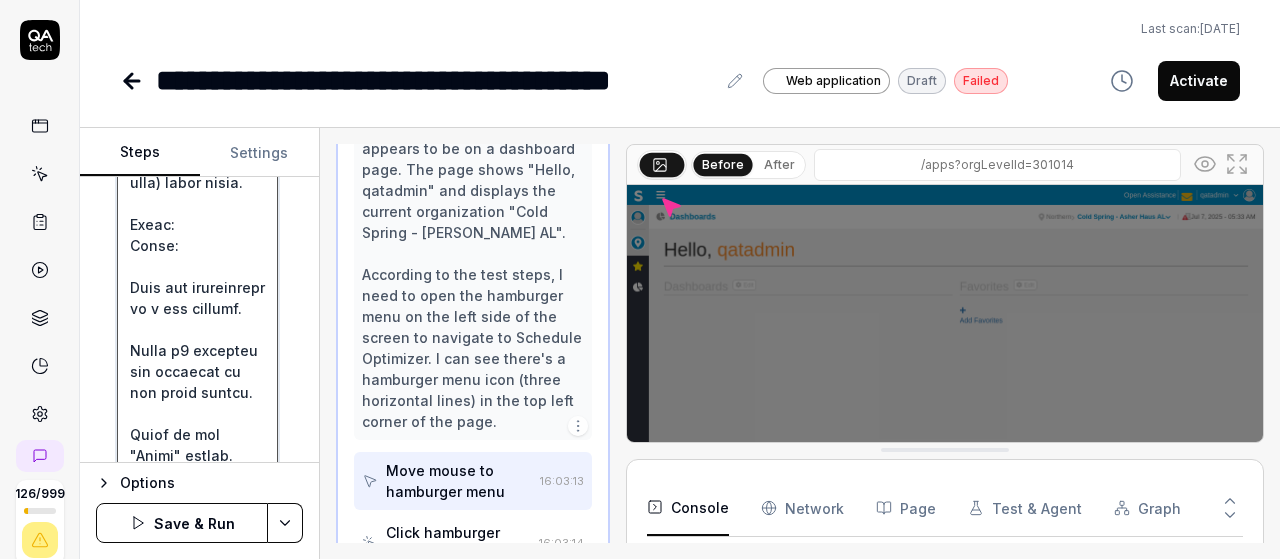 type on "*" 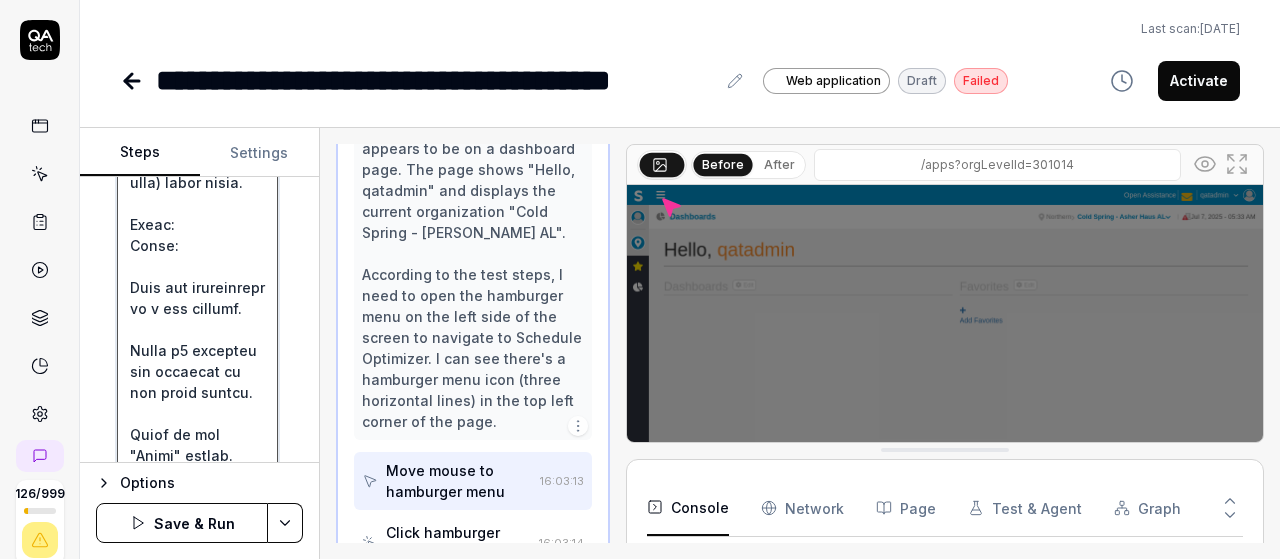 scroll, scrollTop: 440, scrollLeft: 0, axis: vertical 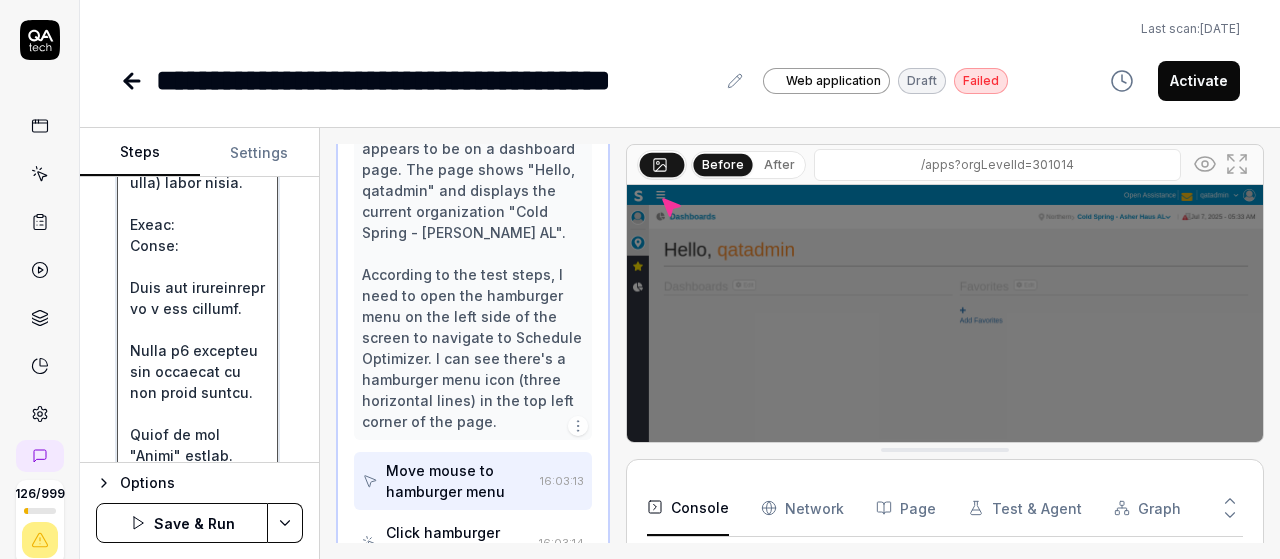 type on "*" 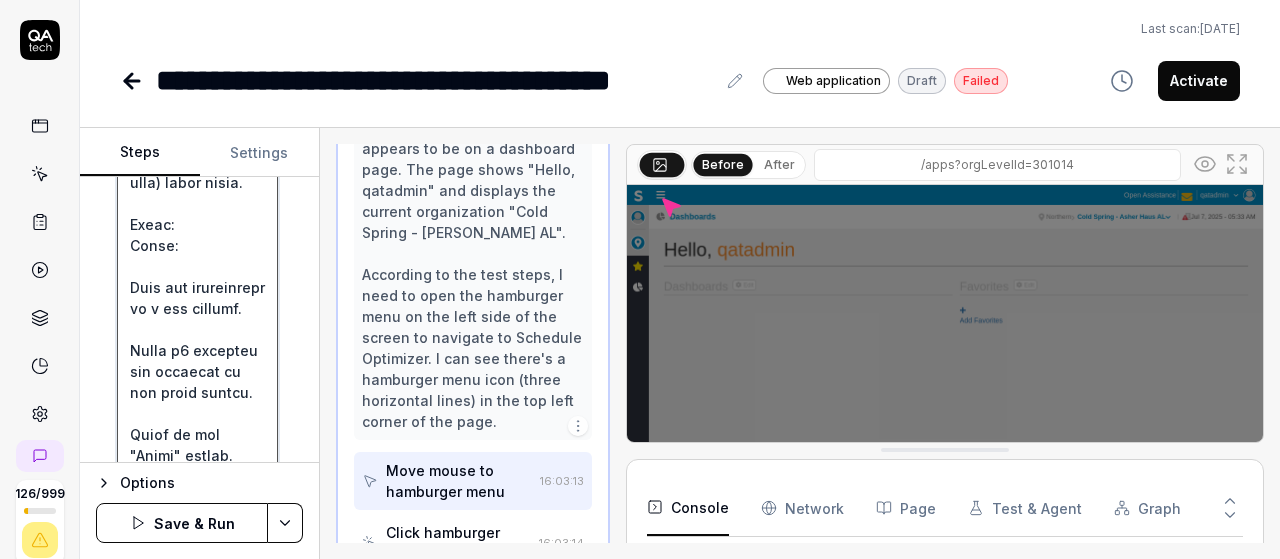 type on "Precondition:
User has valid v6 credentials.
User must select a Department (lowest level in the organization tree) after login.
Steps:
Login:
Open the application in a web browser.
Enter v6 username and password on the login screen.
Click on the "Login" button.
Verify that you are successfully logged in and then Mouse move to Organization breadcrumb then click on organization , then move mouse to department (departmbreadcrumb
Select Department in Organization Tree:
From the displayed organization hierarchy, expand the tree structure to navigate through levels (e.g., Region → Location → Unit → Department).
Select a valid Department, which is the last level of the organization tree.
Confirm the selection if prompted (e.g., via a "Continue" or "Confirm" button).
Wait for the application to load the department-level dashboard.
Open Hamburger Menu:
On the left side of the screen, click the hamburger menu icon (☰) to expand the navigation panel.
Navigate to Schedule Optimizer:
In the navigation pa..." 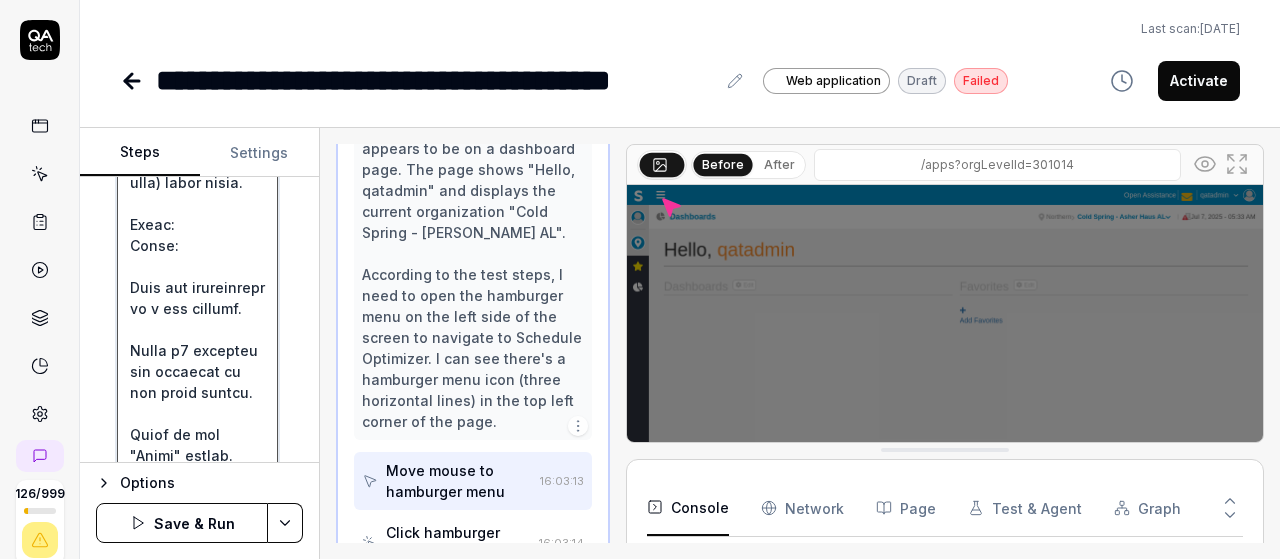 type on "*" 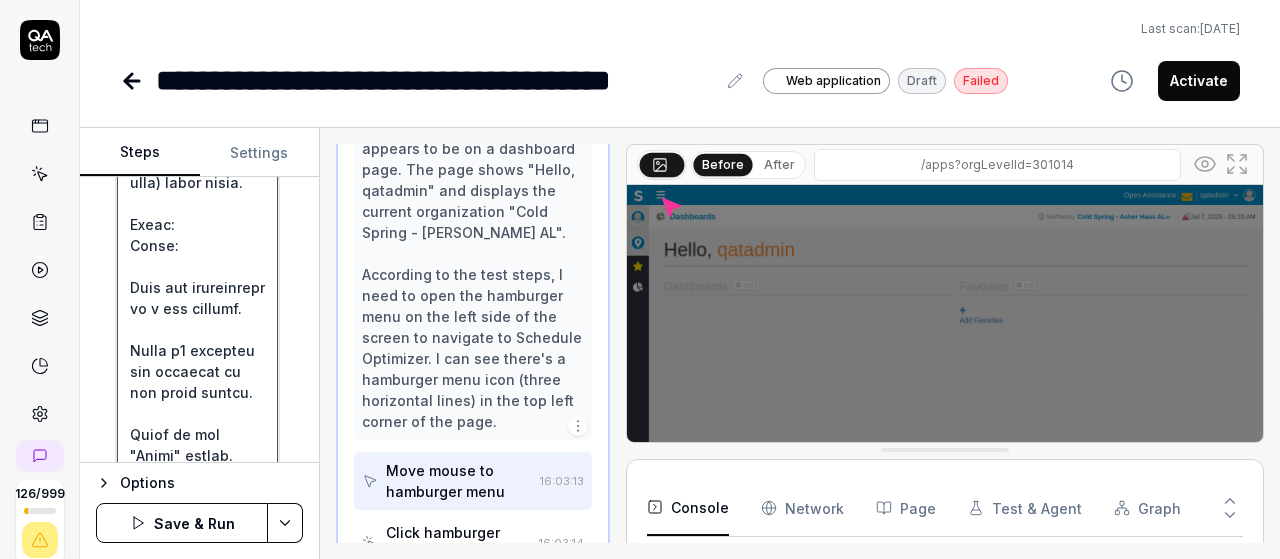 type on "Precondition:
User has valid v6 credentials.
User must select a Department (lowest level in the organization tree) after login.
Steps:
Login:
Open the application in a web browser.
Enter v6 username and password on the login screen.
Click on the "Login" button.
Verify that you are successfully logged in and then Mouse move to Organization breadcrumb then click on organization , then move mouse to department (departmenbreadcrumb
Select Department in Organization Tree:
From the displayed organization hierarchy, expand the tree structure to navigate through levels (e.g., Region → Location → Unit → Department).
Select a valid Department, which is the last level of the organization tree.
Confirm the selection if prompted (e.g., via a "Continue" or "Confirm" button).
Wait for the application to load the department-level dashboard.
Open Hamburger Menu:
On the left side of the screen, click the hamburger menu icon (☰) to expand the navigation panel.
Navigate to Schedule Optimizer:
In the navigation ..." 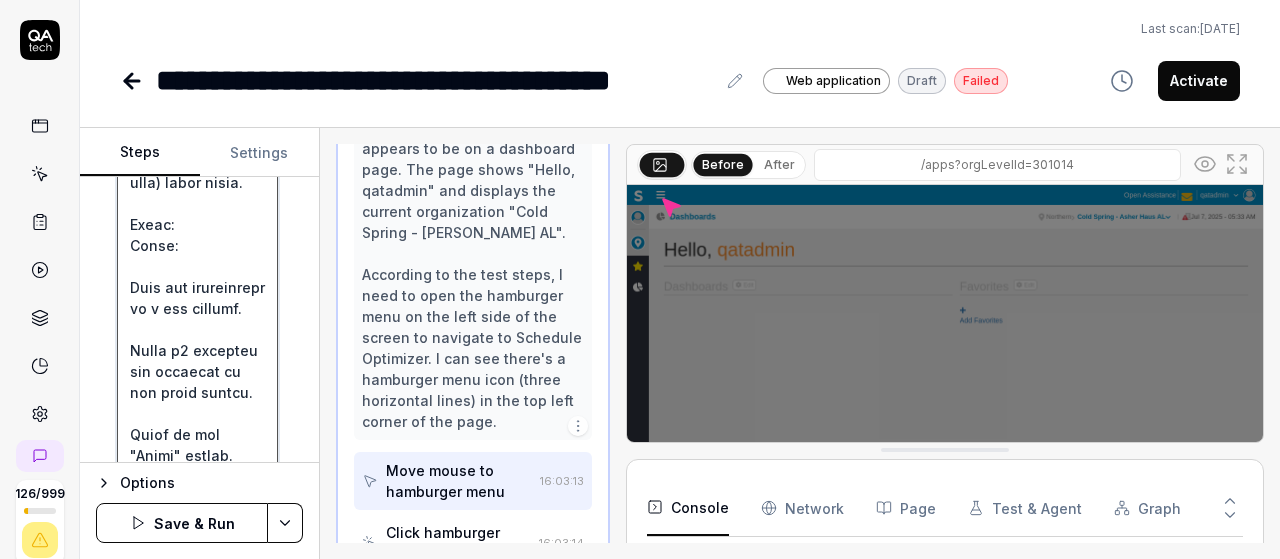type on "*" 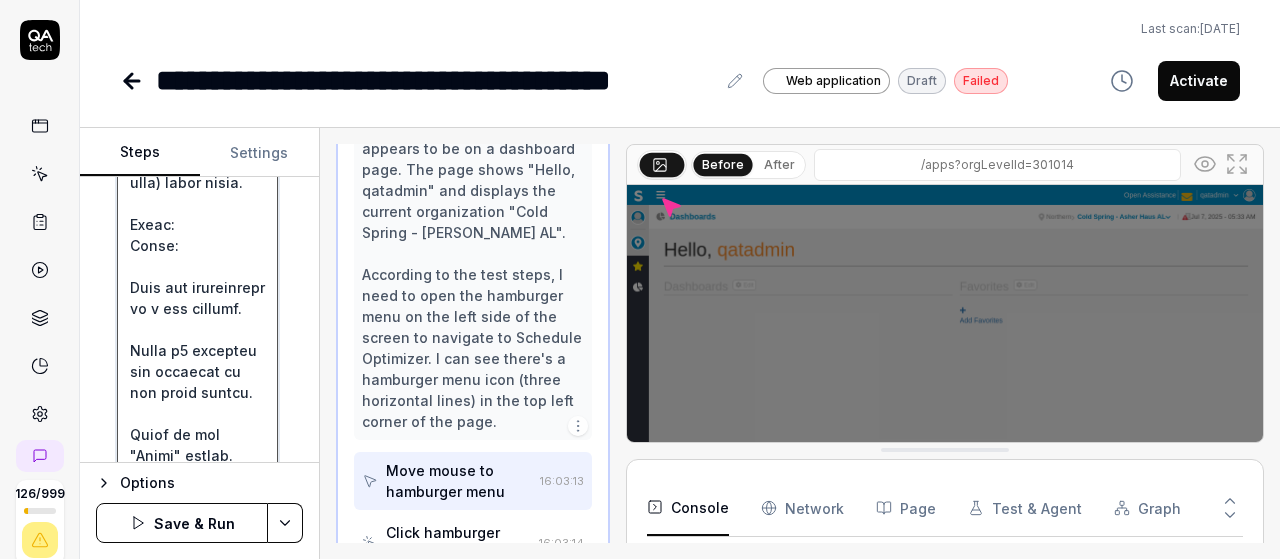 type on "*" 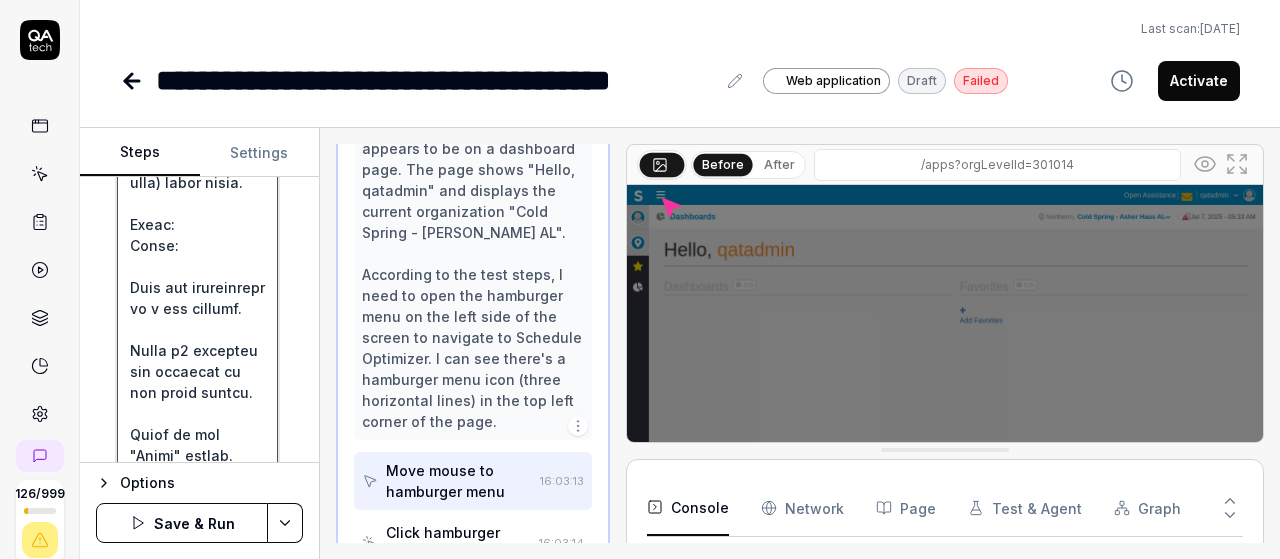 click at bounding box center [197, 1358] 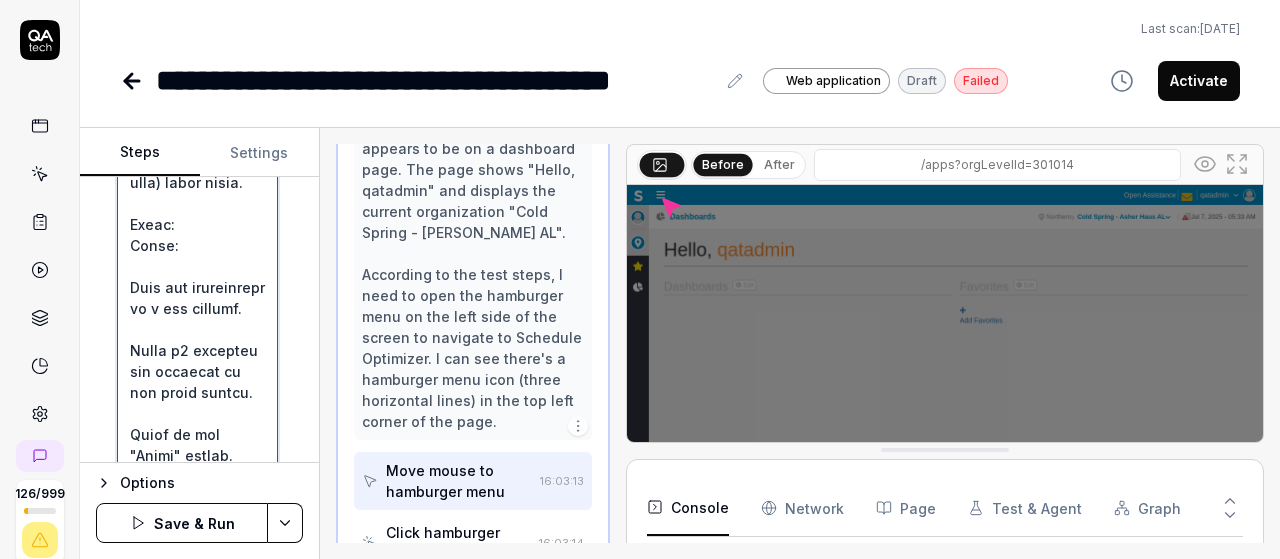 type on "*" 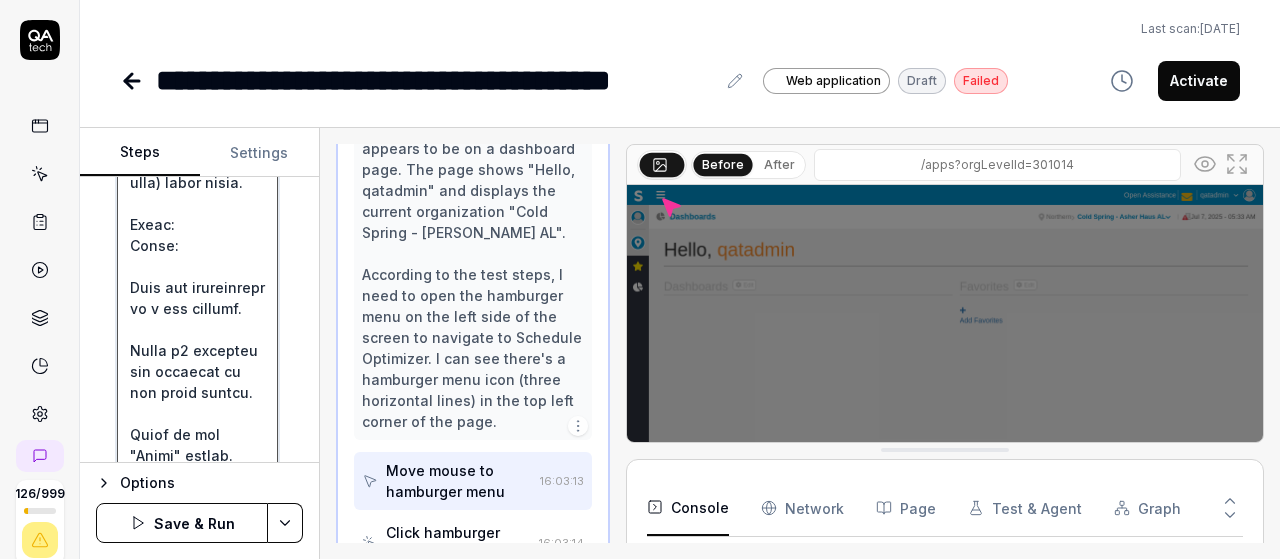 type on "Precondition:
User has valid v6 credentials.
User must select a Department (lowest level in the organization tree) after login.
Steps:
Login:
Open the application in a web browser.
Enter v6 username and password on the login screen.
Click on the "Login" button.
Verify that you are successfully logged in and then Mouse move to Organization breadcrumb then click on organization , then move mouse to department (department) breadcrumb
Select Department in Organization Tree:
From the displayed organization hierarchy, expand the tree structure to navigate through levels (e.g., Region → Location → Unit → Department).
Select a valid Department, which is the last level of the organization tree.
Confirm the selection if prompted (e.g., via a "Continue" or "Confirm" button).
Wait for the application to load the department-level dashboard.
Open Hamburger Menu:
On the left side of the screen, click the hamburger menu icon (☰) to expand the navigation panel.
Navigate to Schedule Optimizer:
In the navigati..." 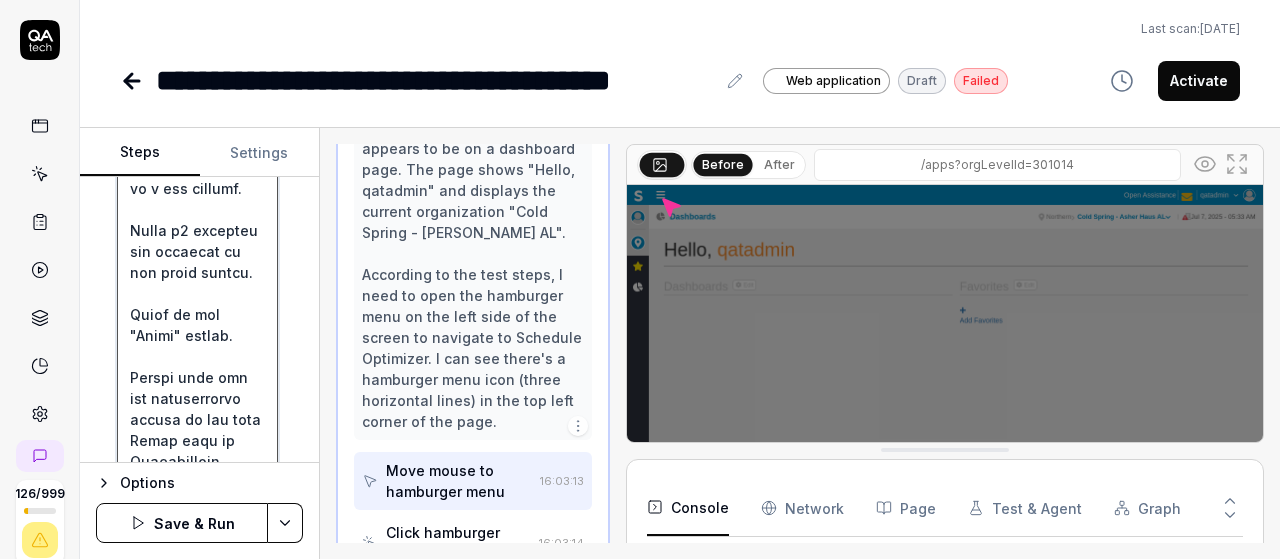 scroll, scrollTop: 566, scrollLeft: 0, axis: vertical 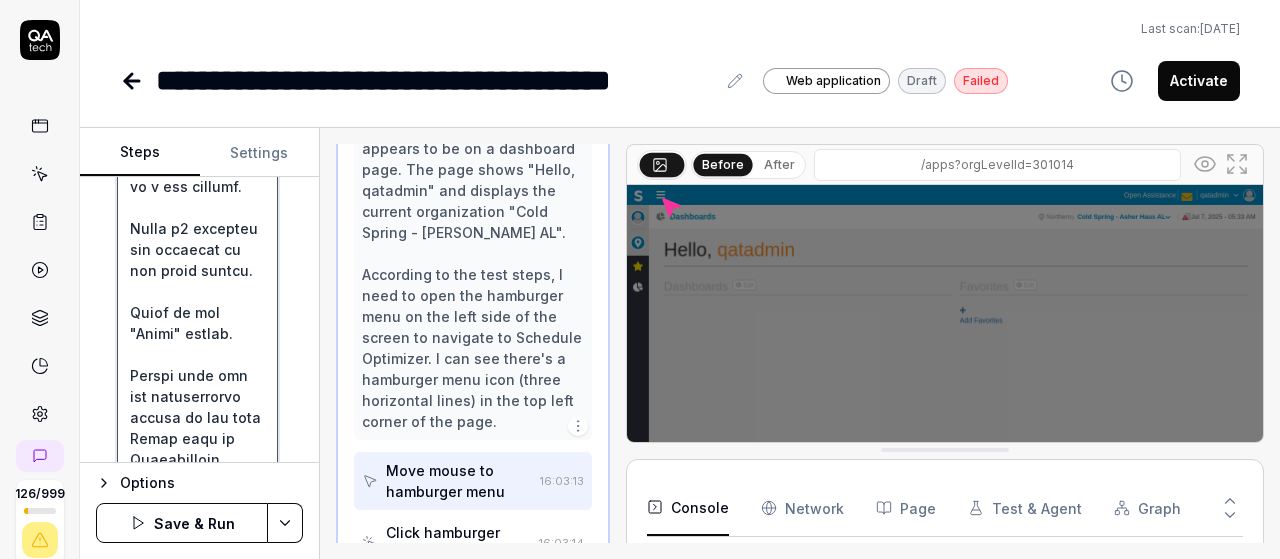 click at bounding box center [197, 1236] 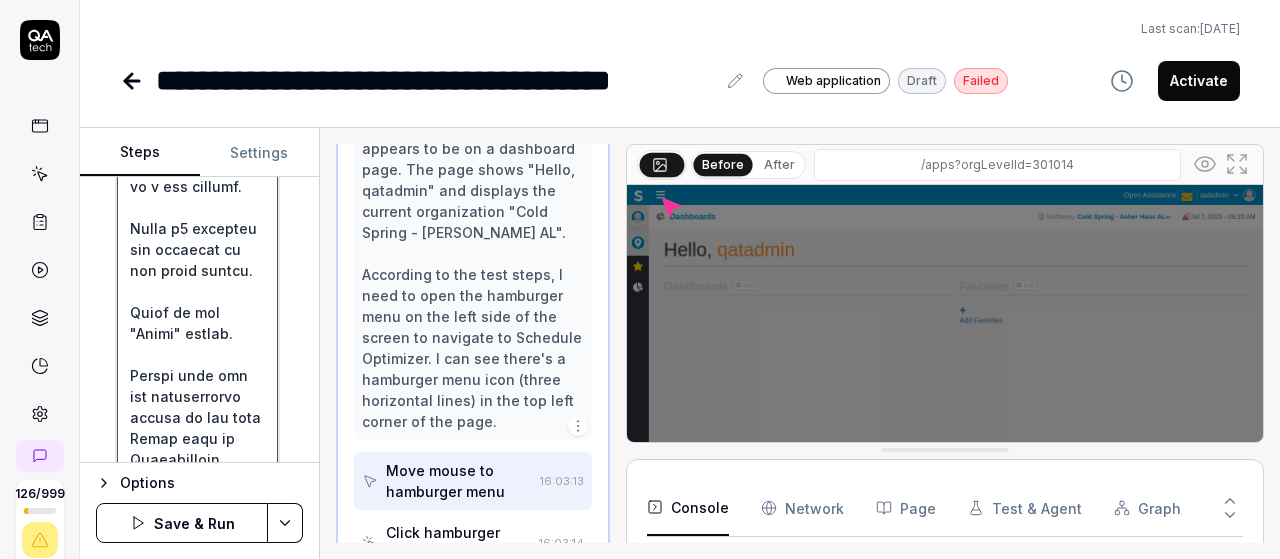 type on "*" 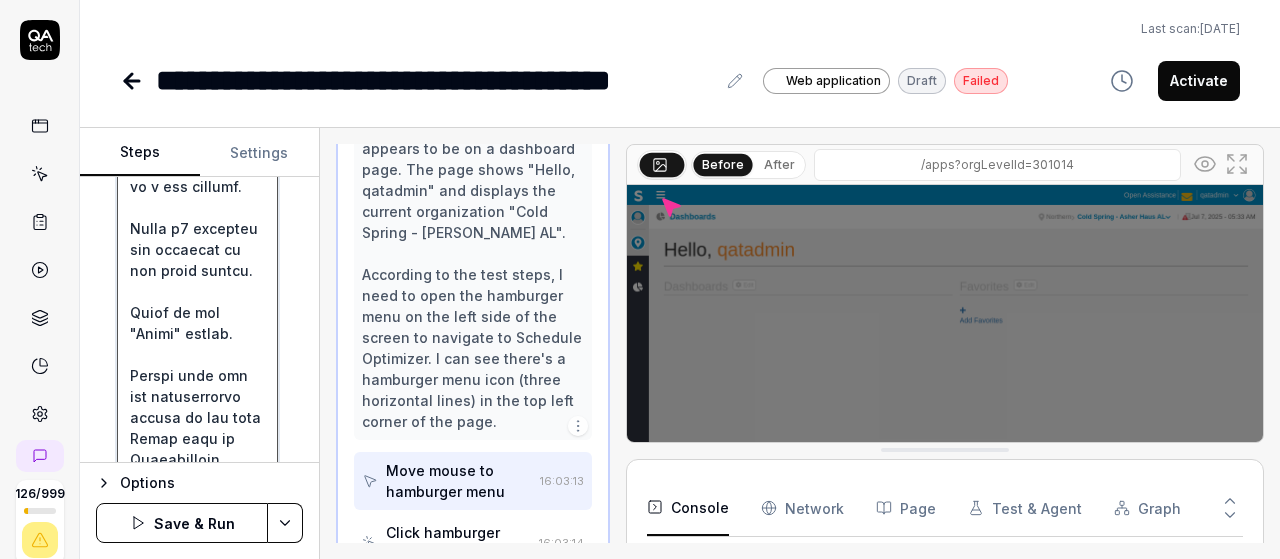 type on "*" 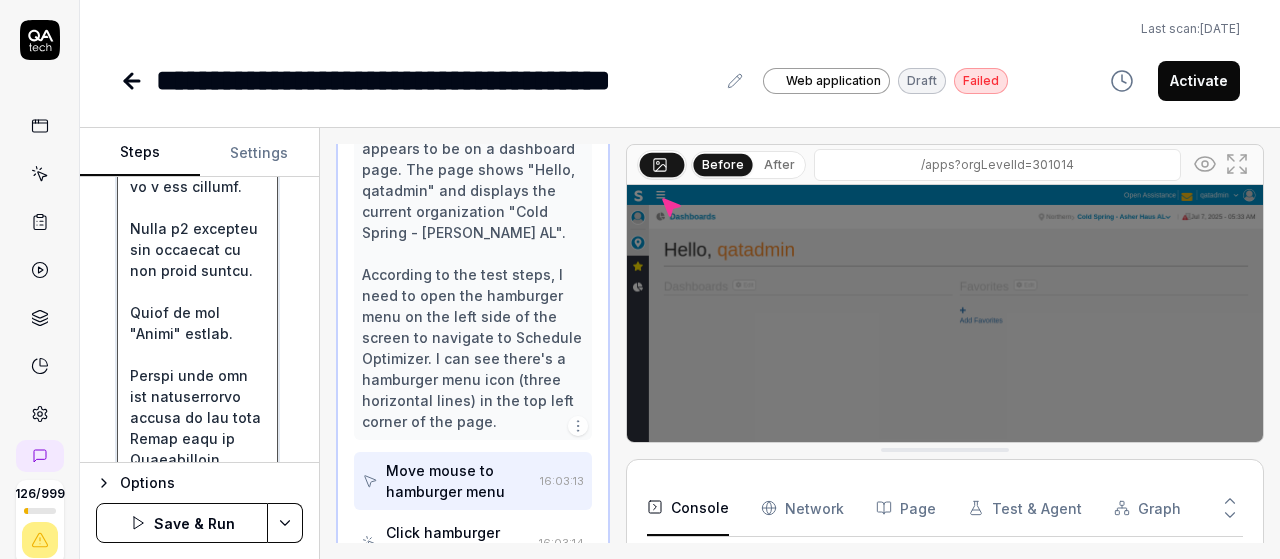 type on "*" 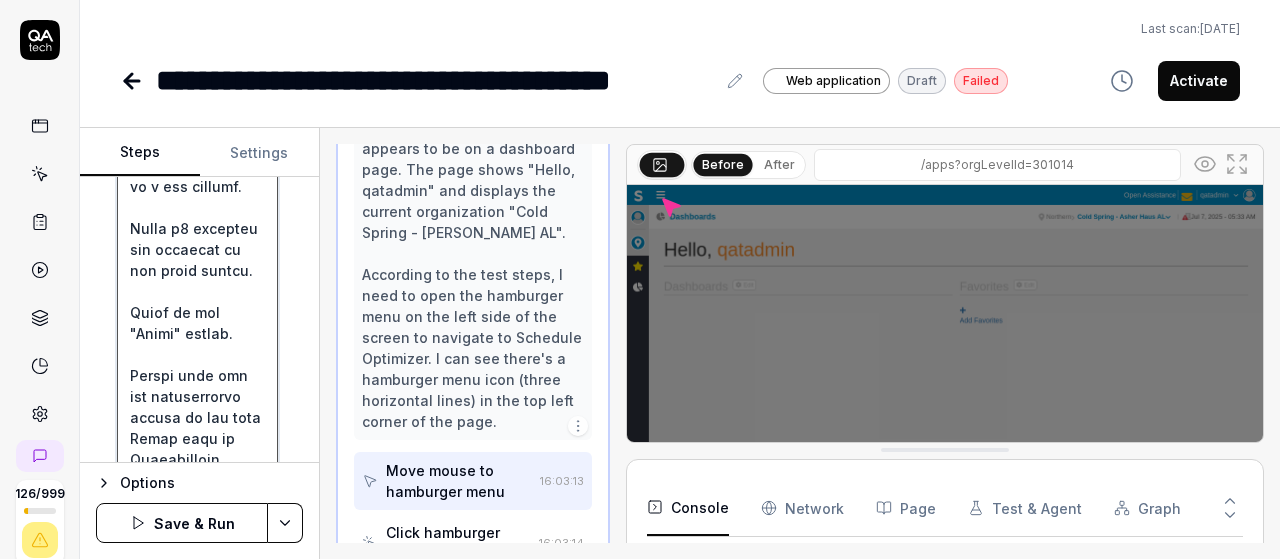type on "*" 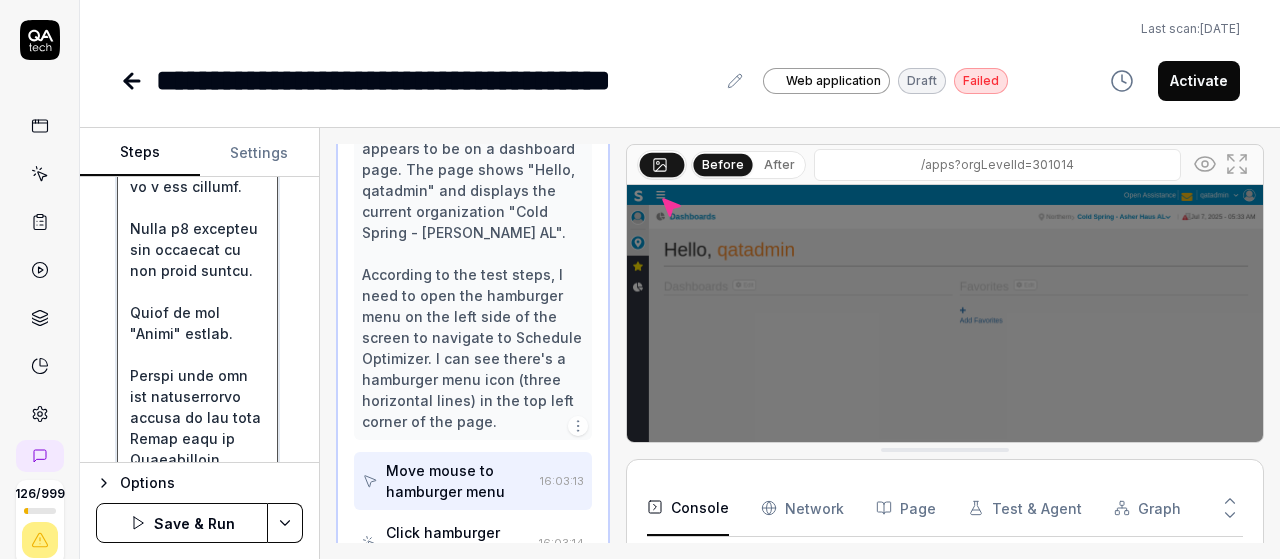 type on "Precondition:
User has valid v6 credentials.
User must select a Department (lowest level in the organization tree) after login.
Steps:
Login:
Open the application in a web browser.
Enter v6 username and password on the login screen.
Click on the "Login" button.
Verify that you are successfully logged in and then Mouse move to Organization breadcrumb then click on organization , then move mouse to department (department) breadcrumb and cl
Select Department in Organization Tree:
From the displayed organization hierarchy, expand the tree structure to navigate through levels (e.g., Region → Location → Unit → Department).
Select a valid Department, which is the last level of the organization tree.
Confirm the selection if prompted (e.g., via a "Continue" or "Confirm" button).
Wait for the application to load the department-level dashboard.
Open Hamburger Menu:
On the left side of the screen, click the hamburger menu icon (☰) to expand the navigation panel.
Navigate to Schedule Optimizer:
In the n..." 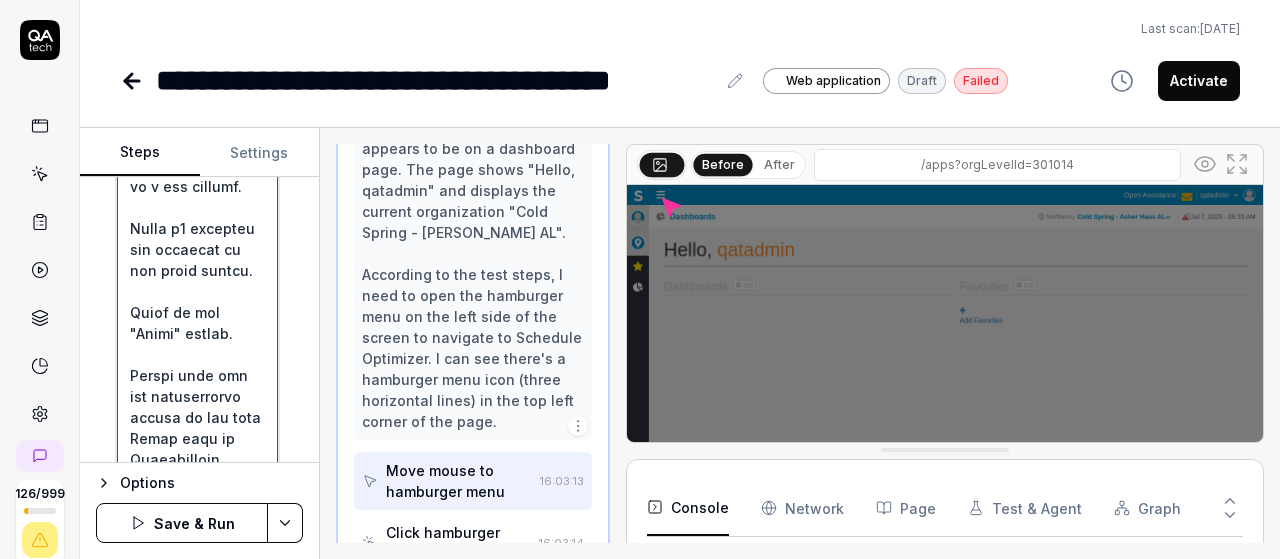 type on "*" 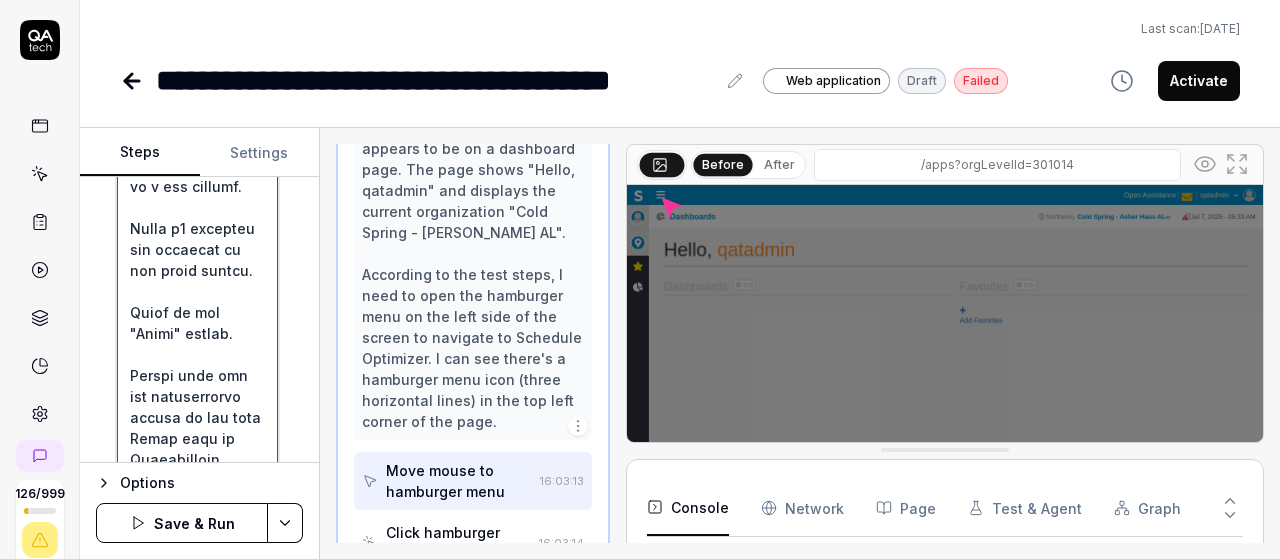 type on "Precondition:
User has valid v6 credentials.
User must select a Department (lowest level in the organization tree) after login.
Steps:
Login:
Open the application in a web browser.
Enter v6 username and password on the login screen.
Click on the "Login" button.
Verify that you are successfully logged in and then Mouse move to Organization breadcrumb then click on organization , then move mouse to department (department) breadcrumb and cli
Select Department in Organization Tree:
From the displayed organization hierarchy, expand the tree structure to navigate through levels (e.g., Region → Location → Unit → Department).
Select a valid Department, which is the last level of the organization tree.
Confirm the selection if prompted (e.g., via a "Continue" or "Confirm" button).
Wait for the application to load the department-level dashboard.
Open Hamburger Menu:
On the left side of the screen, click the hamburger menu icon (☰) to expand the navigation panel.
Navigate to Schedule Optimizer:
In the ..." 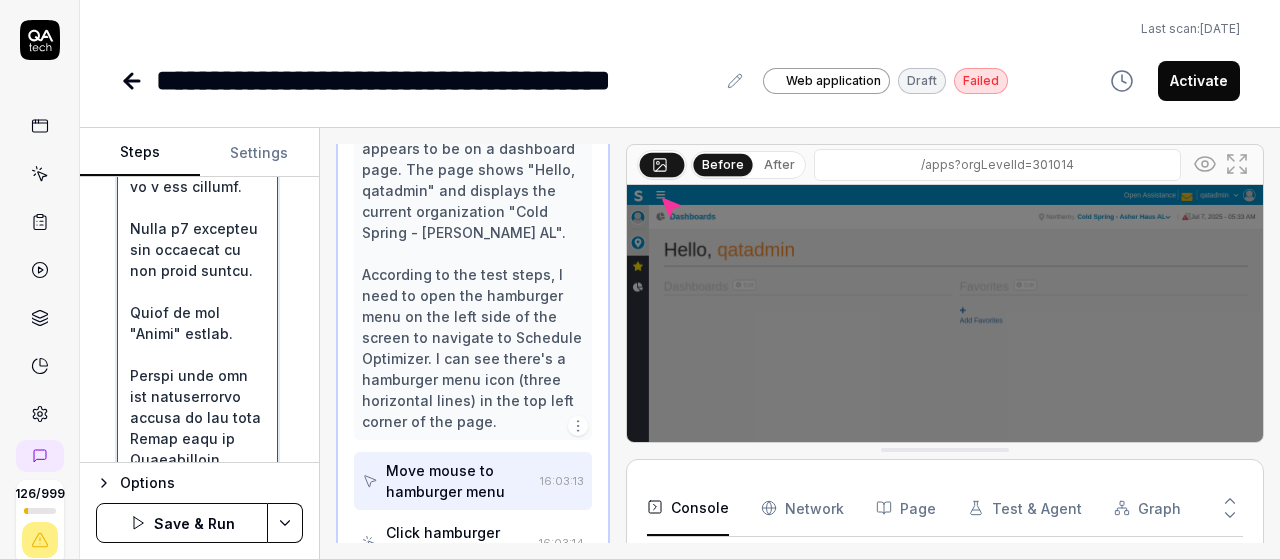 type on "*" 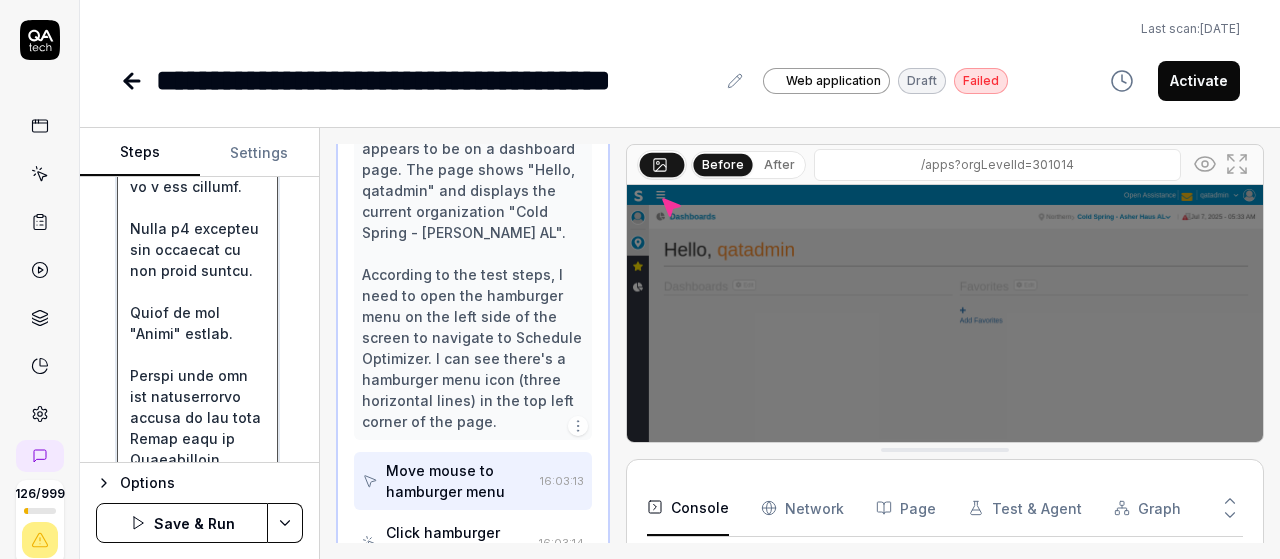 type on "*" 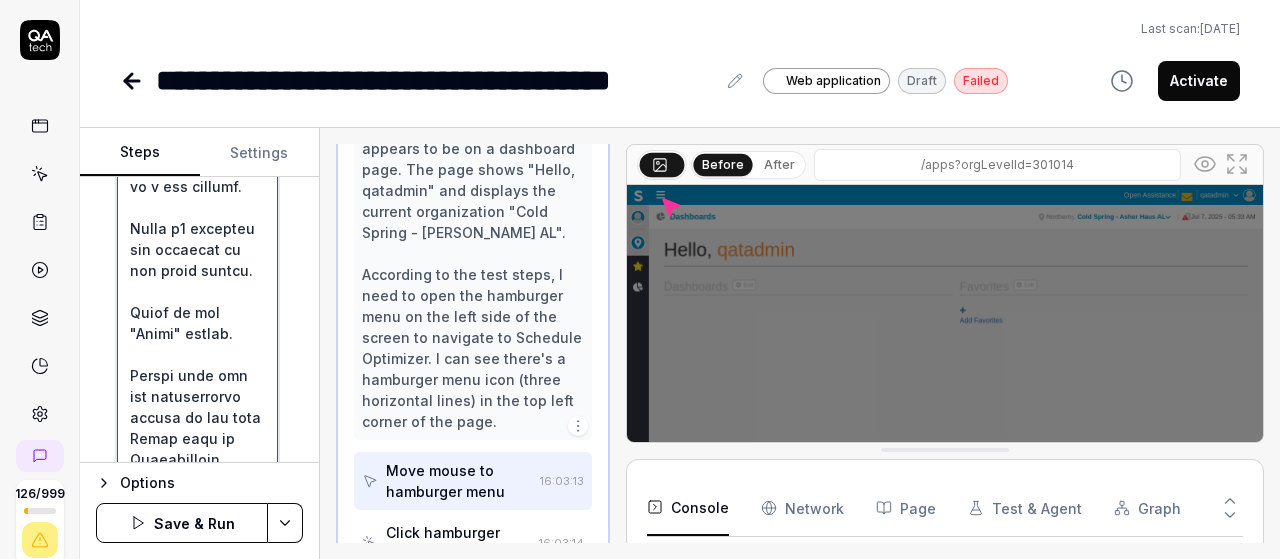 type on "*" 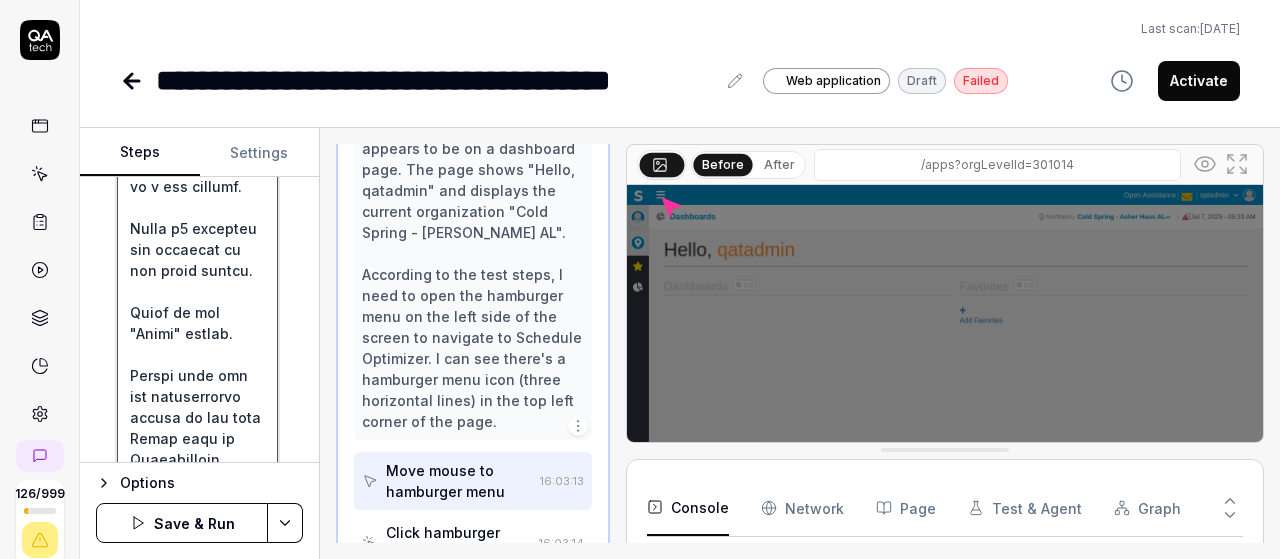 type 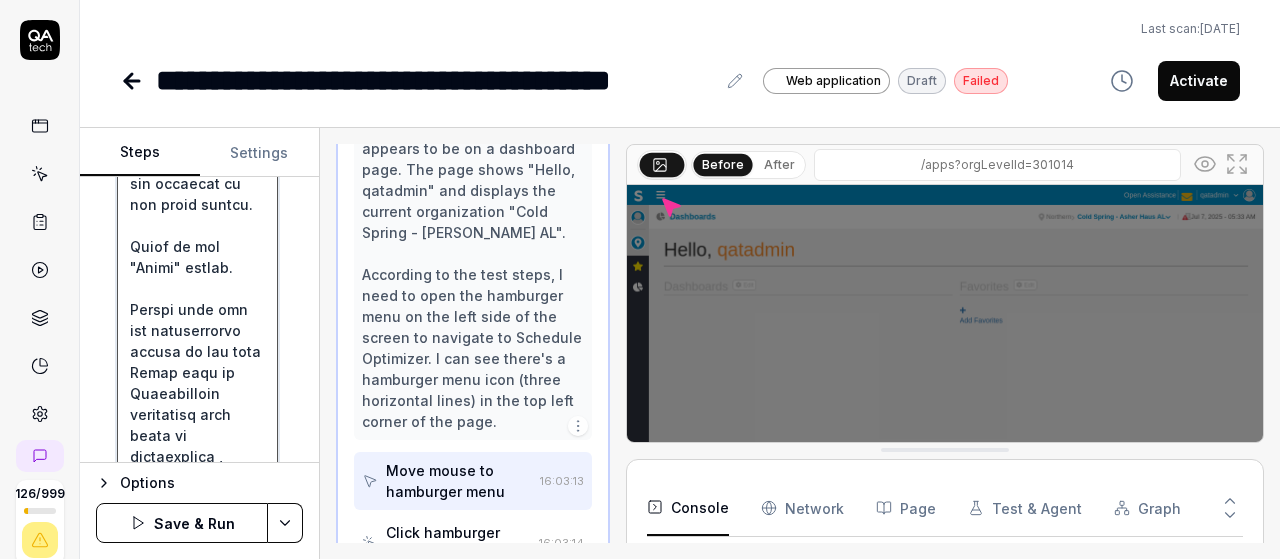 scroll, scrollTop: 634, scrollLeft: 0, axis: vertical 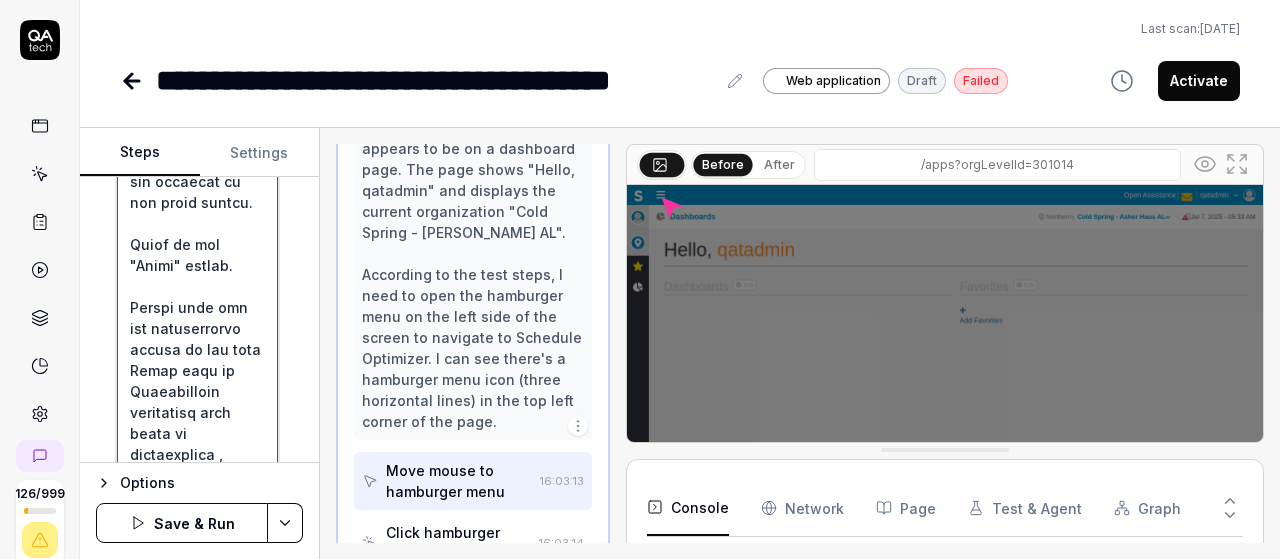 drag, startPoint x: 192, startPoint y: 410, endPoint x: 126, endPoint y: 355, distance: 85.91275 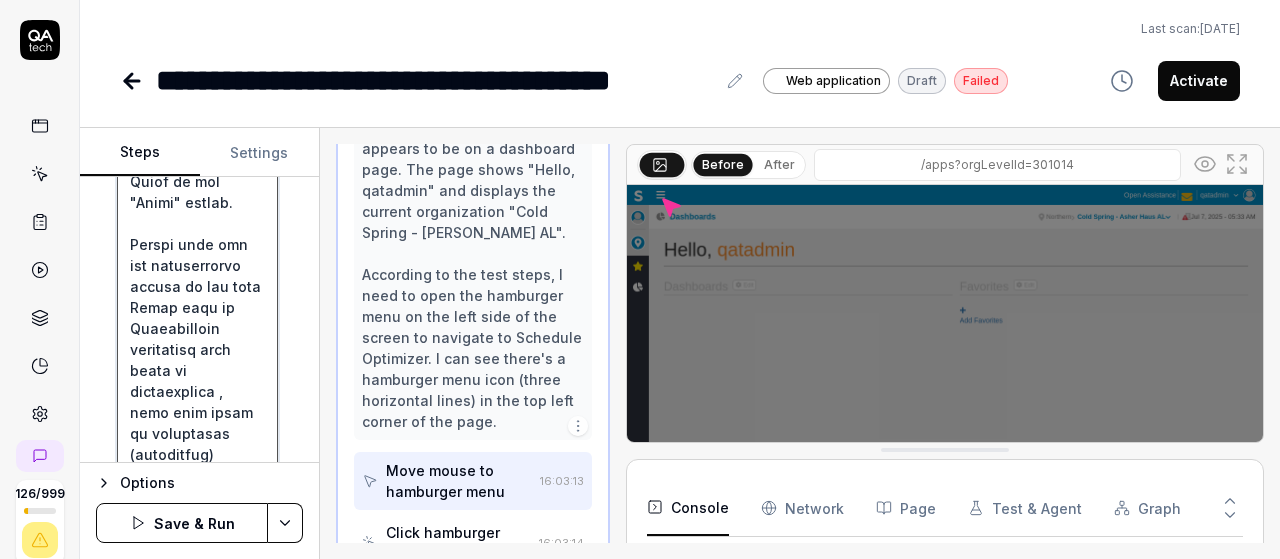 scroll, scrollTop: 441, scrollLeft: 0, axis: vertical 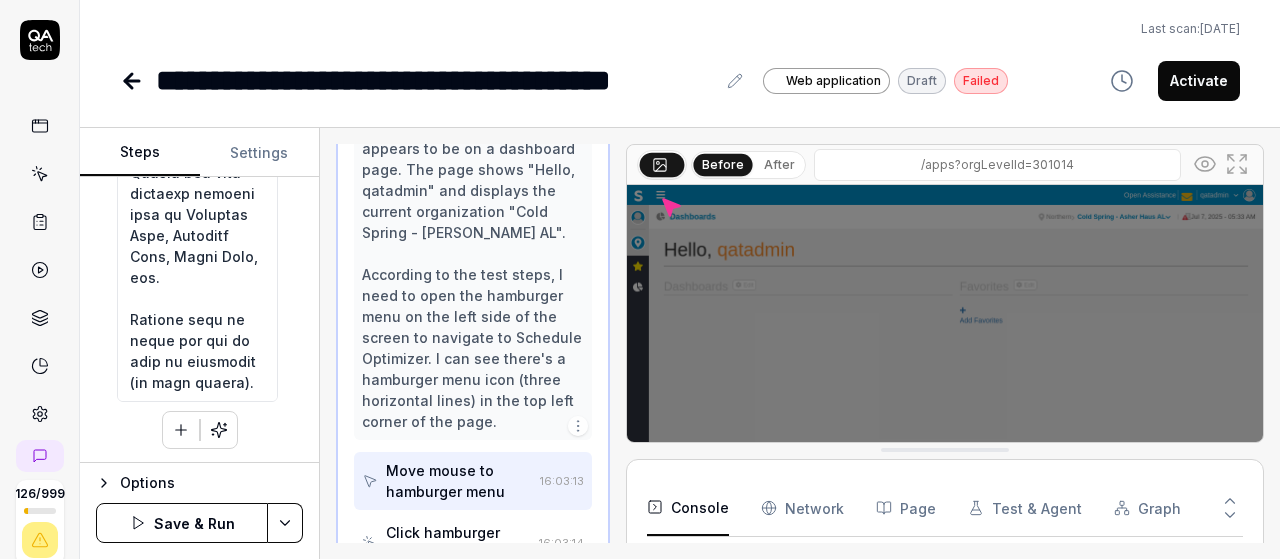 click on "Save & Run" at bounding box center (182, 523) 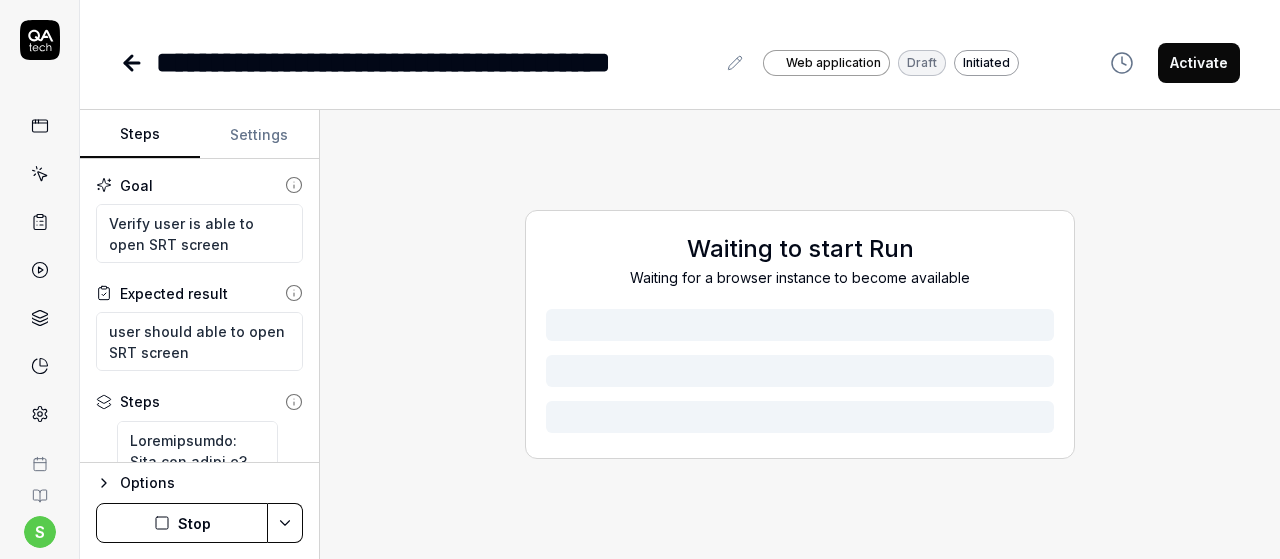 scroll, scrollTop: 0, scrollLeft: 0, axis: both 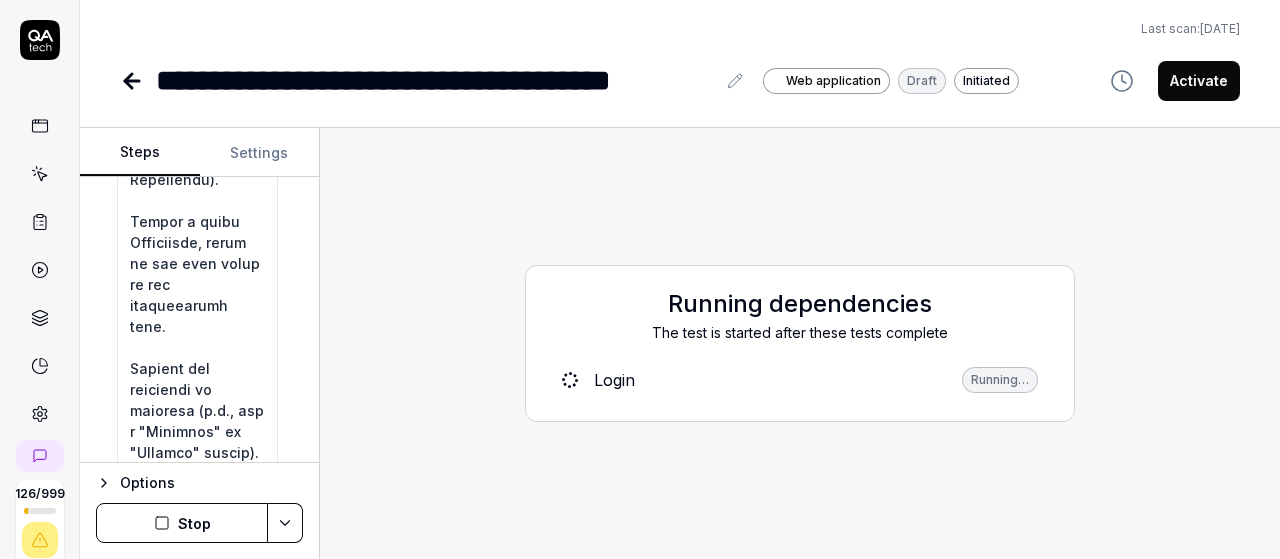 click on "Stop" at bounding box center (182, 523) 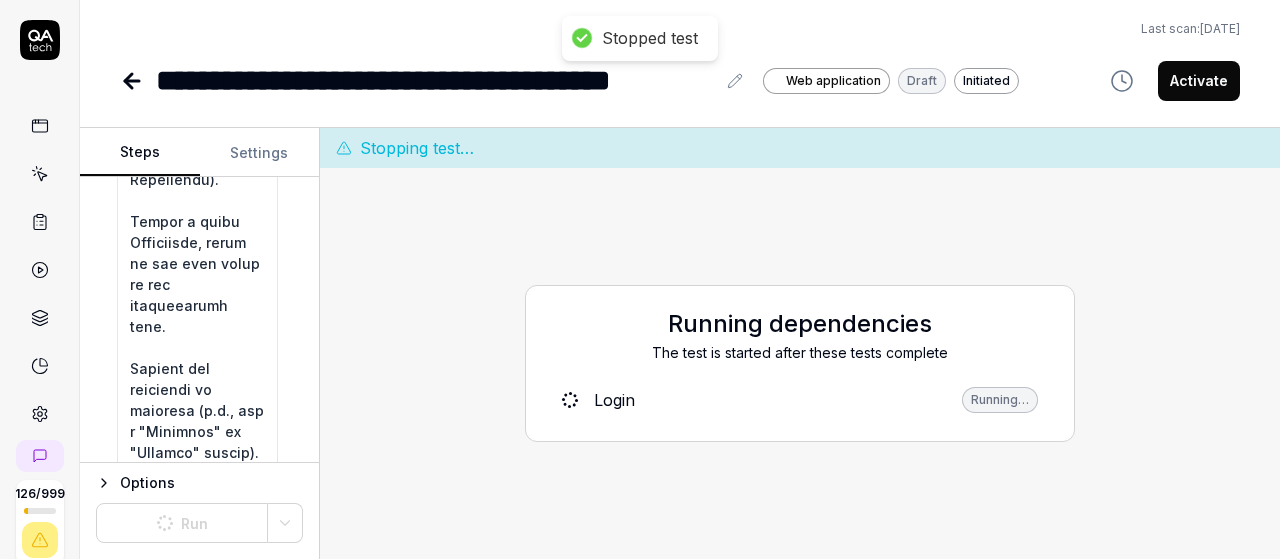 type on "*" 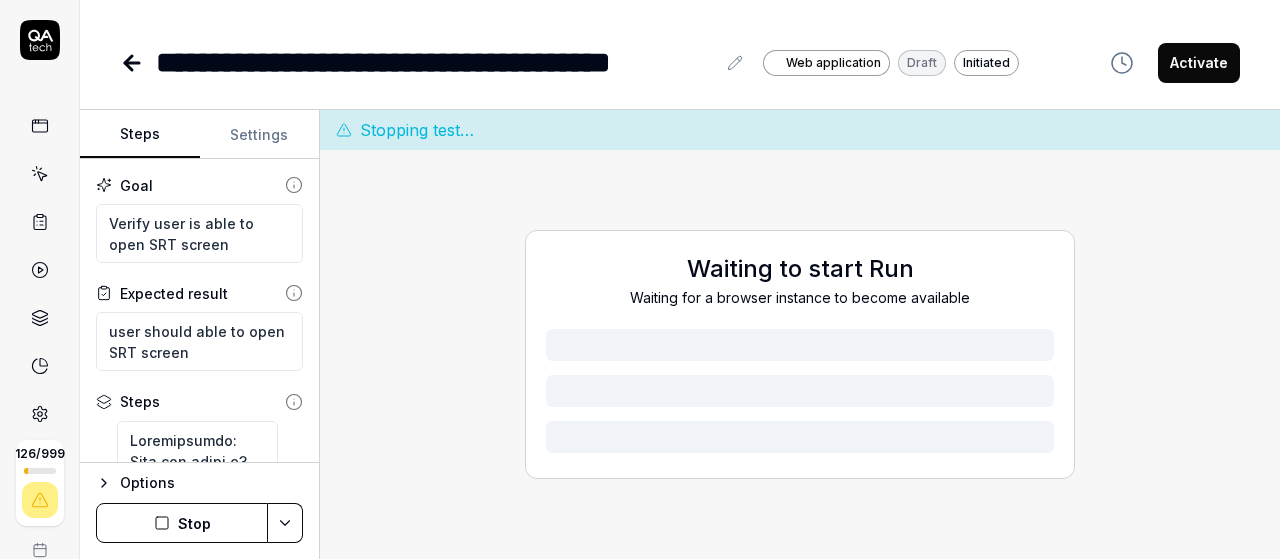 scroll, scrollTop: 0, scrollLeft: 0, axis: both 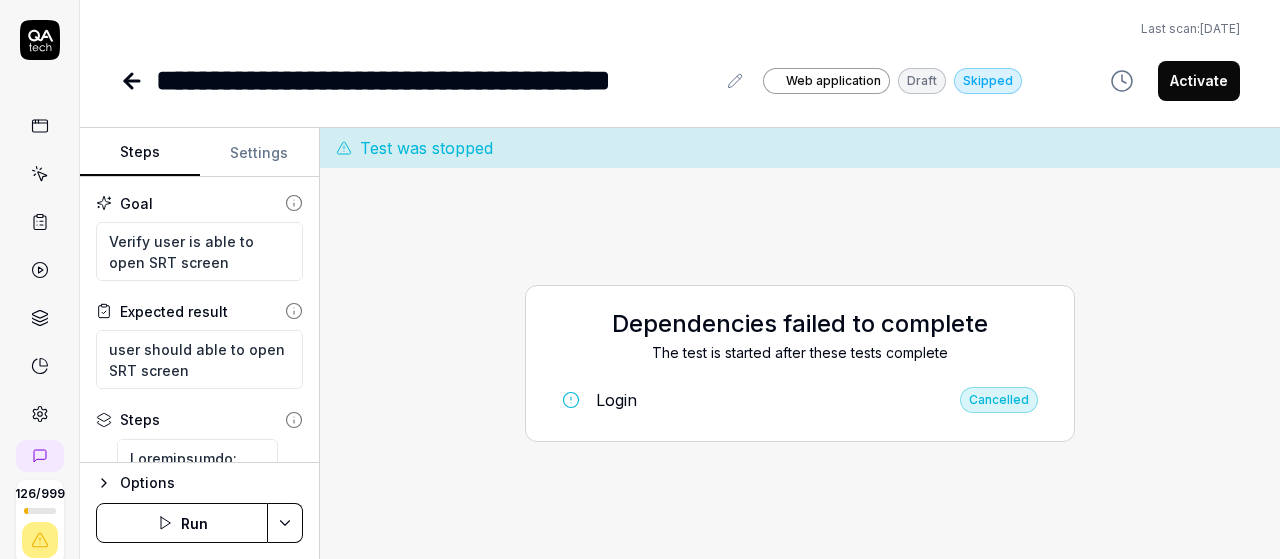 type on "*" 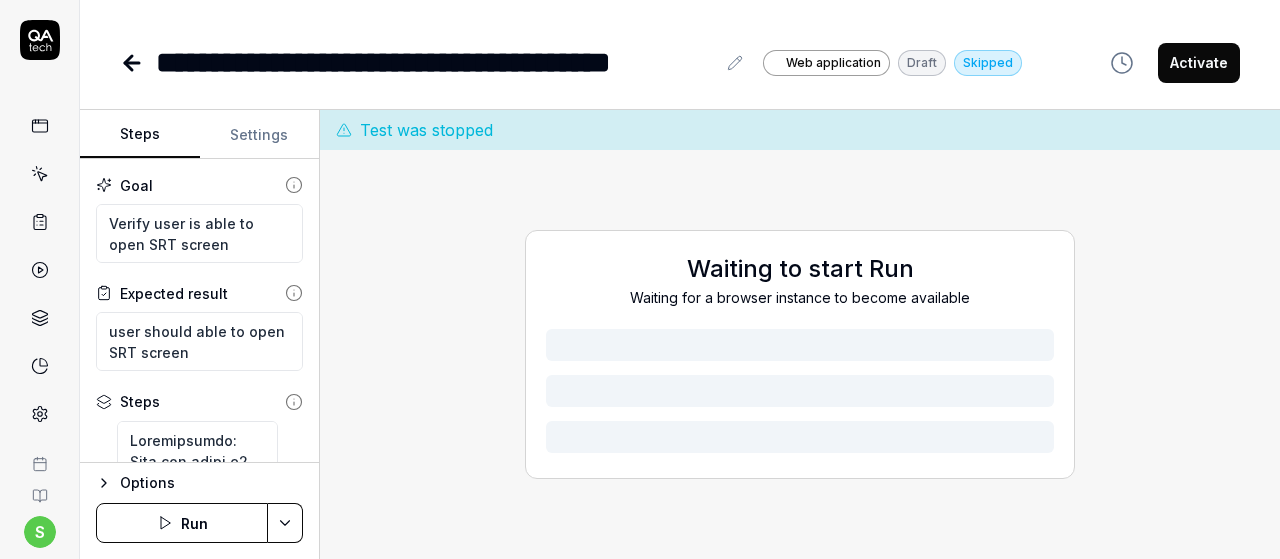 scroll, scrollTop: 0, scrollLeft: 0, axis: both 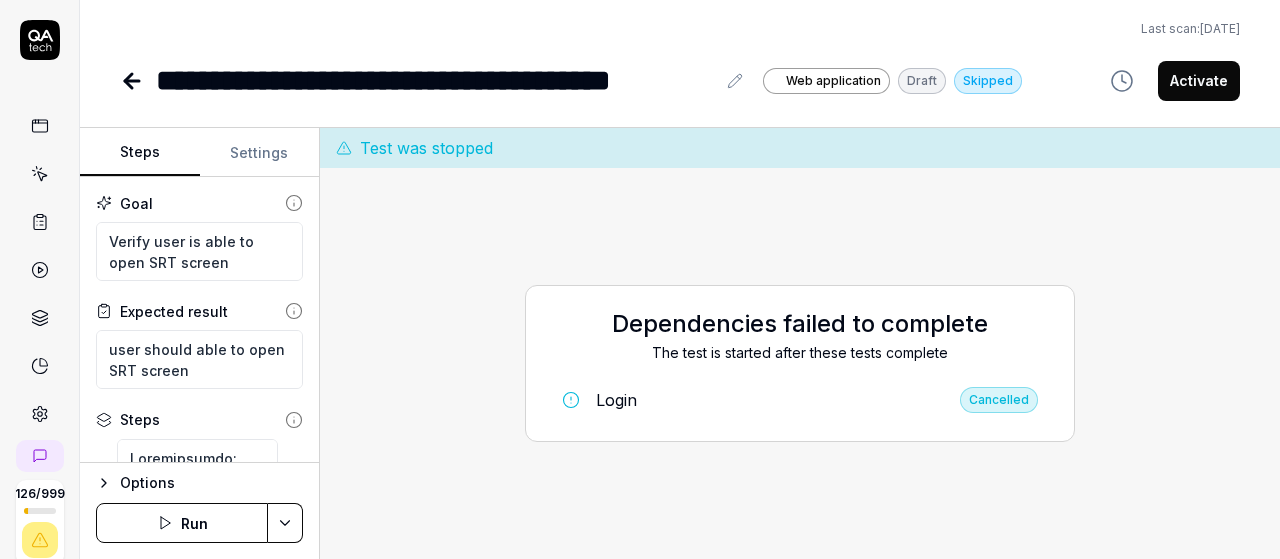 type on "*" 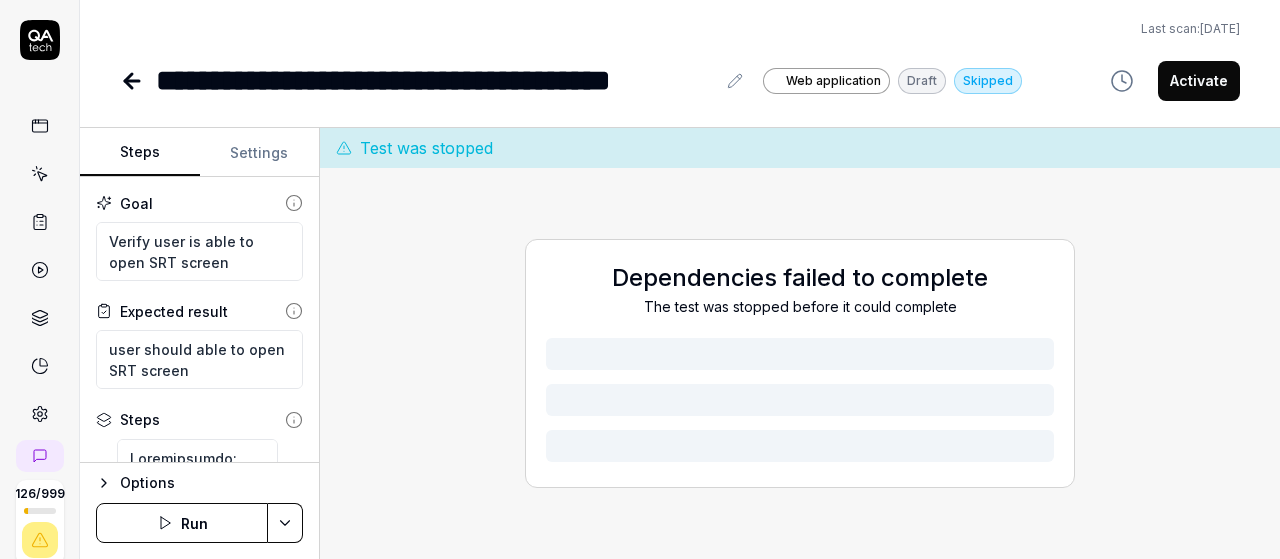 scroll, scrollTop: 0, scrollLeft: 0, axis: both 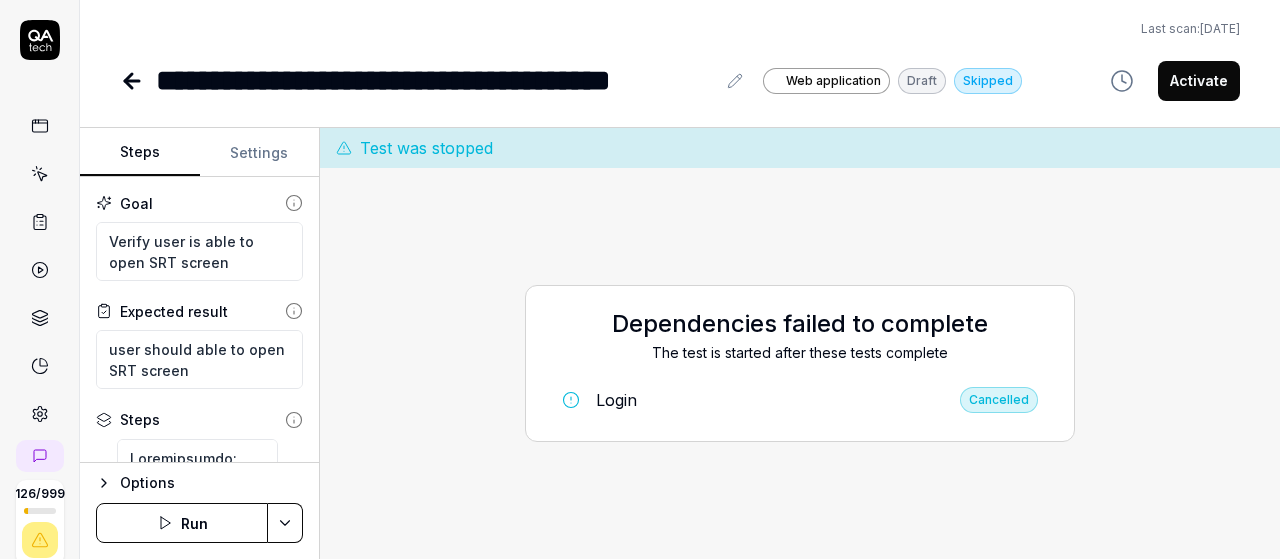 type on "*" 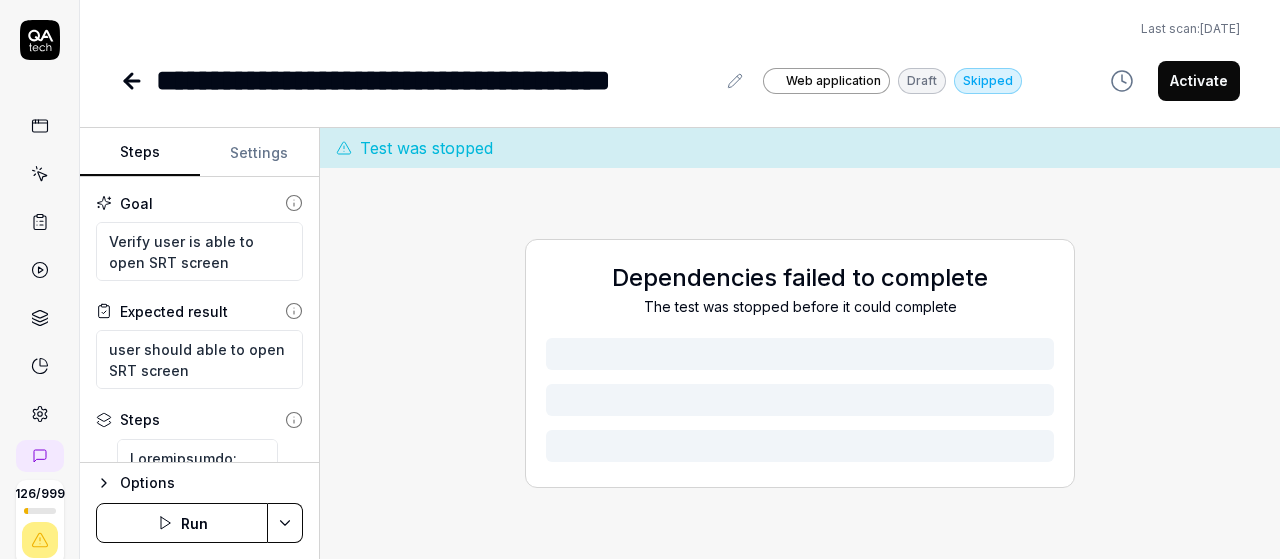 scroll, scrollTop: 0, scrollLeft: 0, axis: both 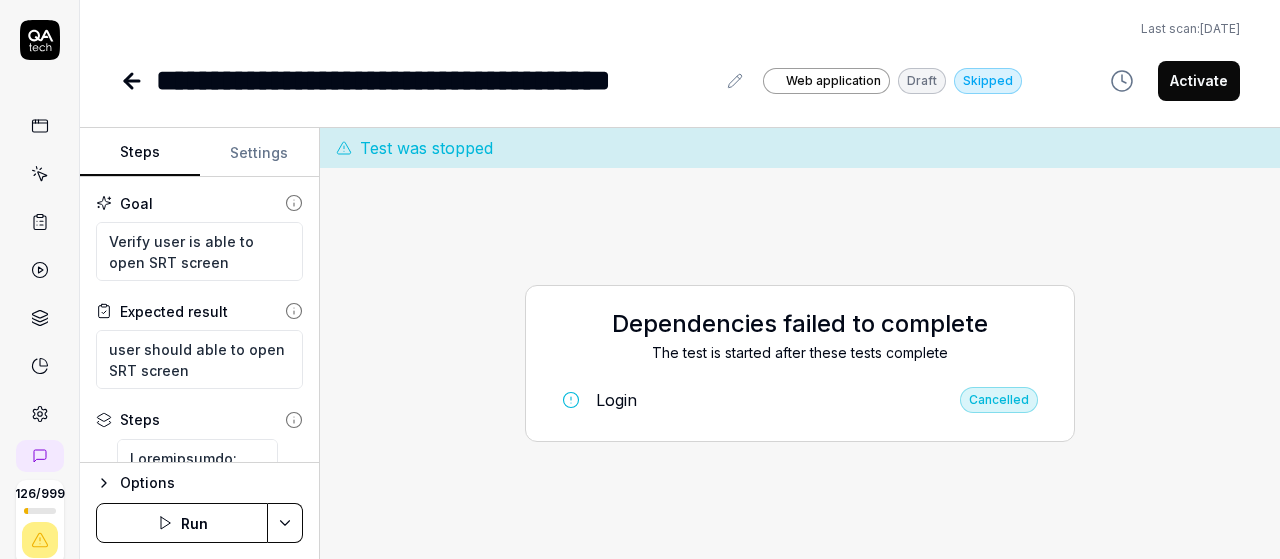 type on "*" 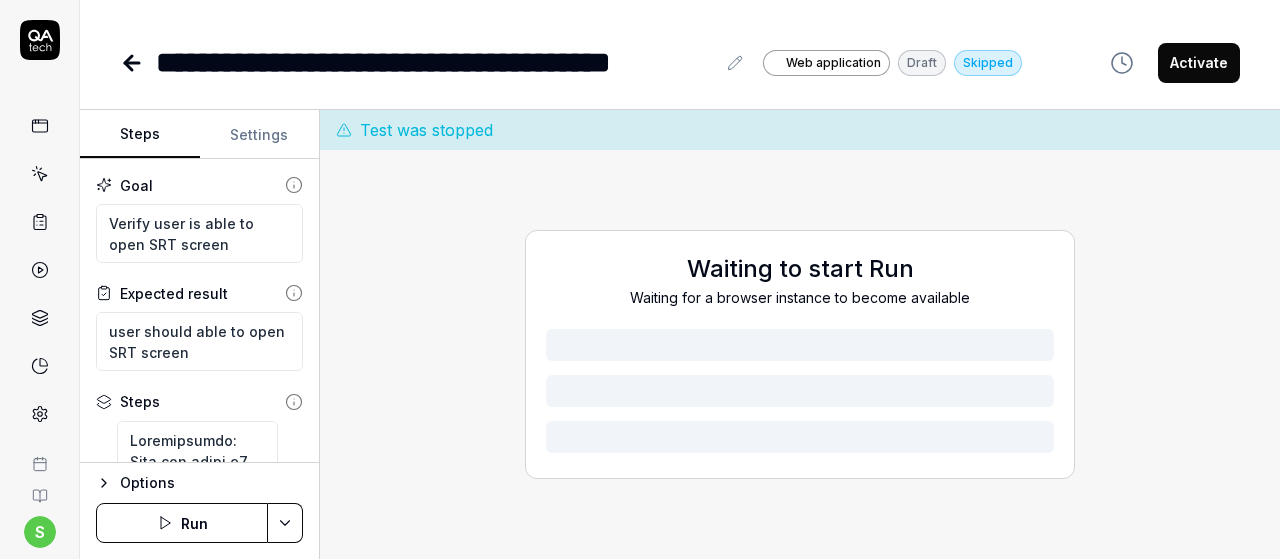 scroll, scrollTop: 0, scrollLeft: 0, axis: both 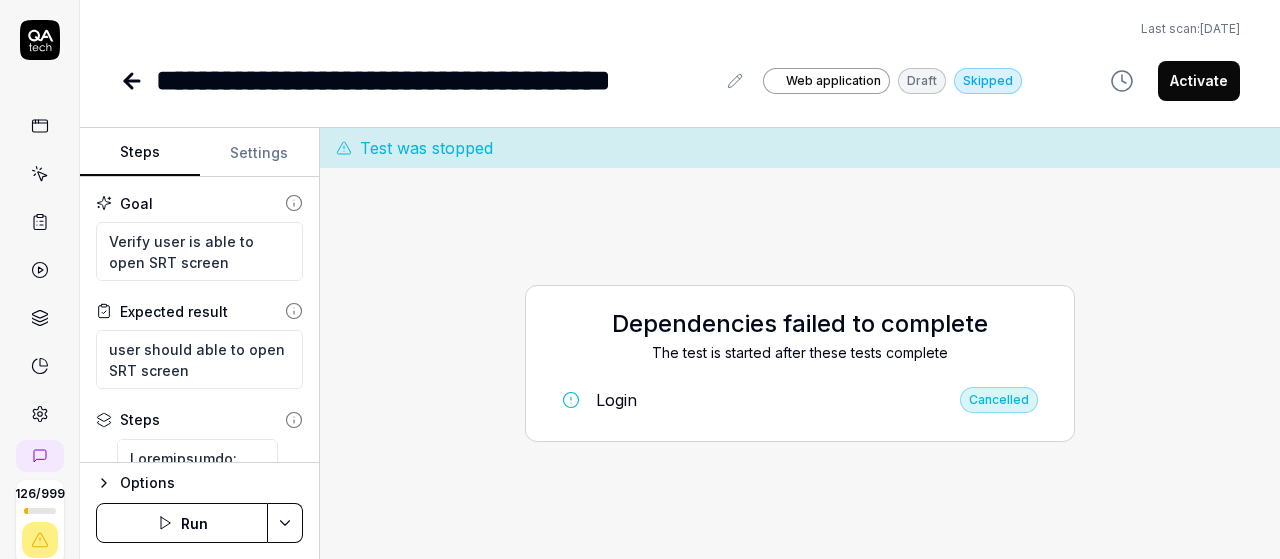 click on "Login" at bounding box center (616, 400) 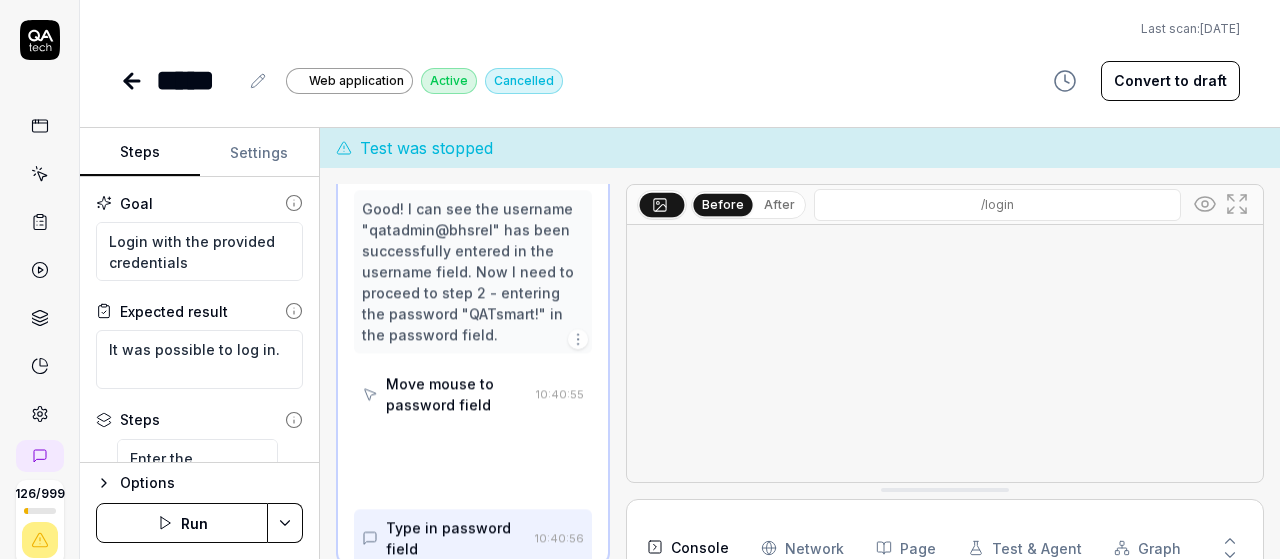 scroll, scrollTop: 261, scrollLeft: 0, axis: vertical 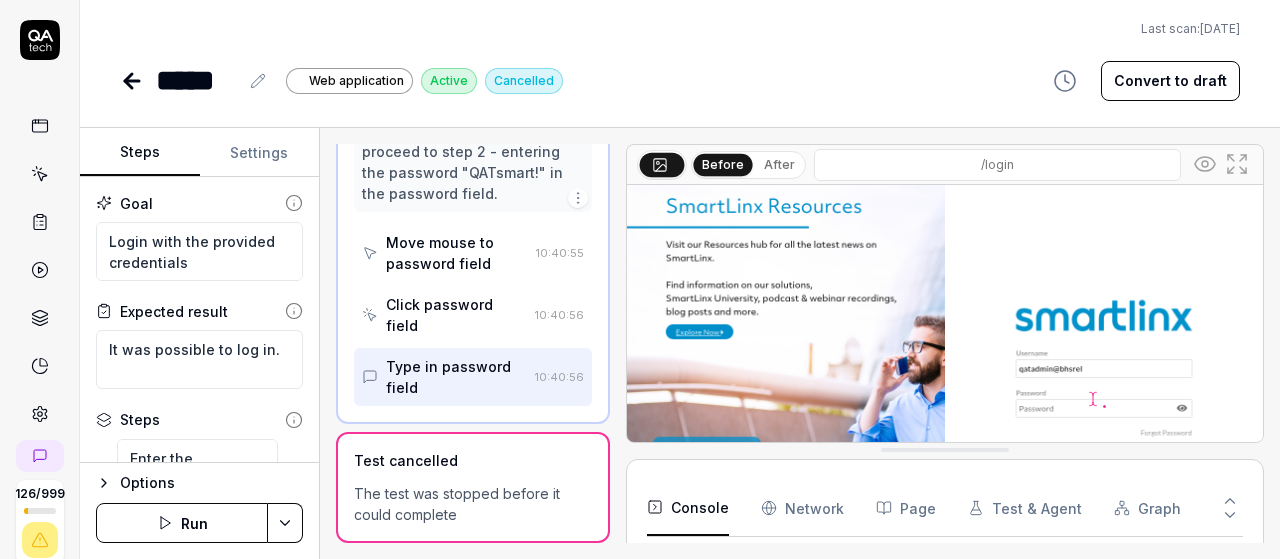 click on "Run" at bounding box center (182, 523) 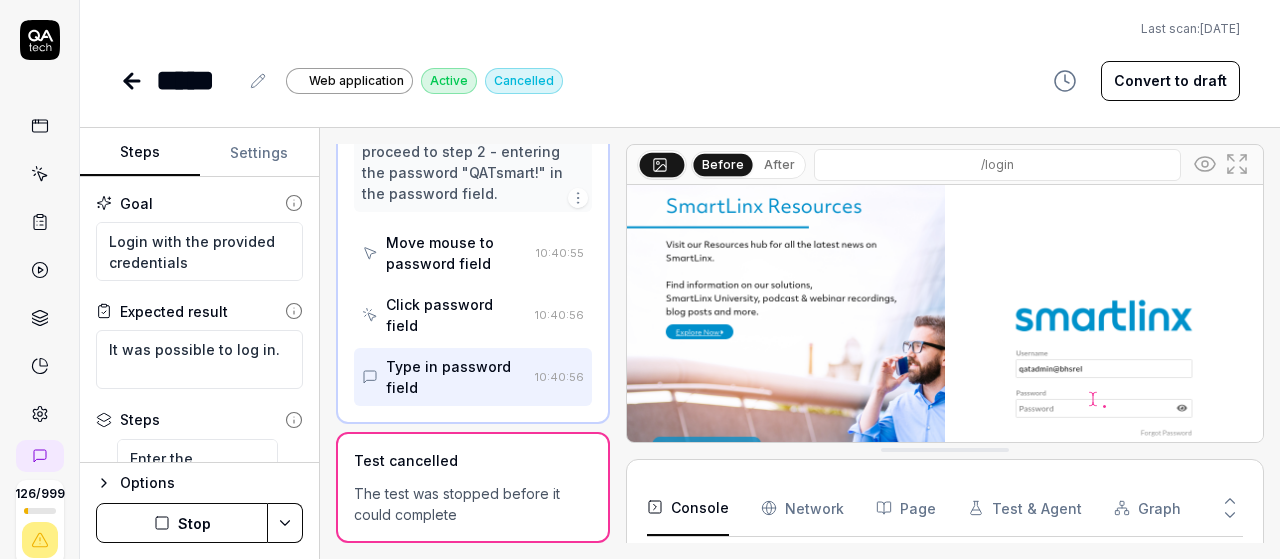 scroll, scrollTop: 0, scrollLeft: 0, axis: both 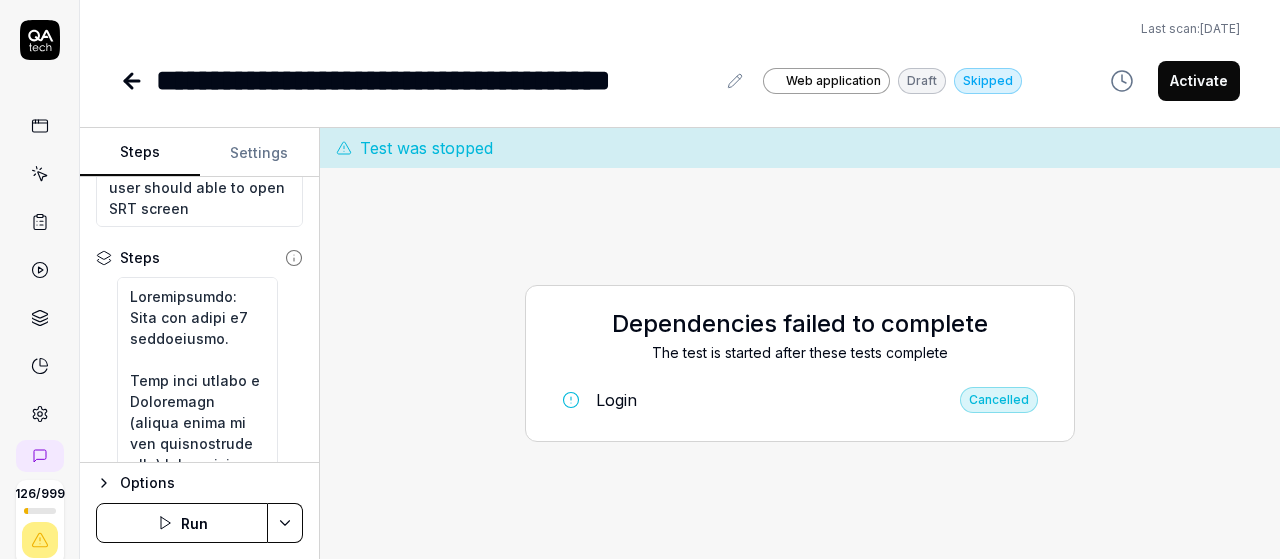 click 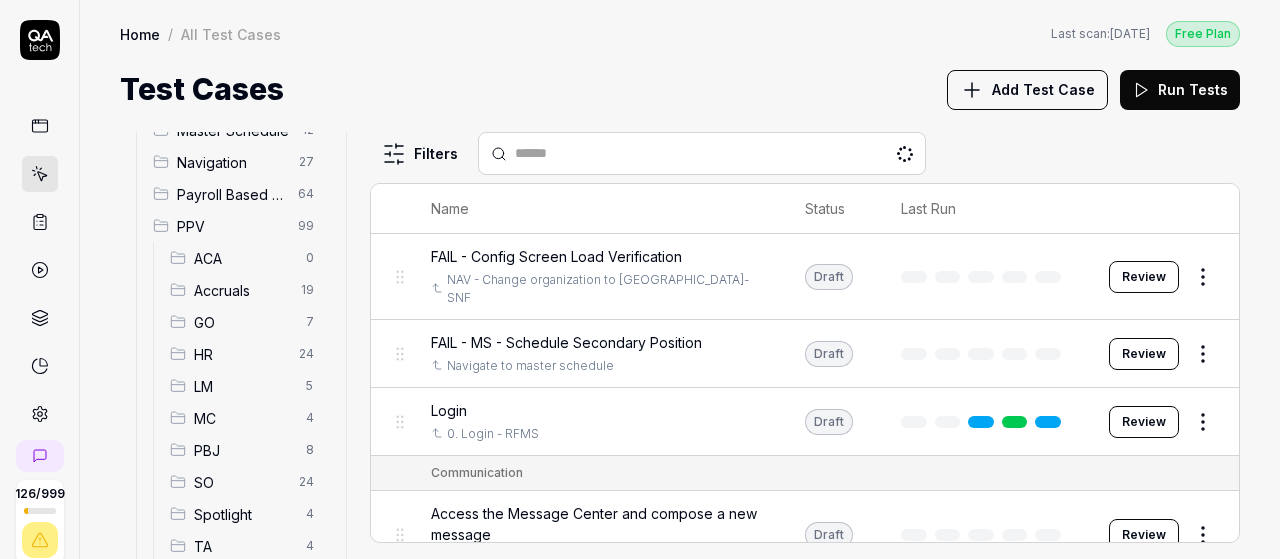 scroll, scrollTop: 254, scrollLeft: 0, axis: vertical 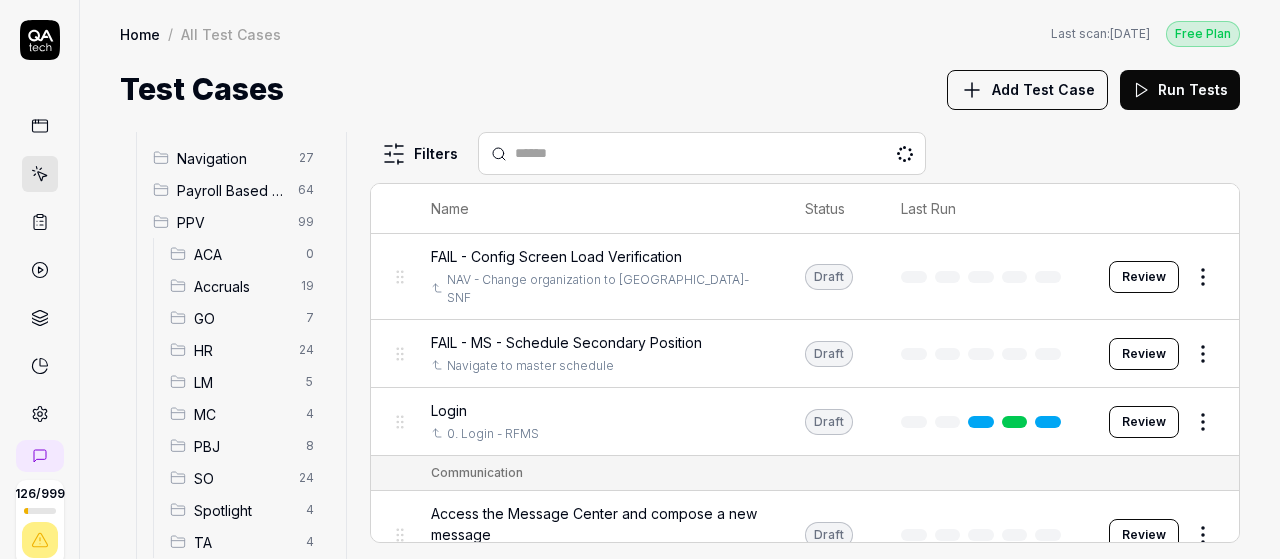 click on "SO" at bounding box center (240, 478) 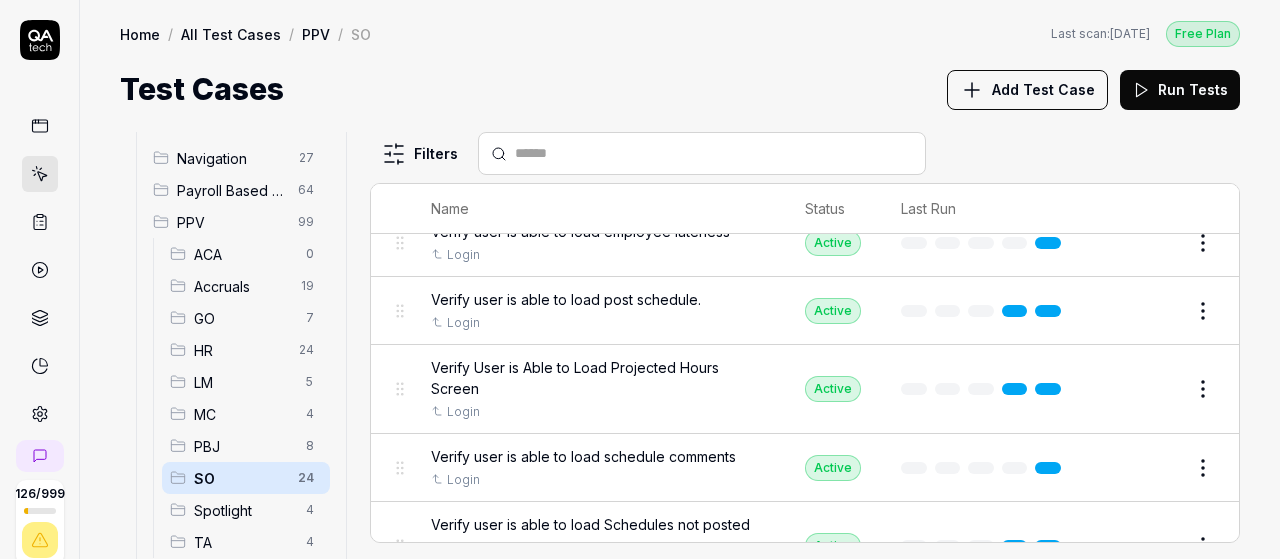 scroll, scrollTop: 1640, scrollLeft: 0, axis: vertical 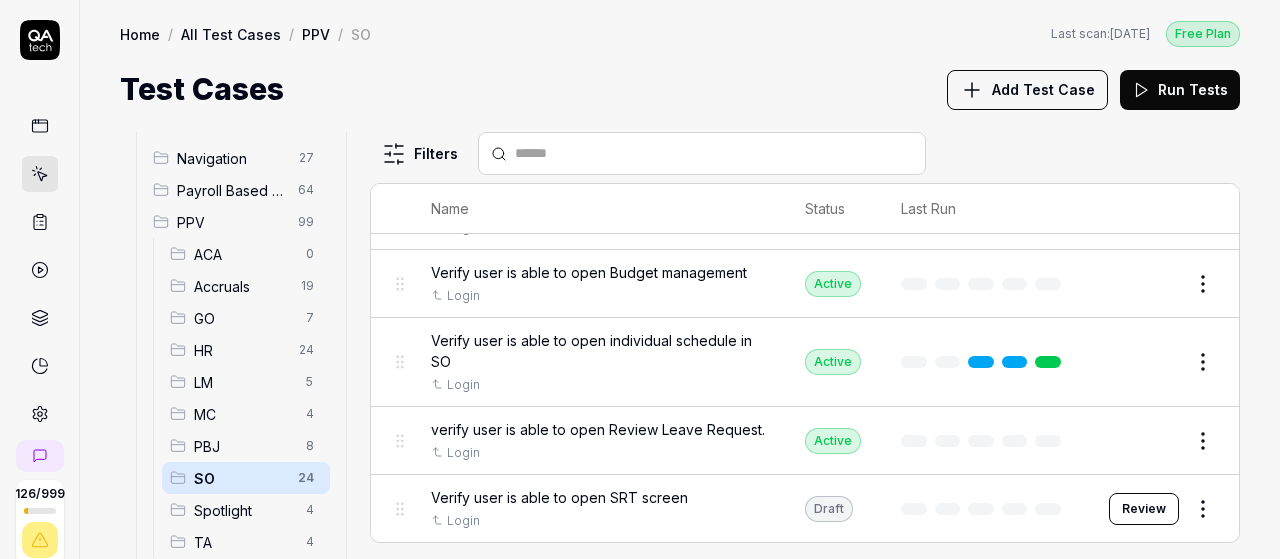 click on "Review" at bounding box center [1144, 509] 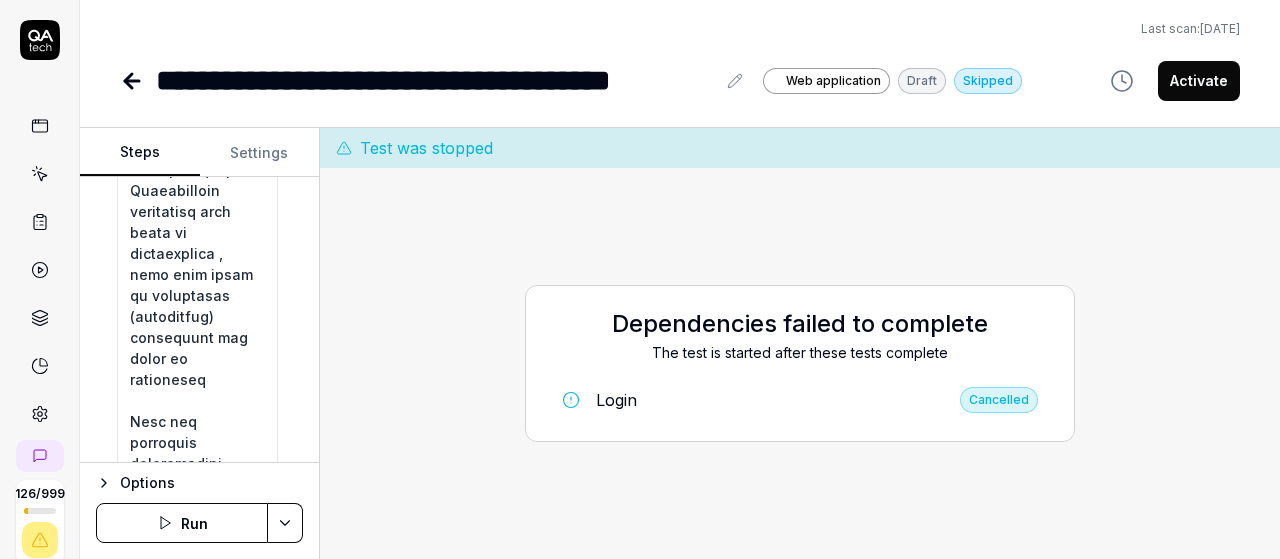 scroll, scrollTop: 911, scrollLeft: 0, axis: vertical 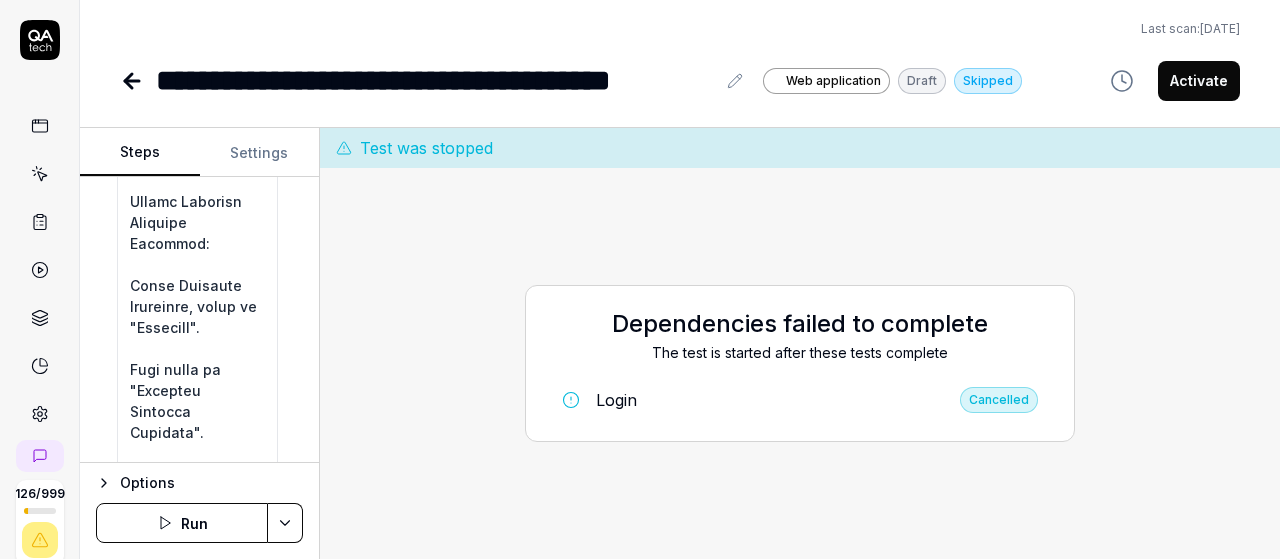 click on "Login" at bounding box center (616, 400) 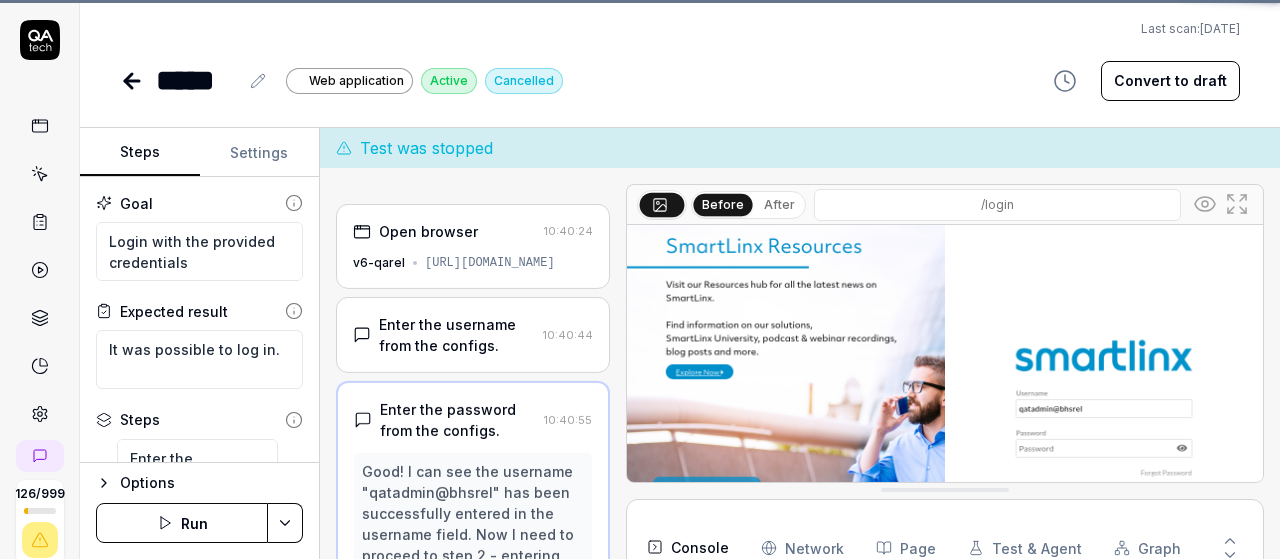 scroll, scrollTop: 214, scrollLeft: 0, axis: vertical 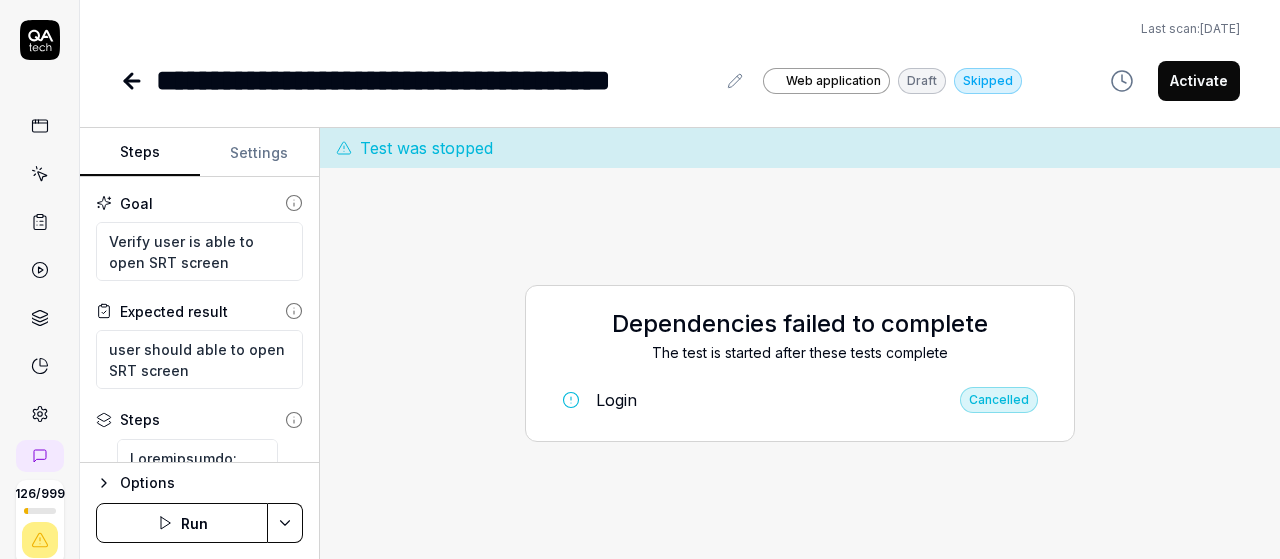 type on "*" 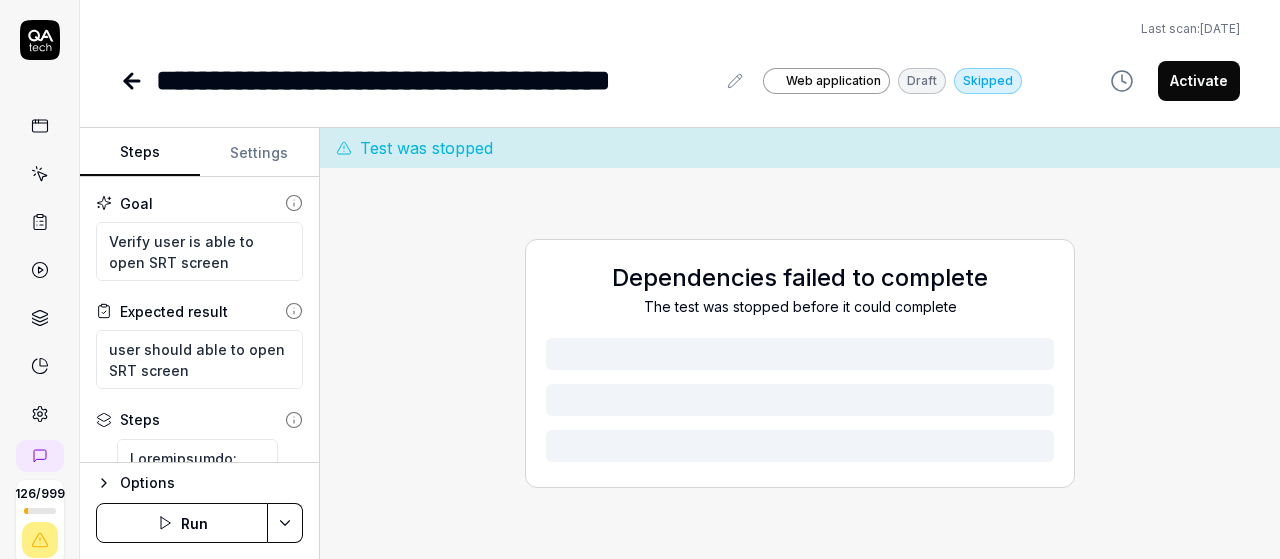 scroll, scrollTop: 0, scrollLeft: 0, axis: both 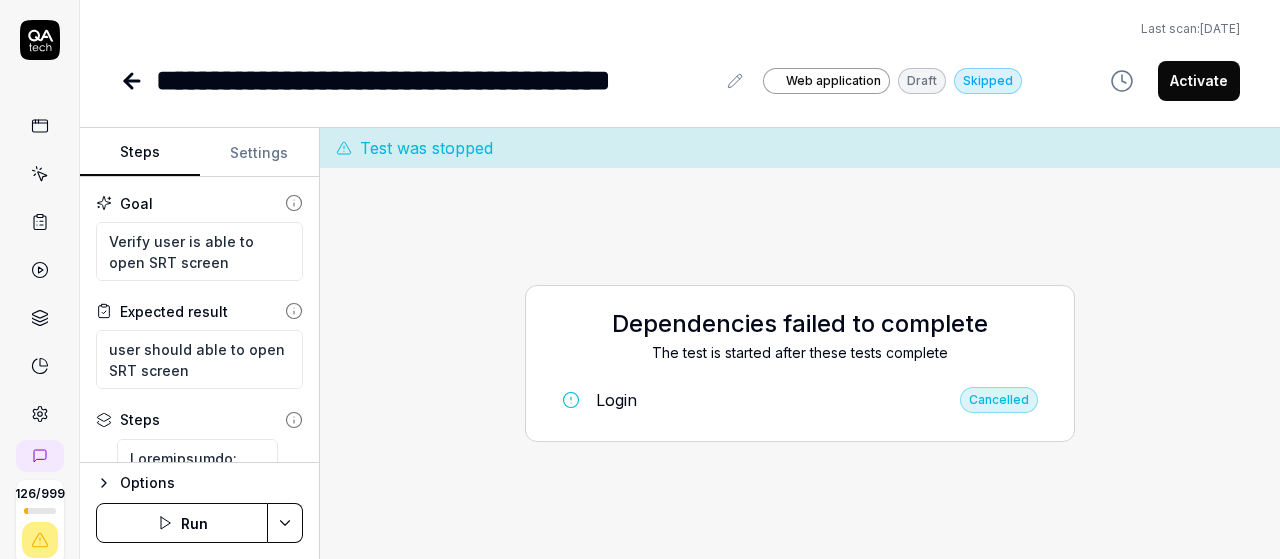 click 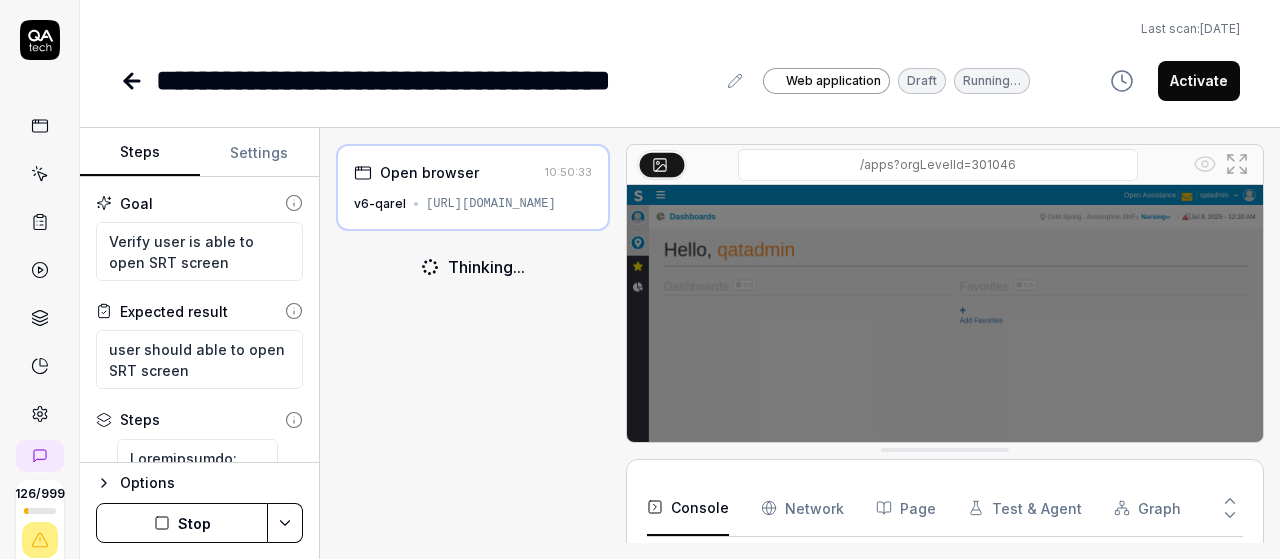 scroll, scrollTop: 106, scrollLeft: 0, axis: vertical 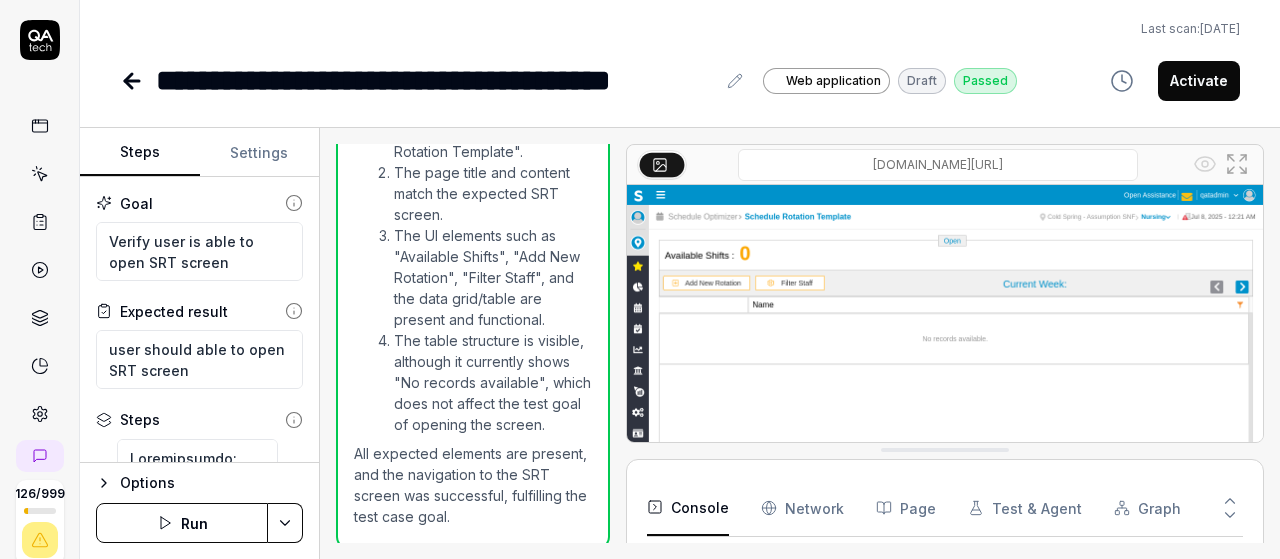 click on "Activate" at bounding box center (1199, 81) 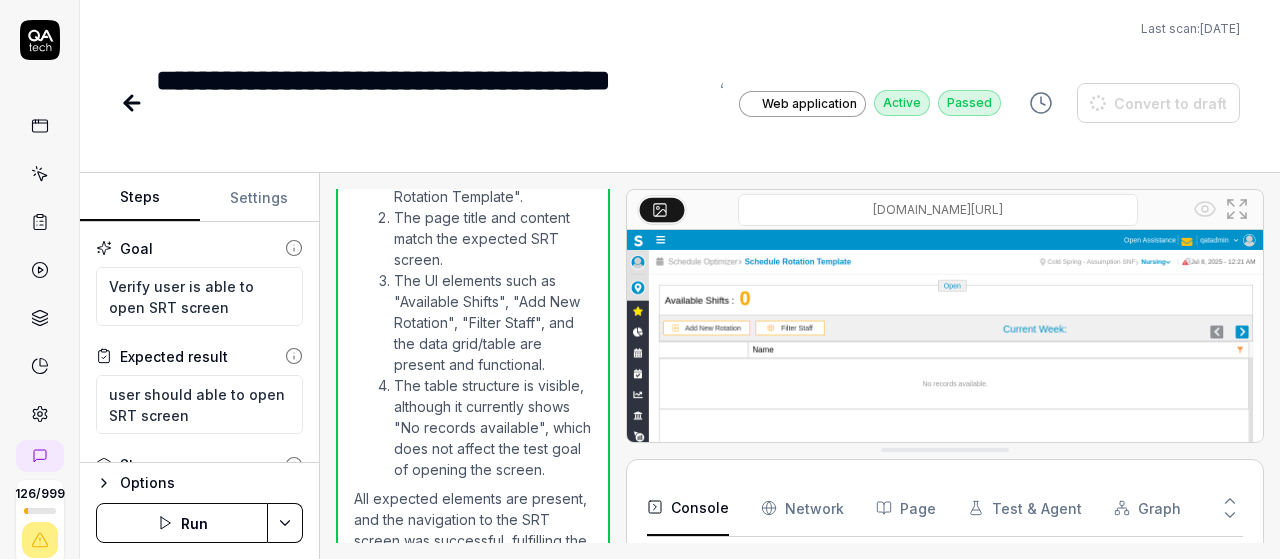 type on "*" 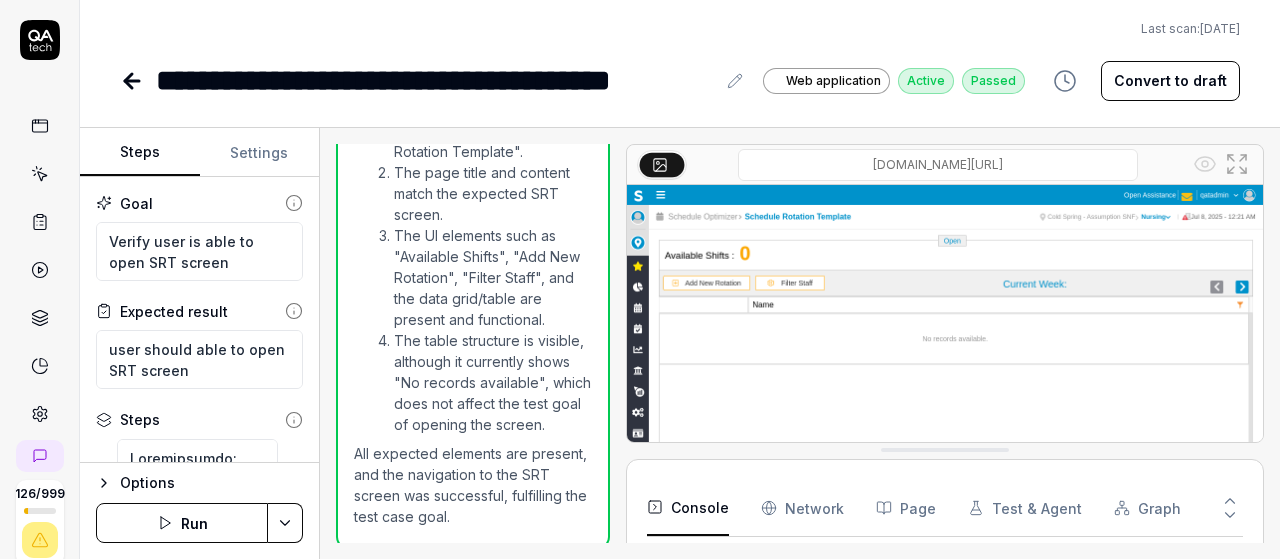 click 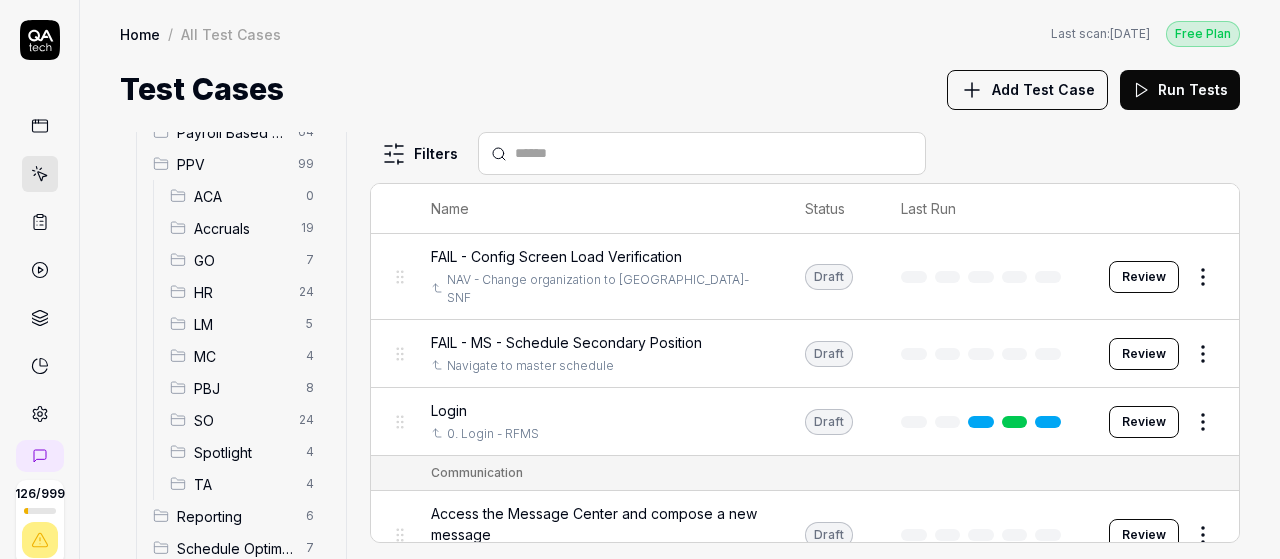 scroll, scrollTop: 313, scrollLeft: 0, axis: vertical 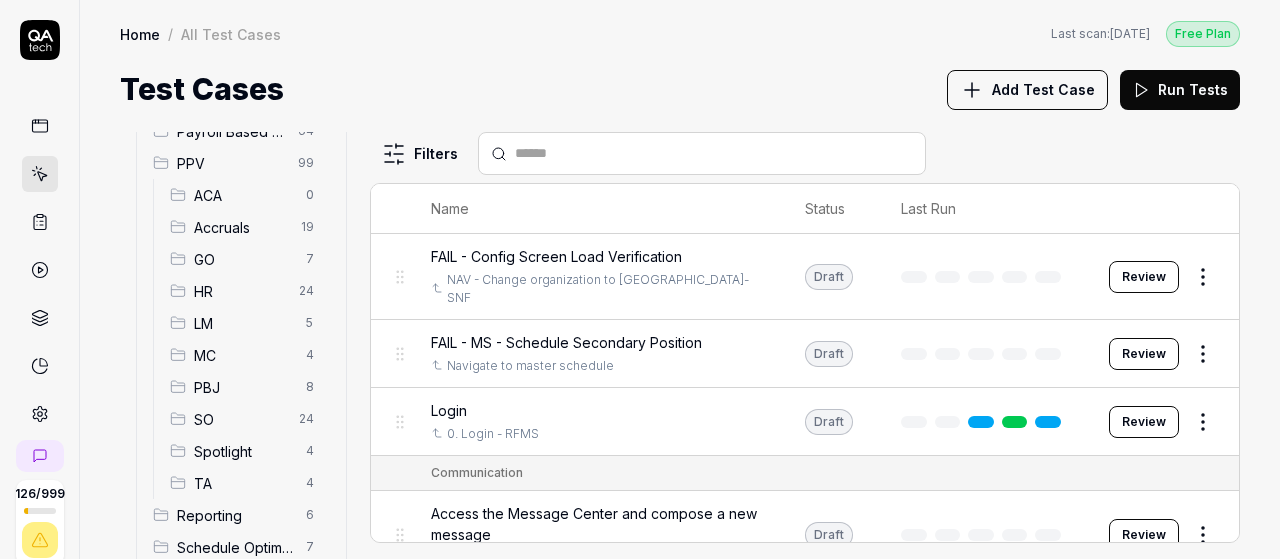 click on "SO" at bounding box center (240, 419) 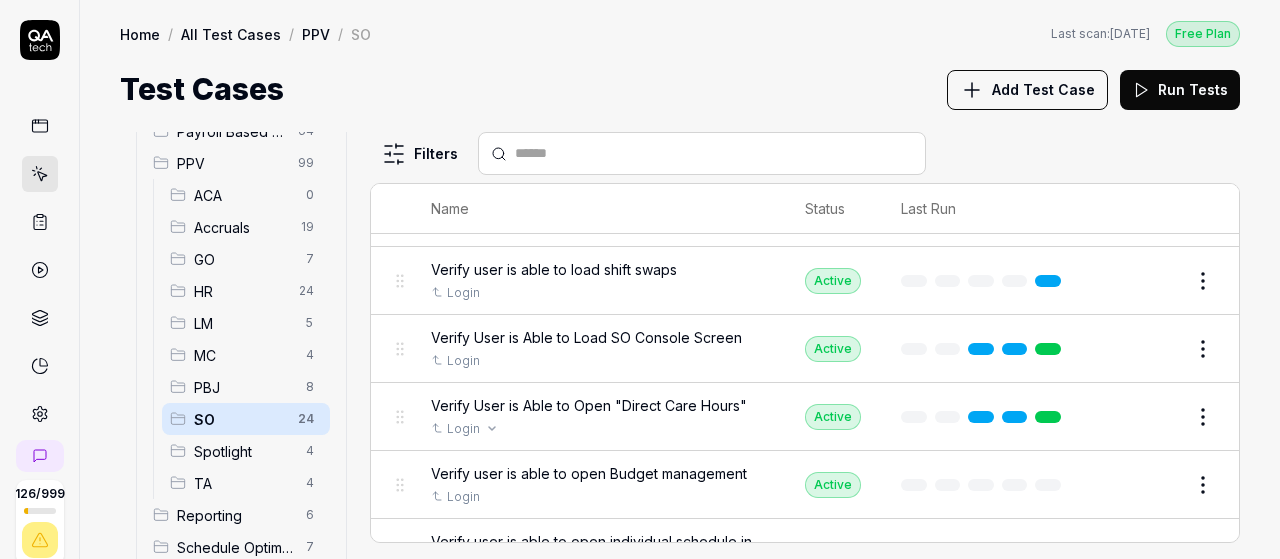 scroll, scrollTop: 1640, scrollLeft: 0, axis: vertical 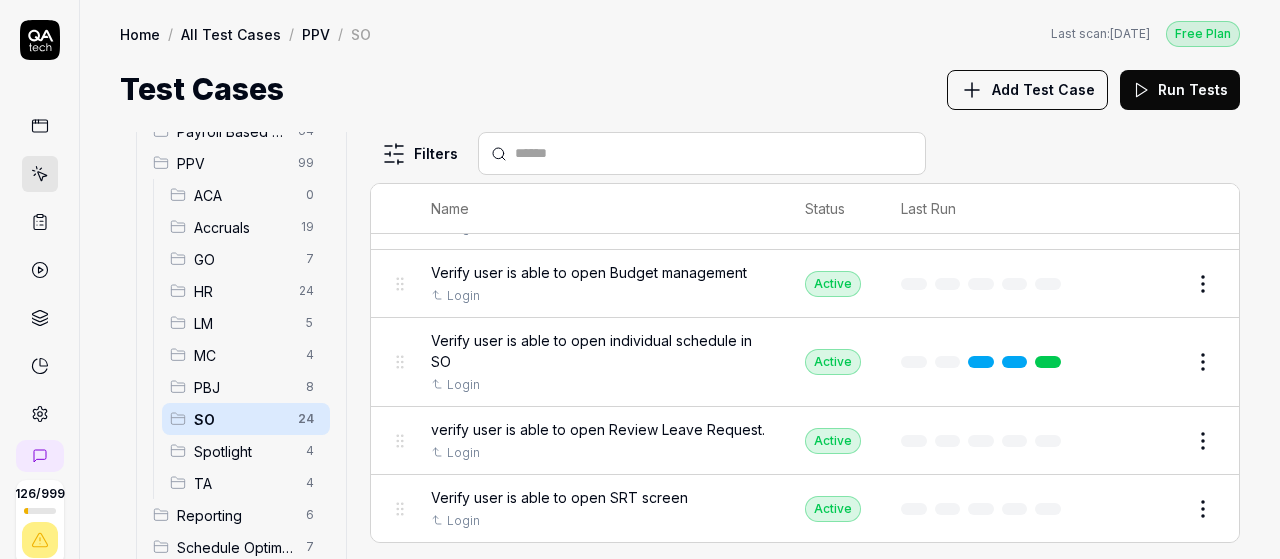 click on "Add Test Case" at bounding box center (1043, 89) 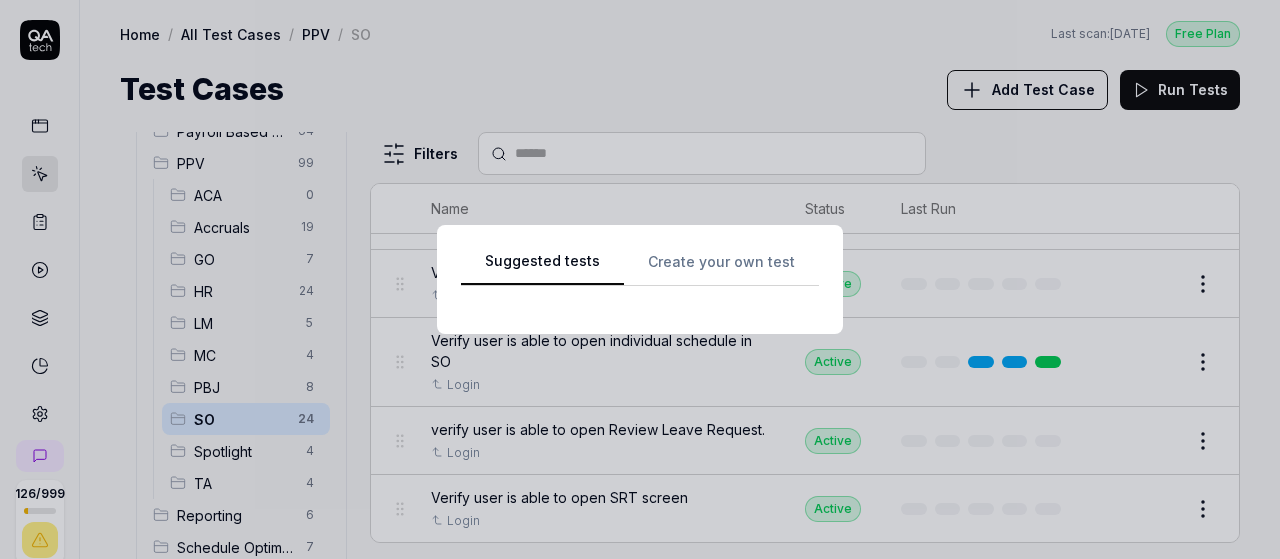scroll, scrollTop: 0, scrollLeft: 0, axis: both 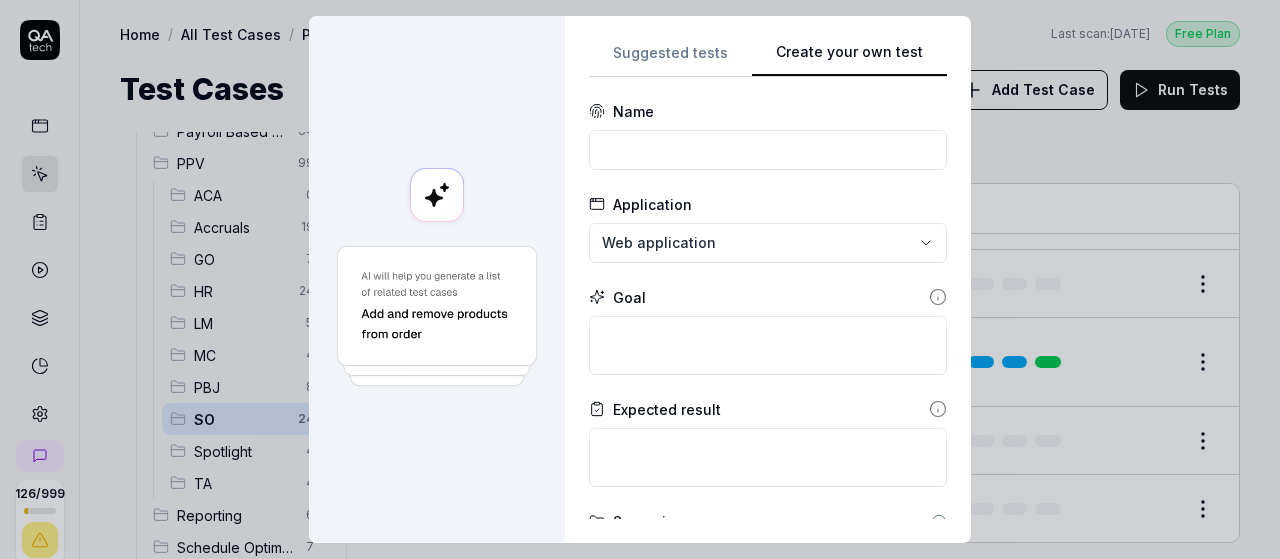 click on "Create your own test" at bounding box center [849, 59] 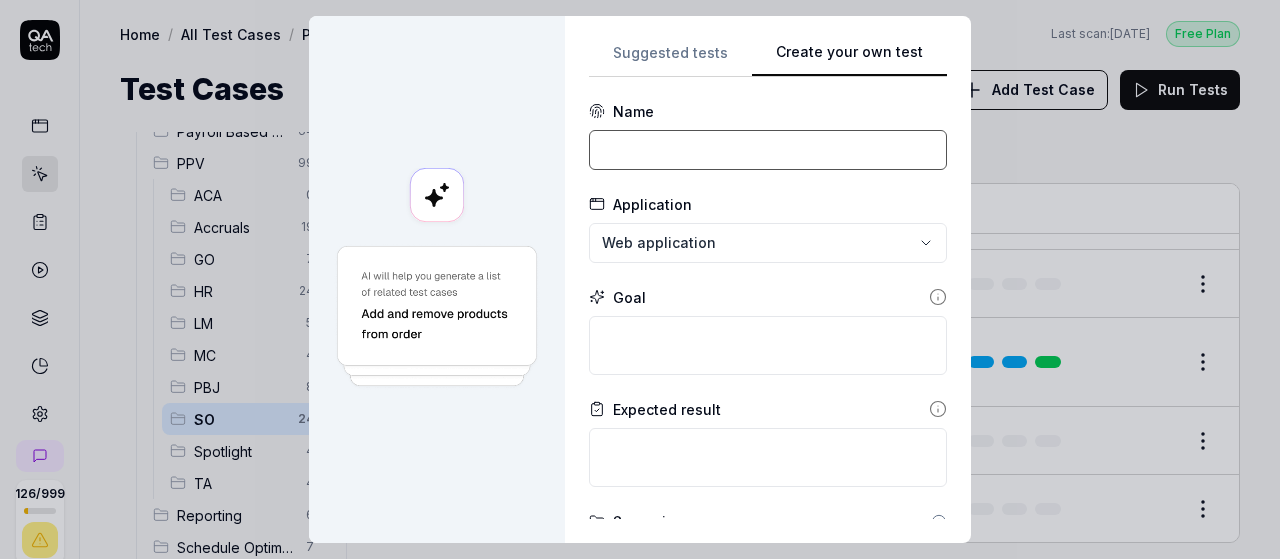 click at bounding box center (768, 150) 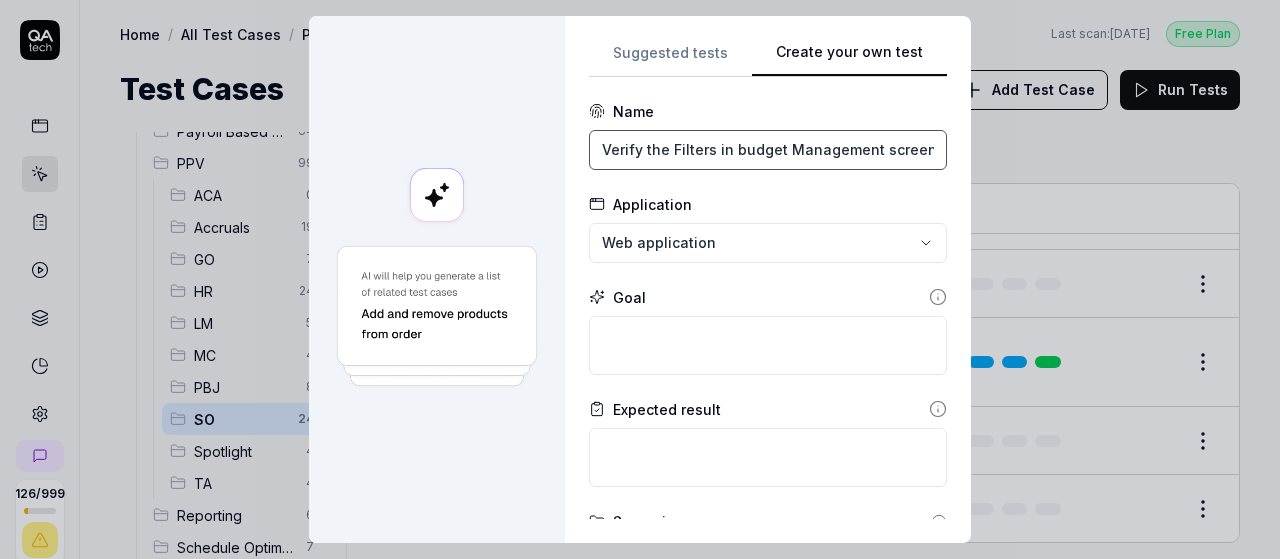 type on "Verify the Filters in budget Management screen" 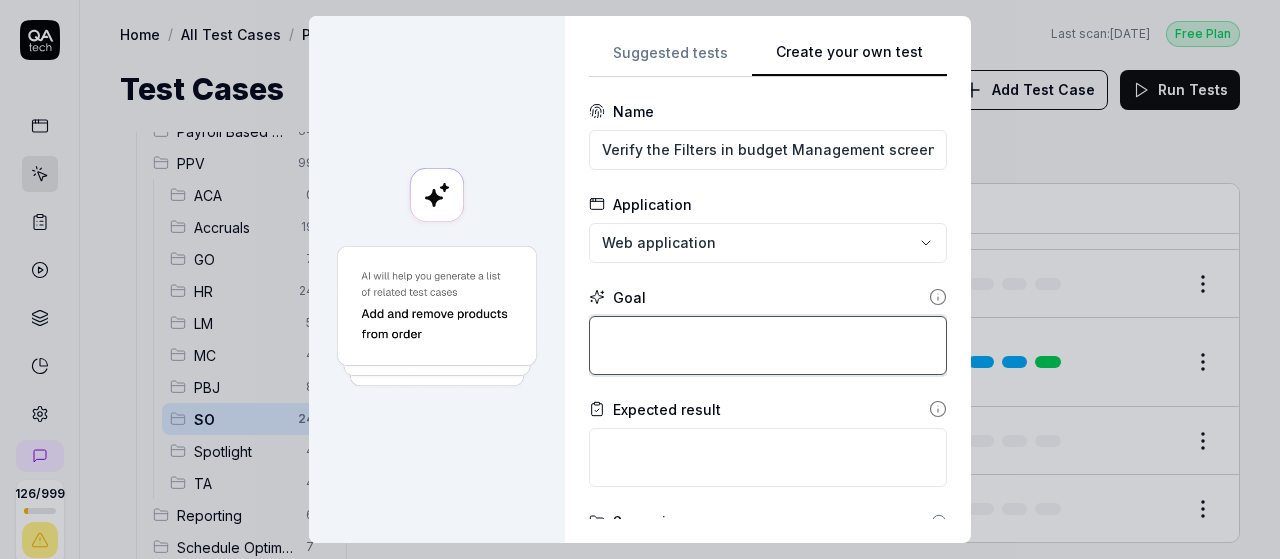 click at bounding box center (768, 345) 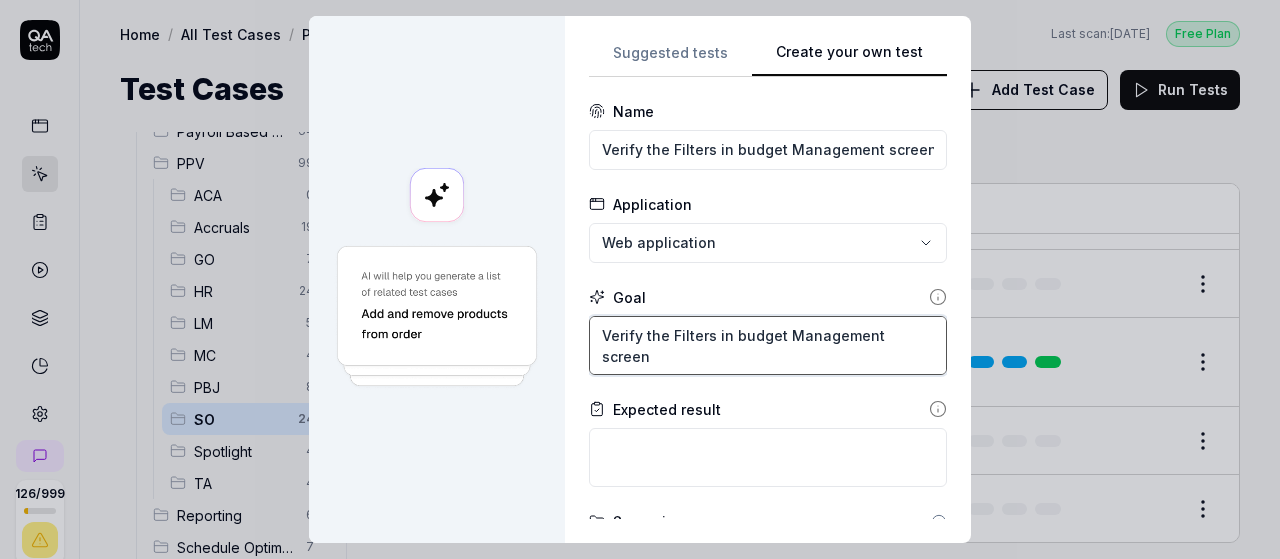 type on "Verify the Filters in budget Management screen" 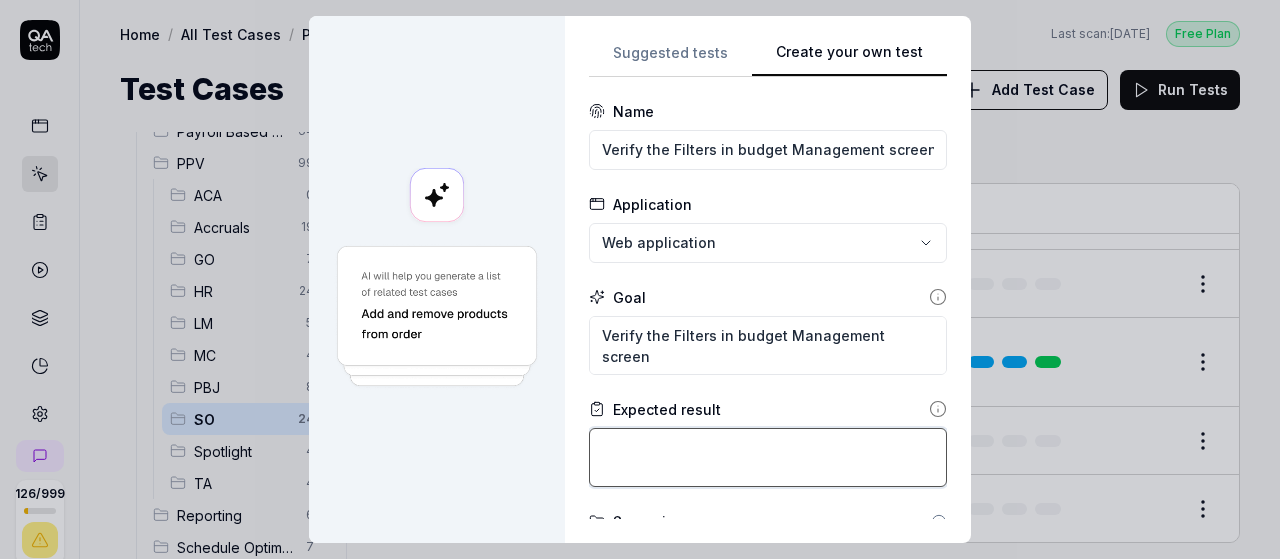 click at bounding box center (768, 457) 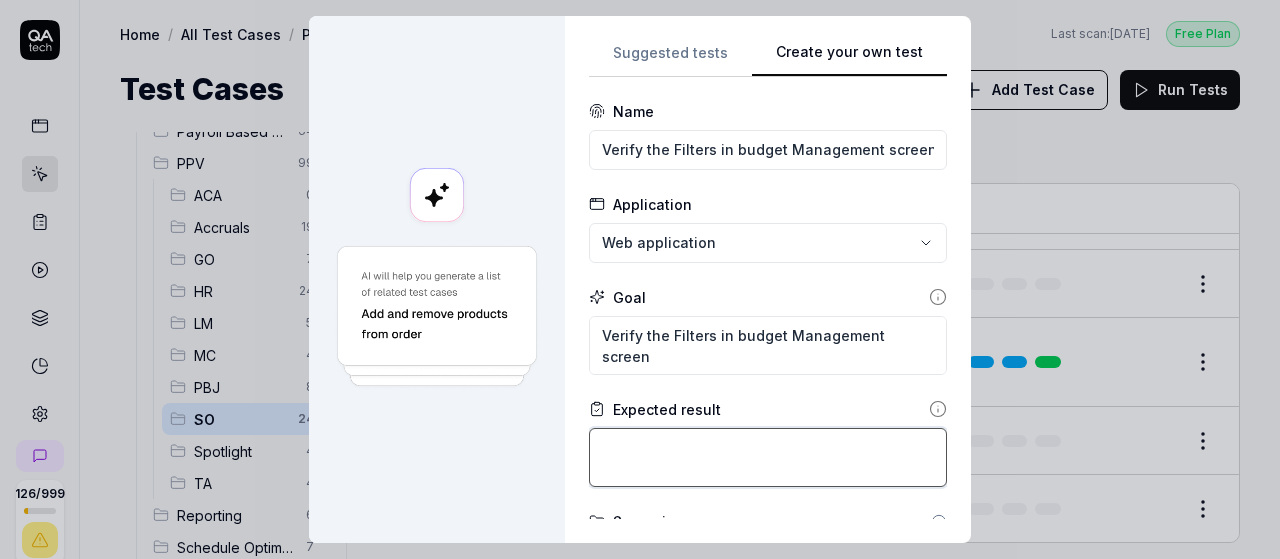 paste on "List will display data based on applied filter" 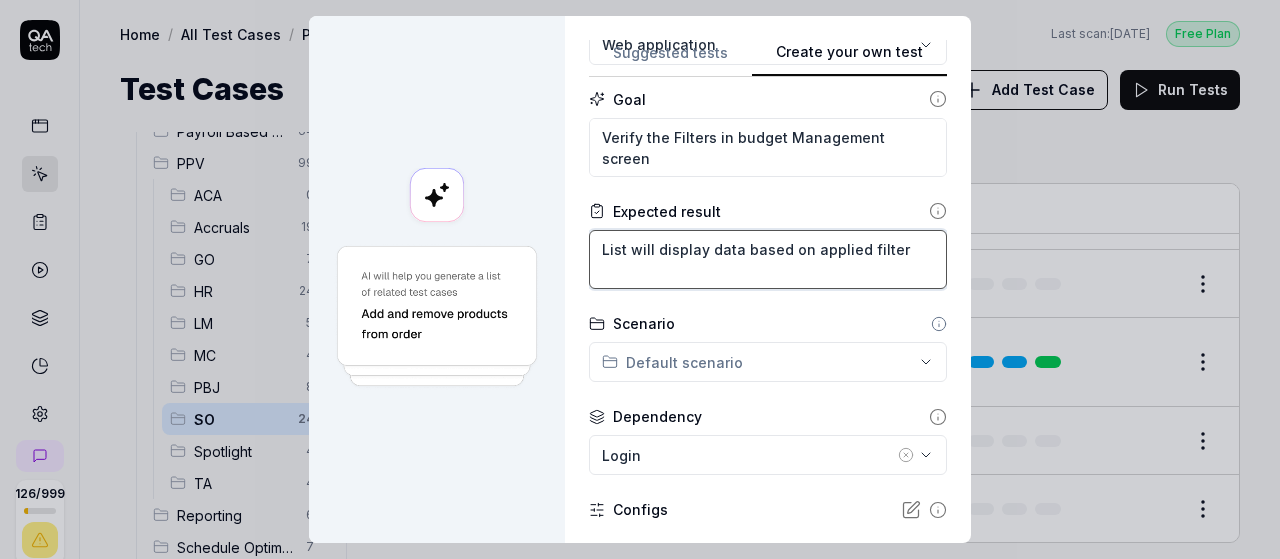scroll, scrollTop: 200, scrollLeft: 0, axis: vertical 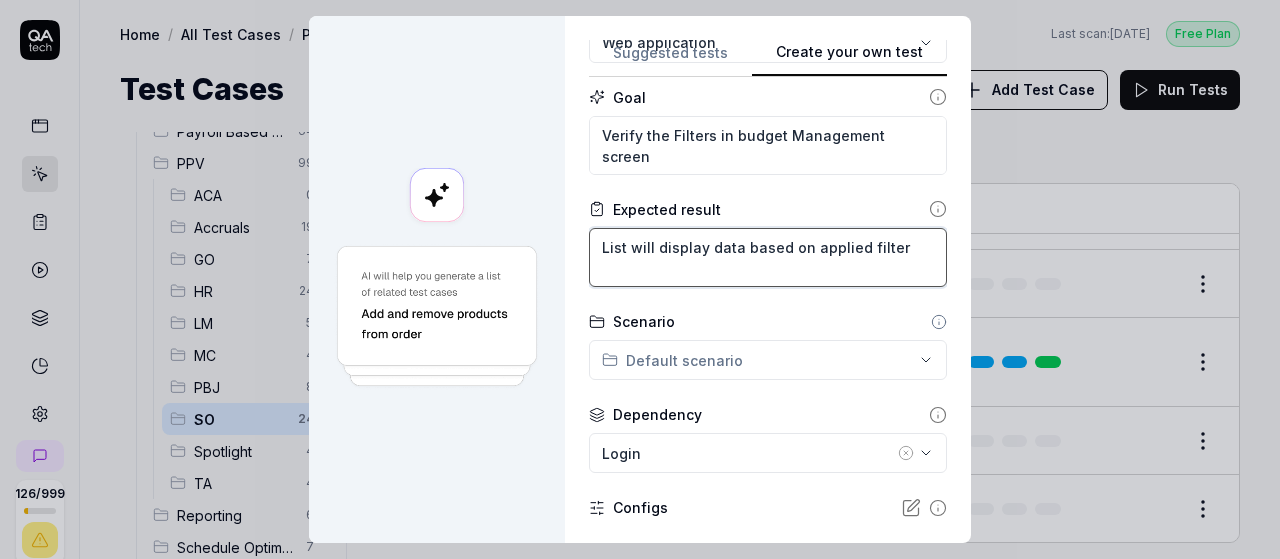 type on "List will display data based on applied filter" 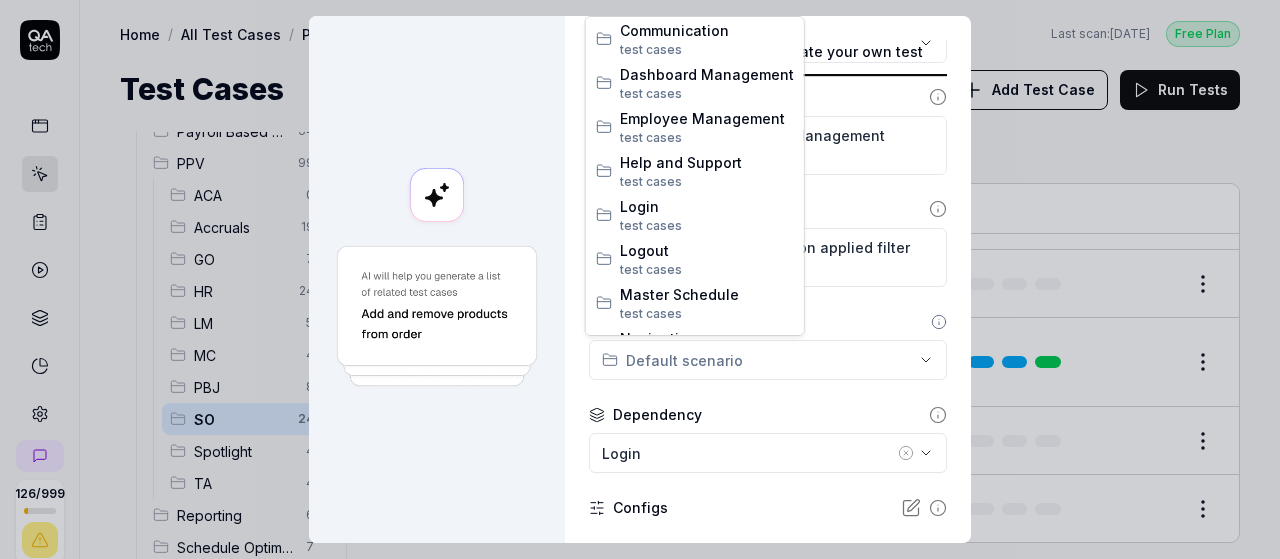 click on "**********" at bounding box center [640, 279] 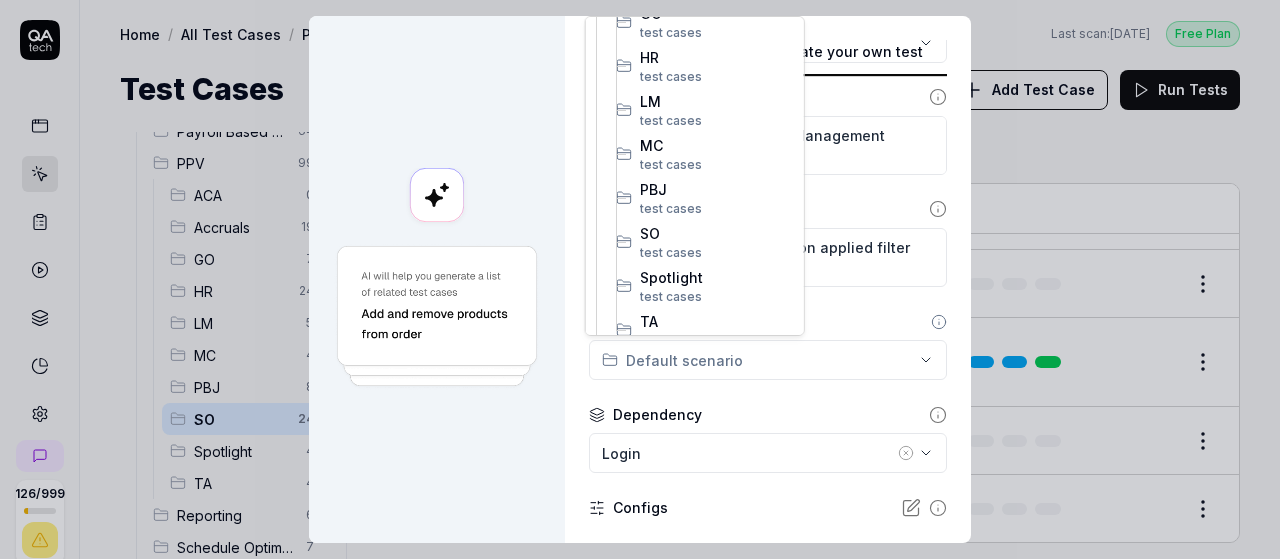 scroll, scrollTop: 583, scrollLeft: 0, axis: vertical 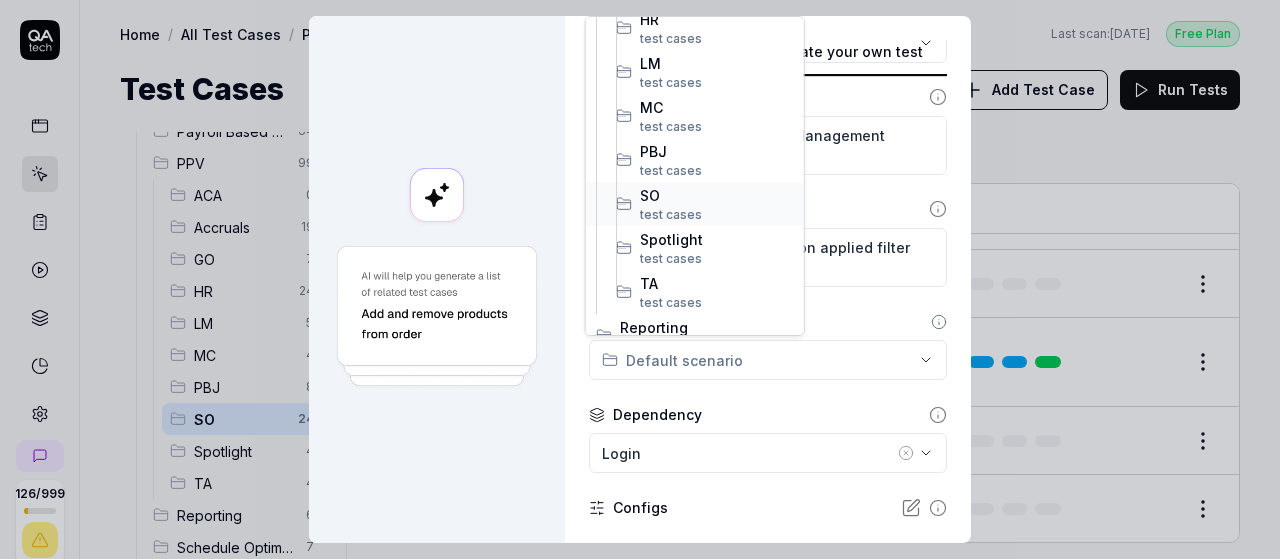 click on "test case" at bounding box center [667, 214] 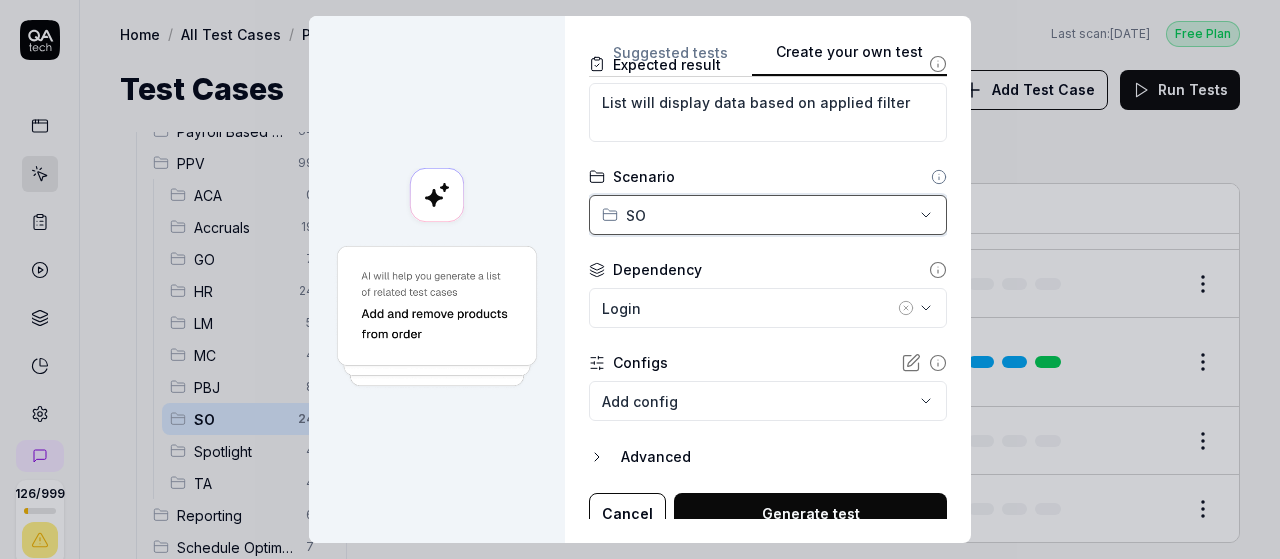 scroll, scrollTop: 358, scrollLeft: 0, axis: vertical 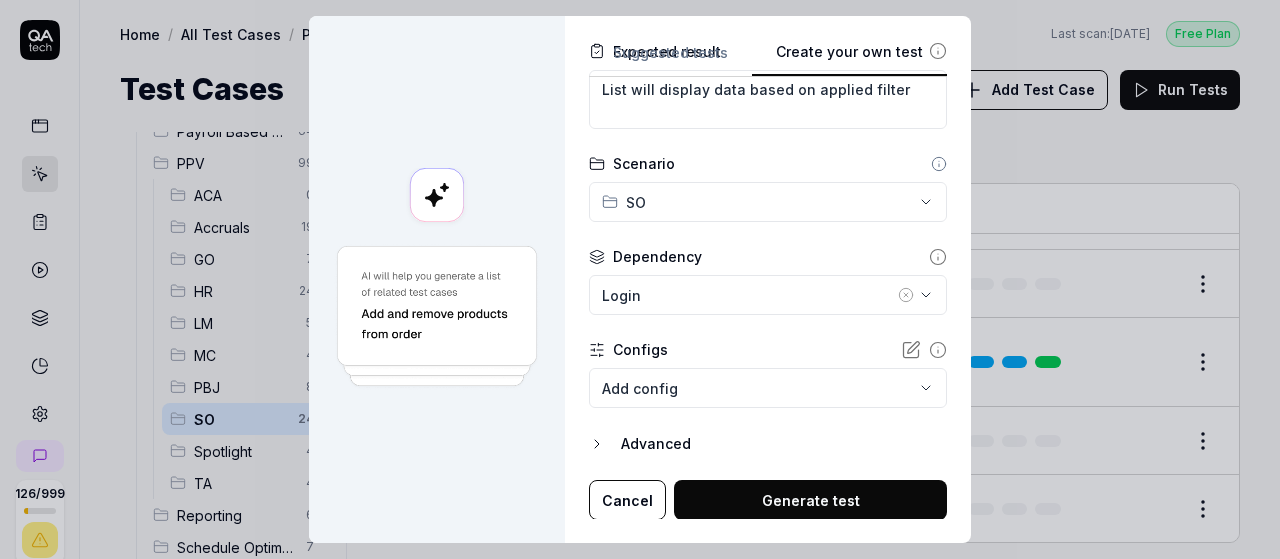 click on "Generate test" at bounding box center [810, 500] 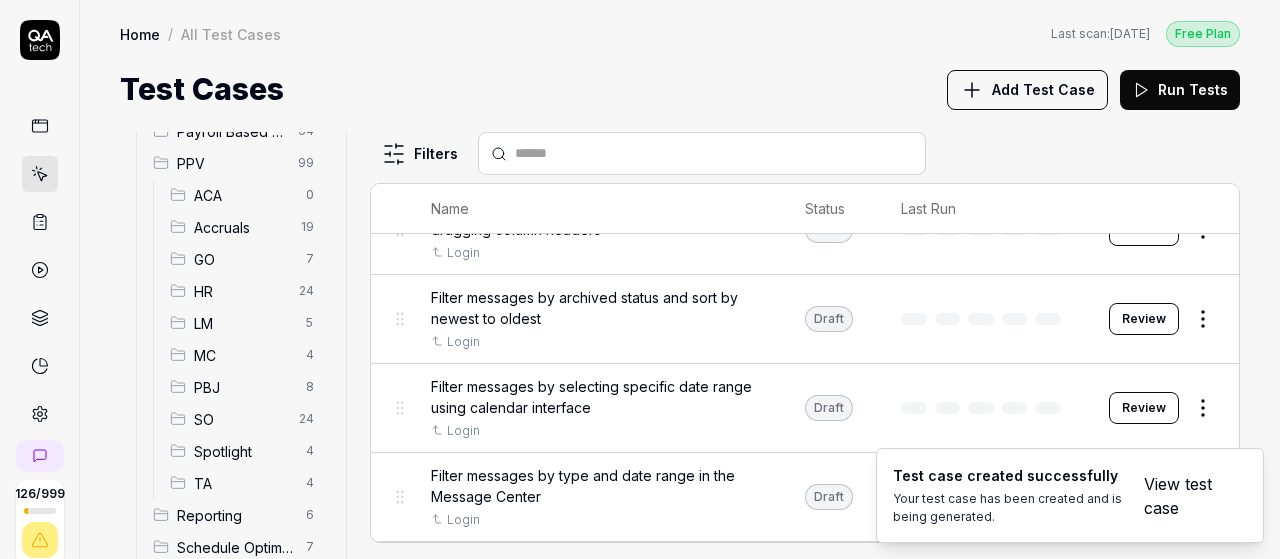 scroll, scrollTop: 27209, scrollLeft: 0, axis: vertical 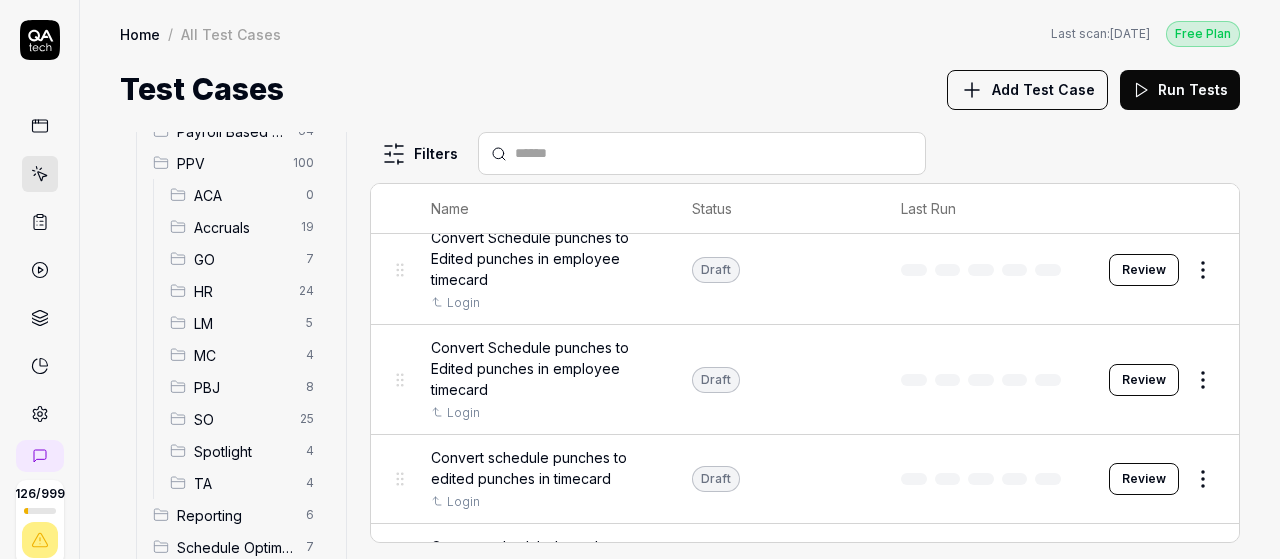 click on "SO 25" at bounding box center [246, 419] 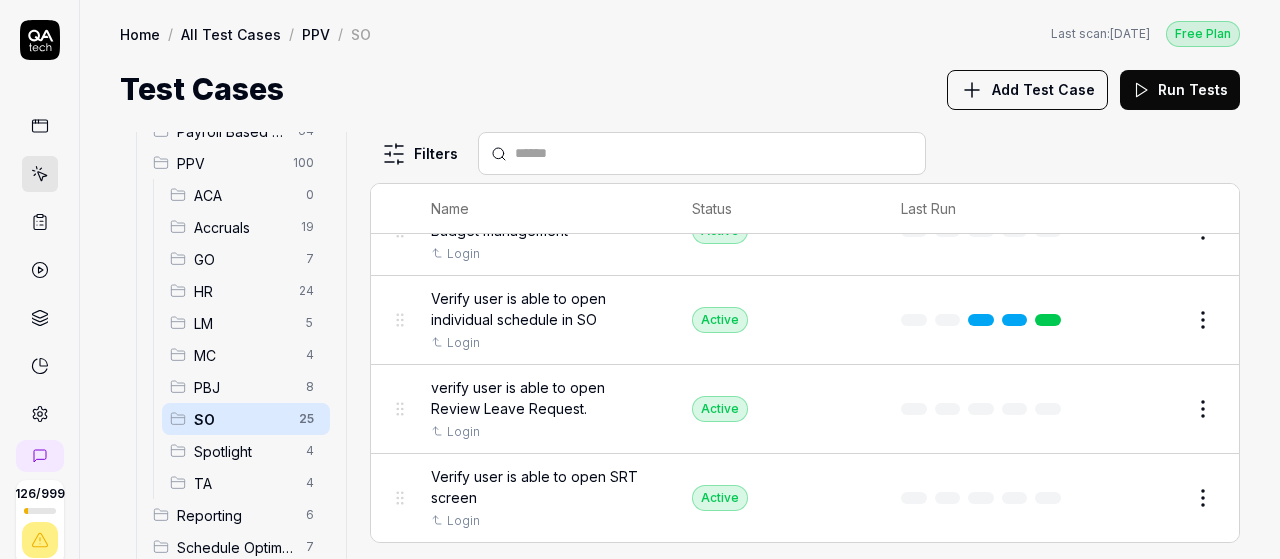 scroll, scrollTop: 2044, scrollLeft: 0, axis: vertical 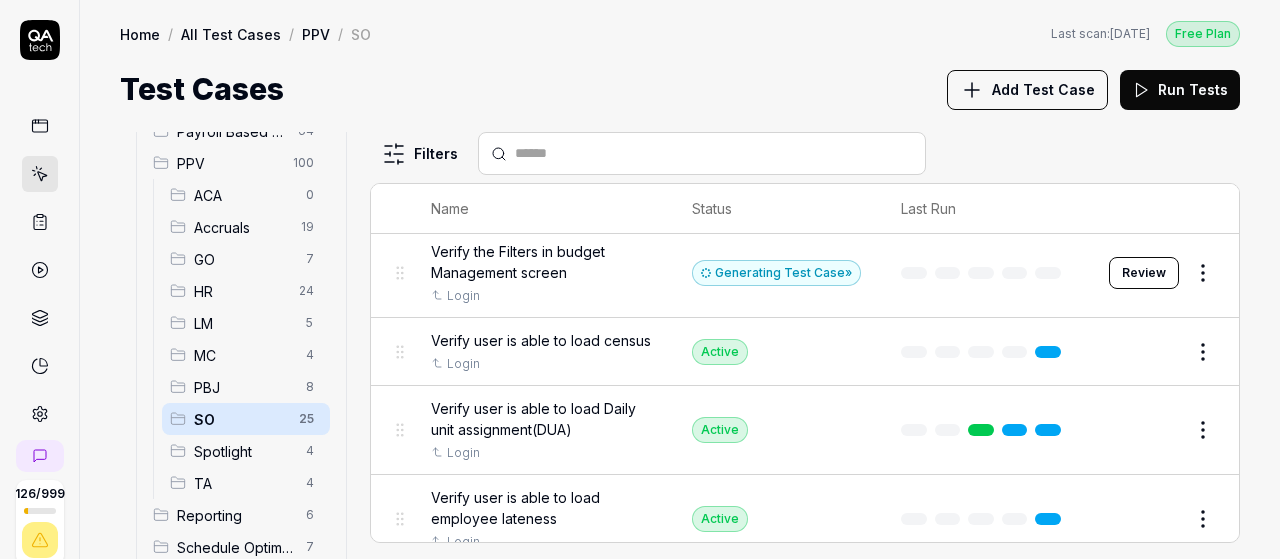 click on "Review" at bounding box center (1144, 273) 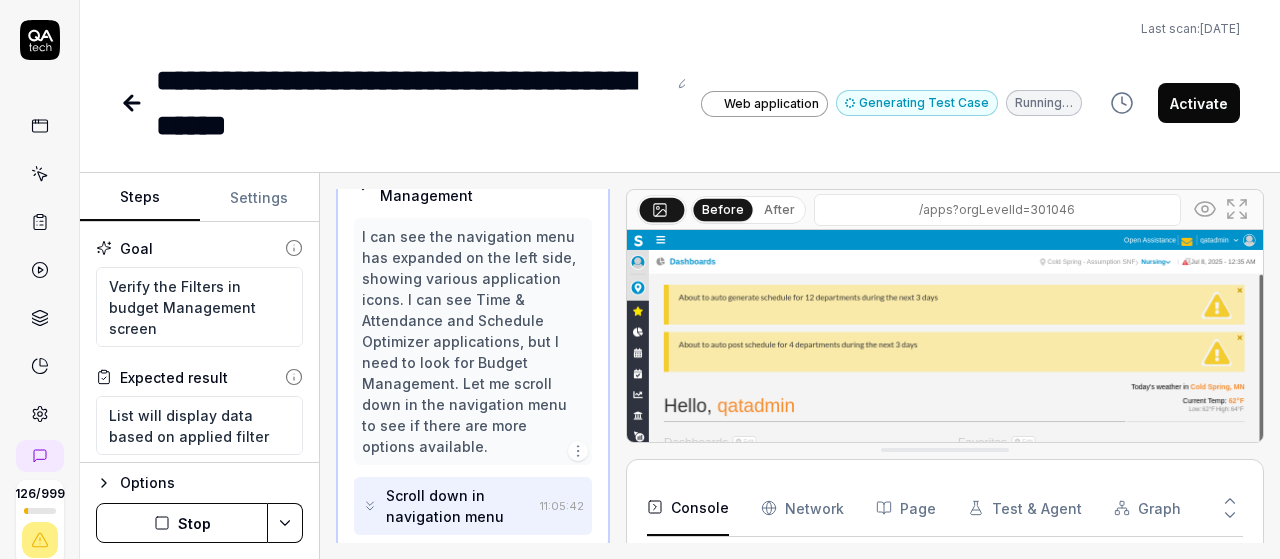scroll, scrollTop: 72, scrollLeft: 0, axis: vertical 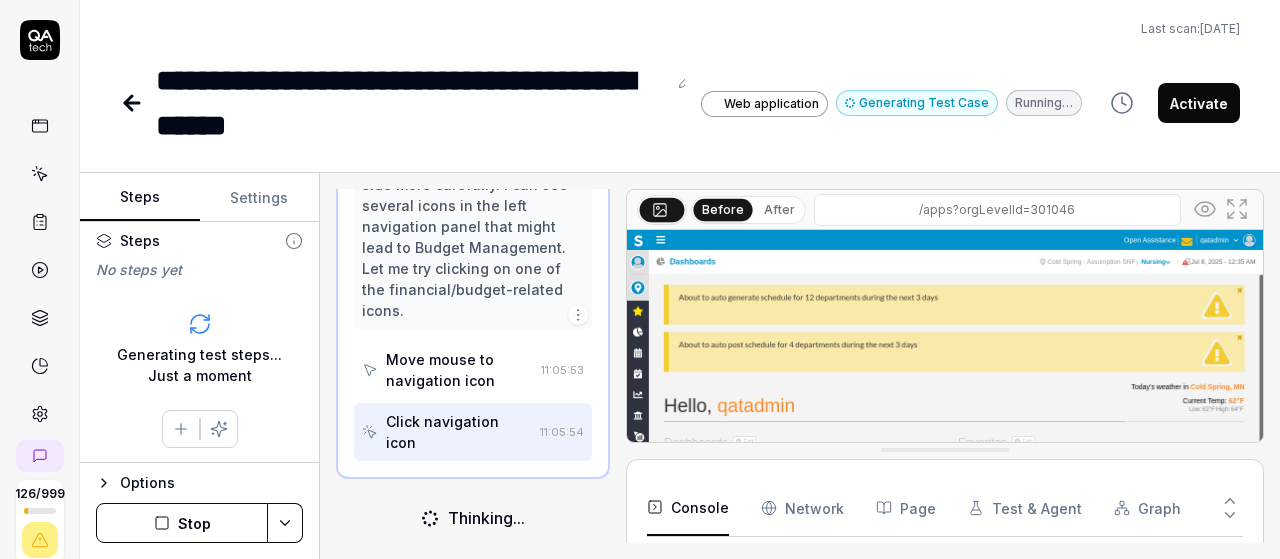 click 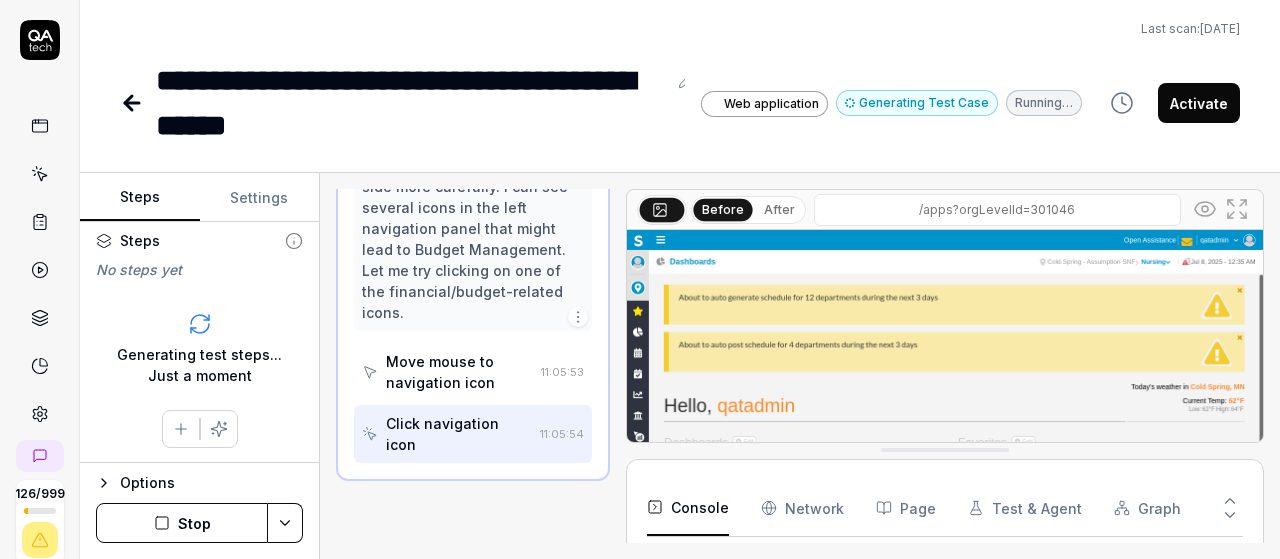 scroll, scrollTop: 131, scrollLeft: 0, axis: vertical 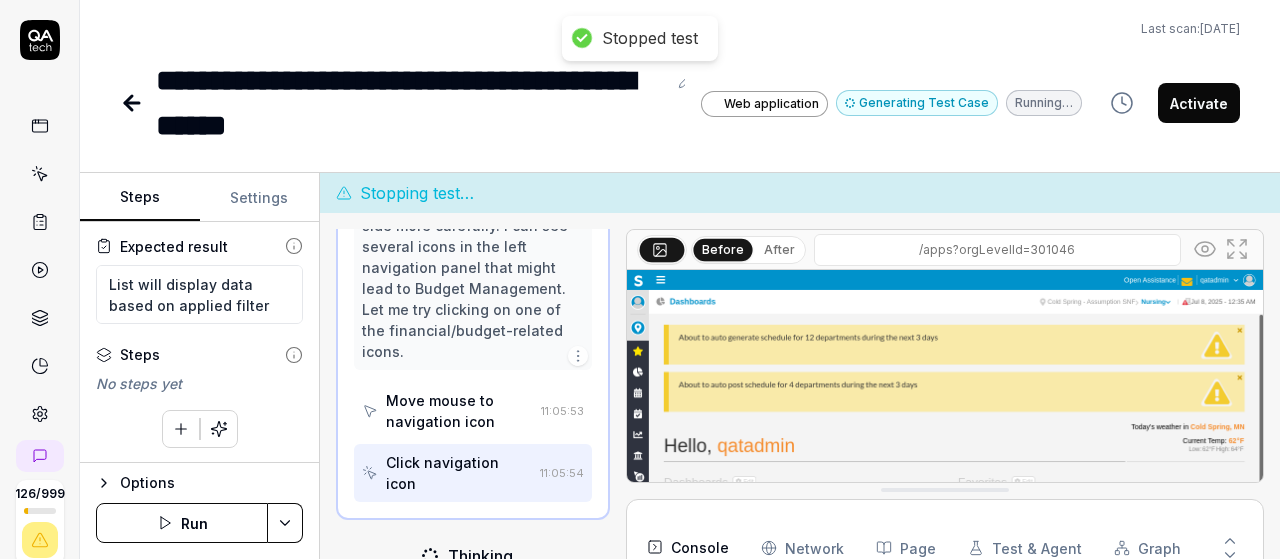 click 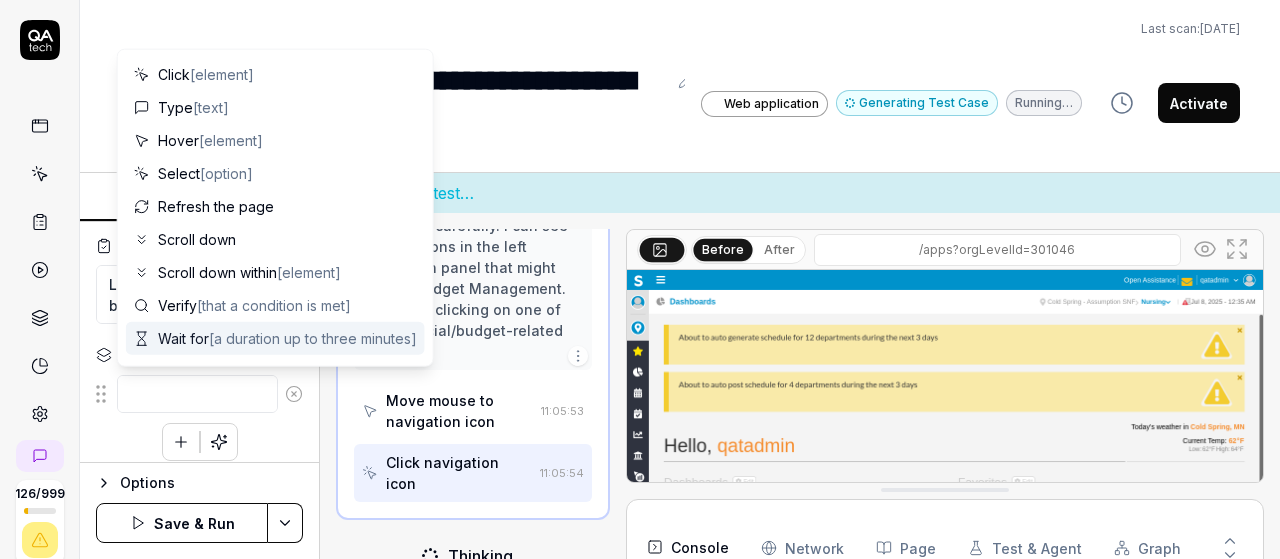 click at bounding box center [197, 394] 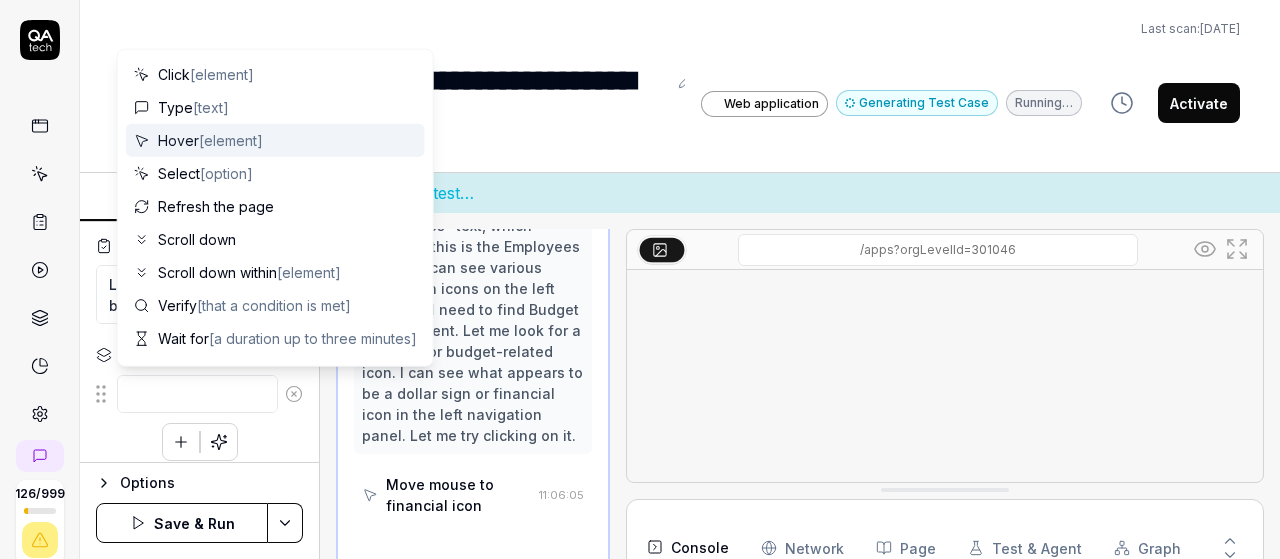 scroll, scrollTop: 281, scrollLeft: 0, axis: vertical 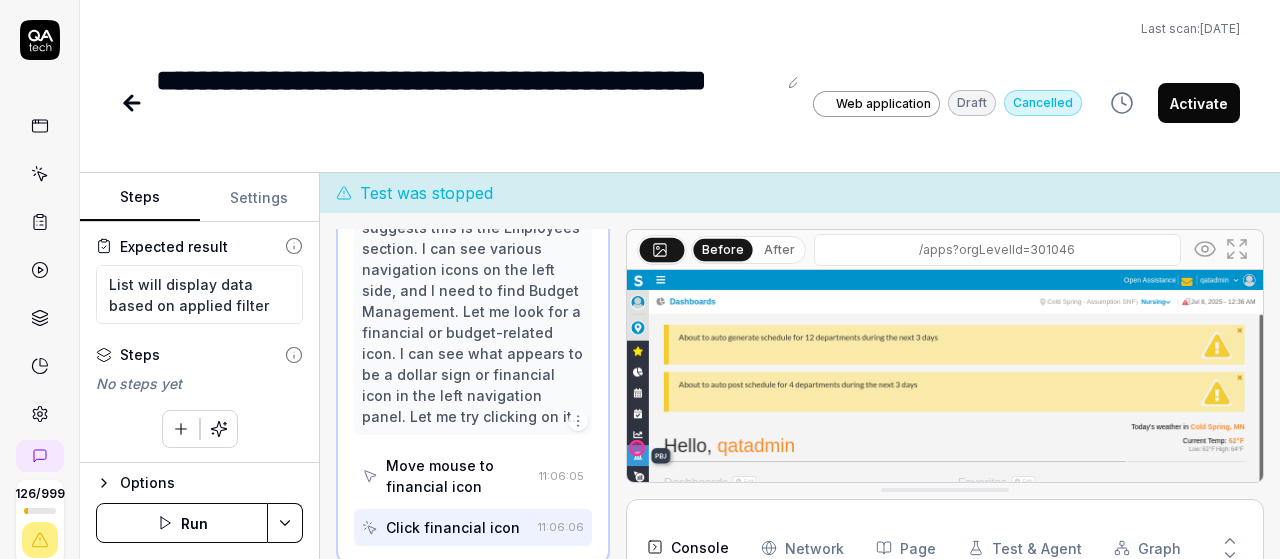 type on "*" 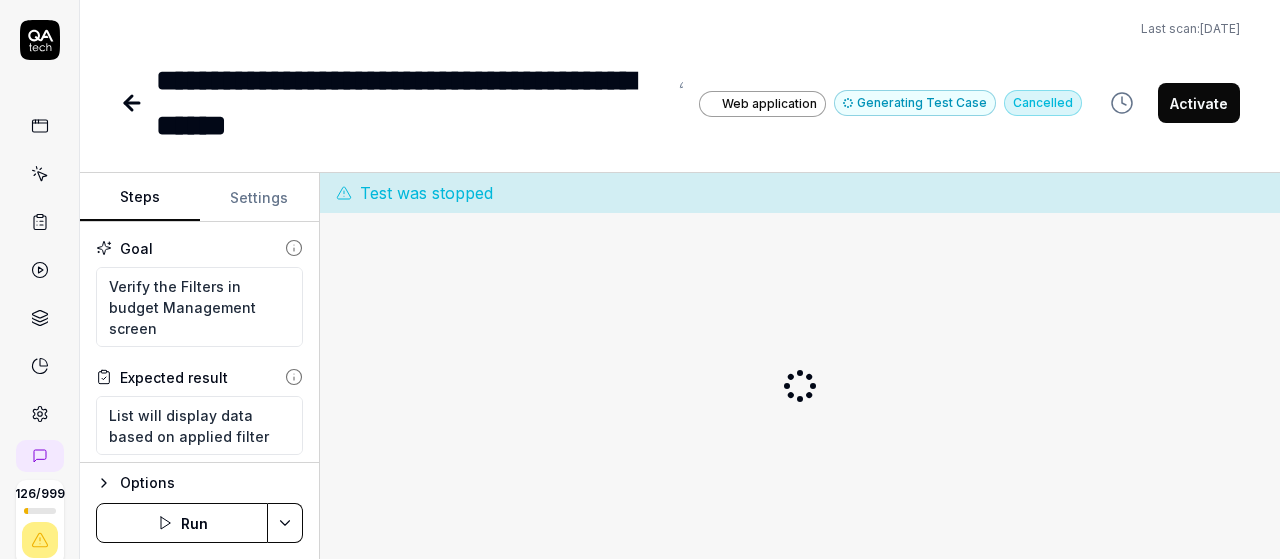 scroll, scrollTop: 0, scrollLeft: 0, axis: both 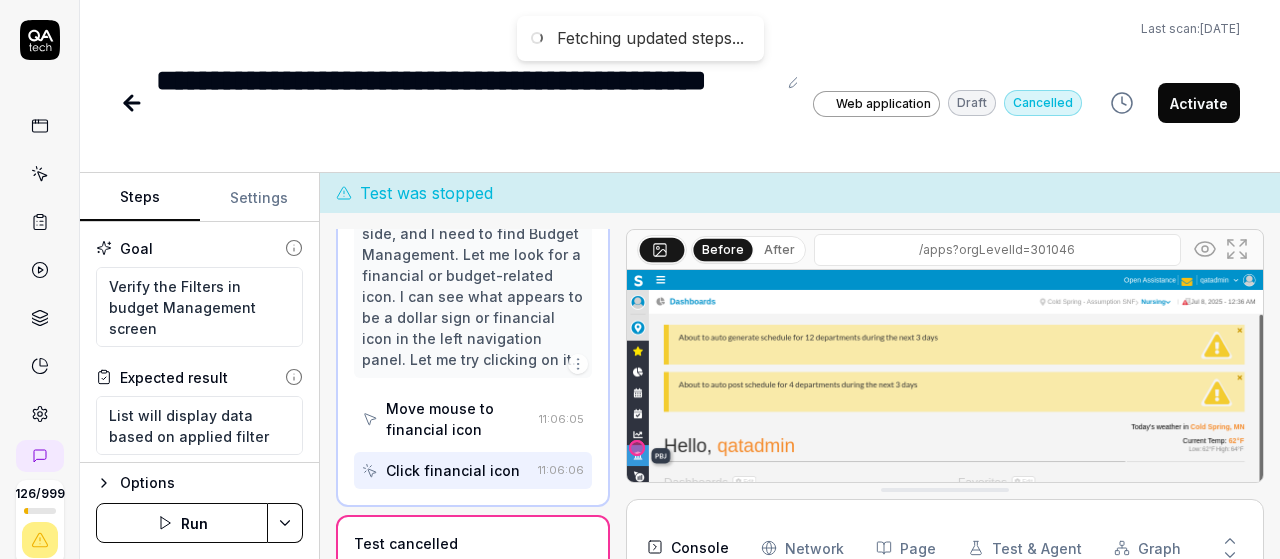 type on "*" 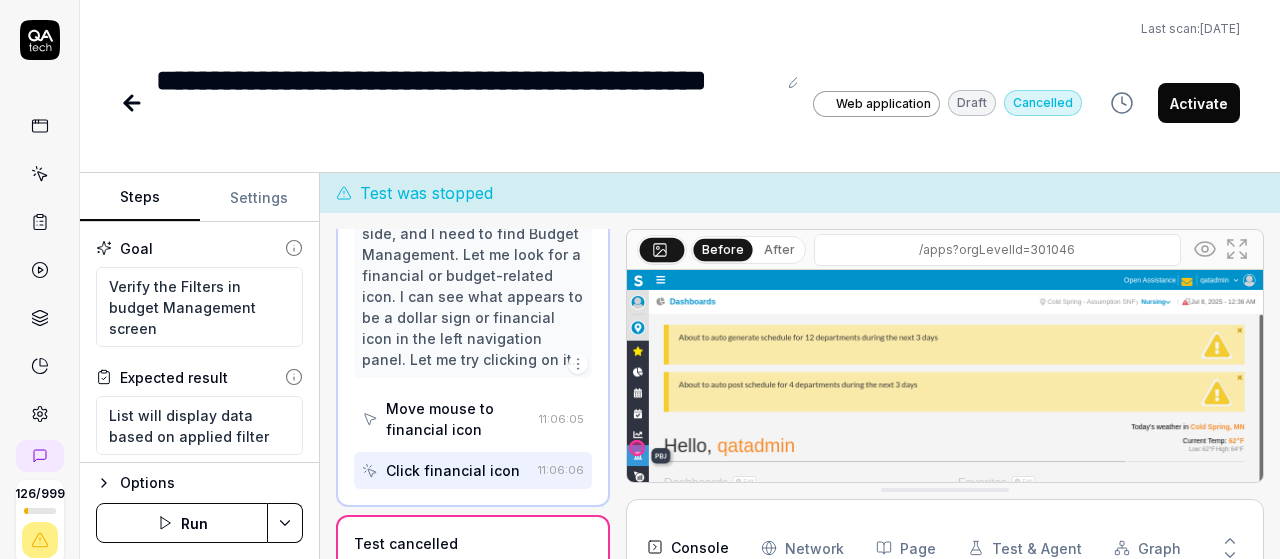 click 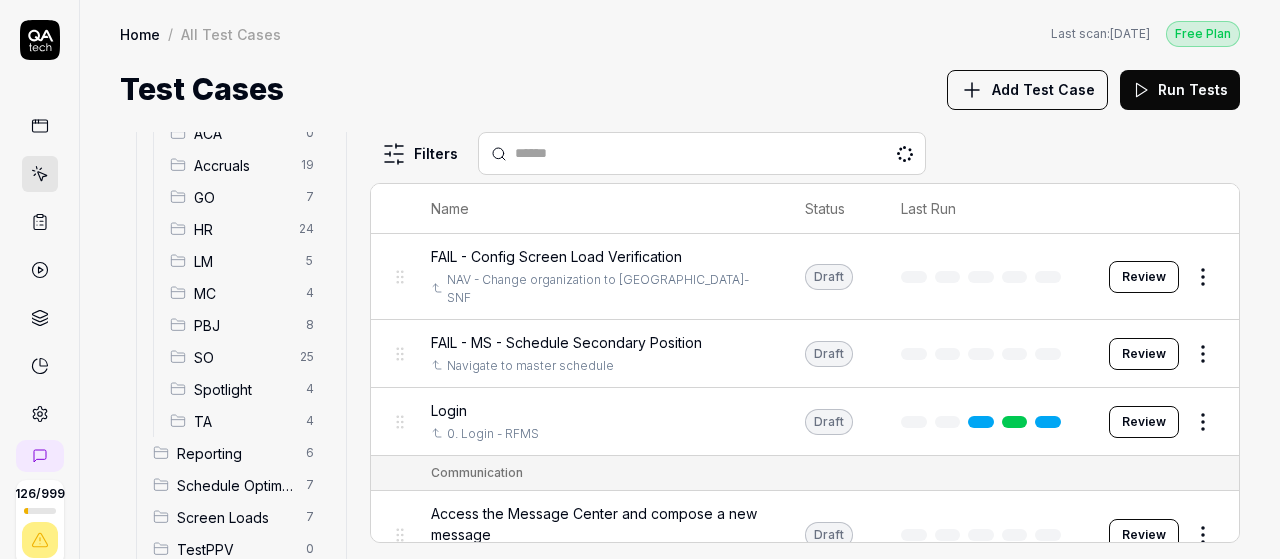 scroll, scrollTop: 376, scrollLeft: 0, axis: vertical 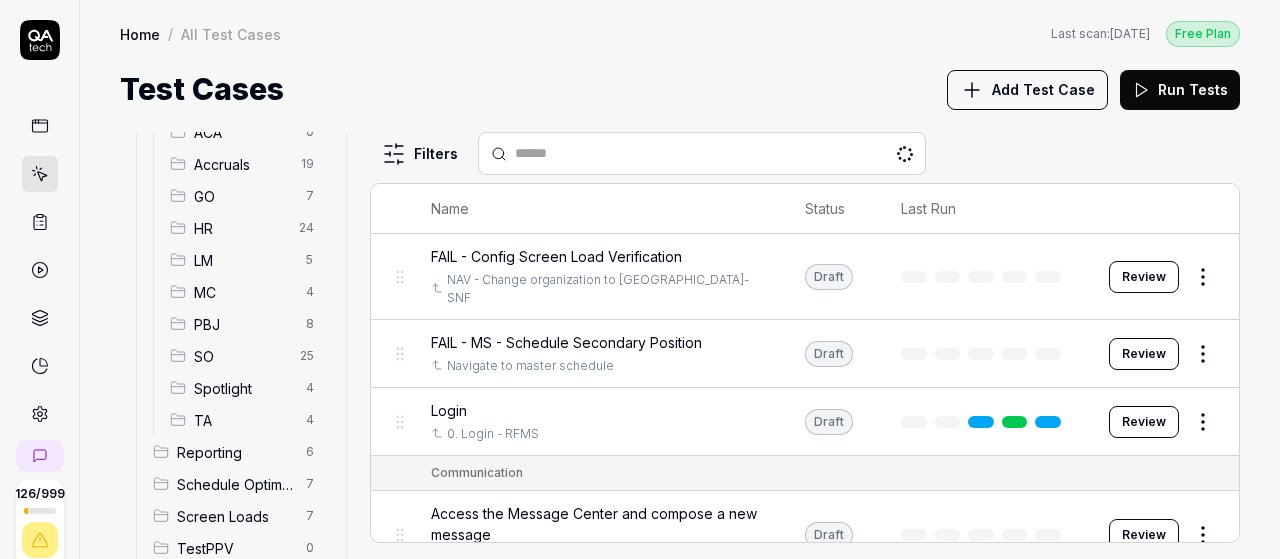 click on "SO" at bounding box center [241, 356] 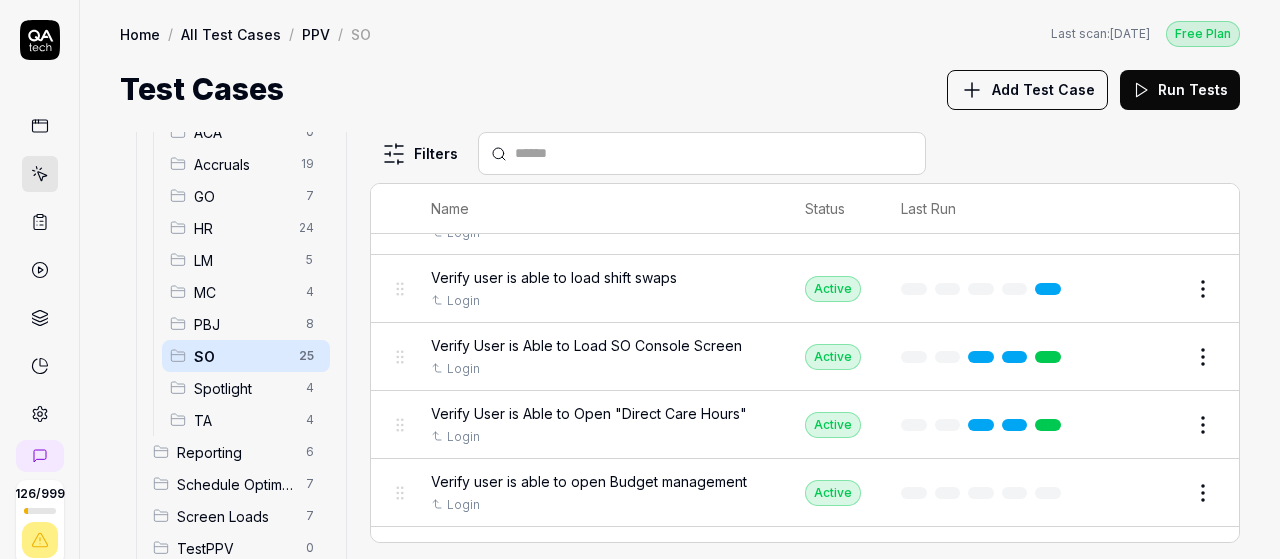 scroll, scrollTop: 1491, scrollLeft: 0, axis: vertical 